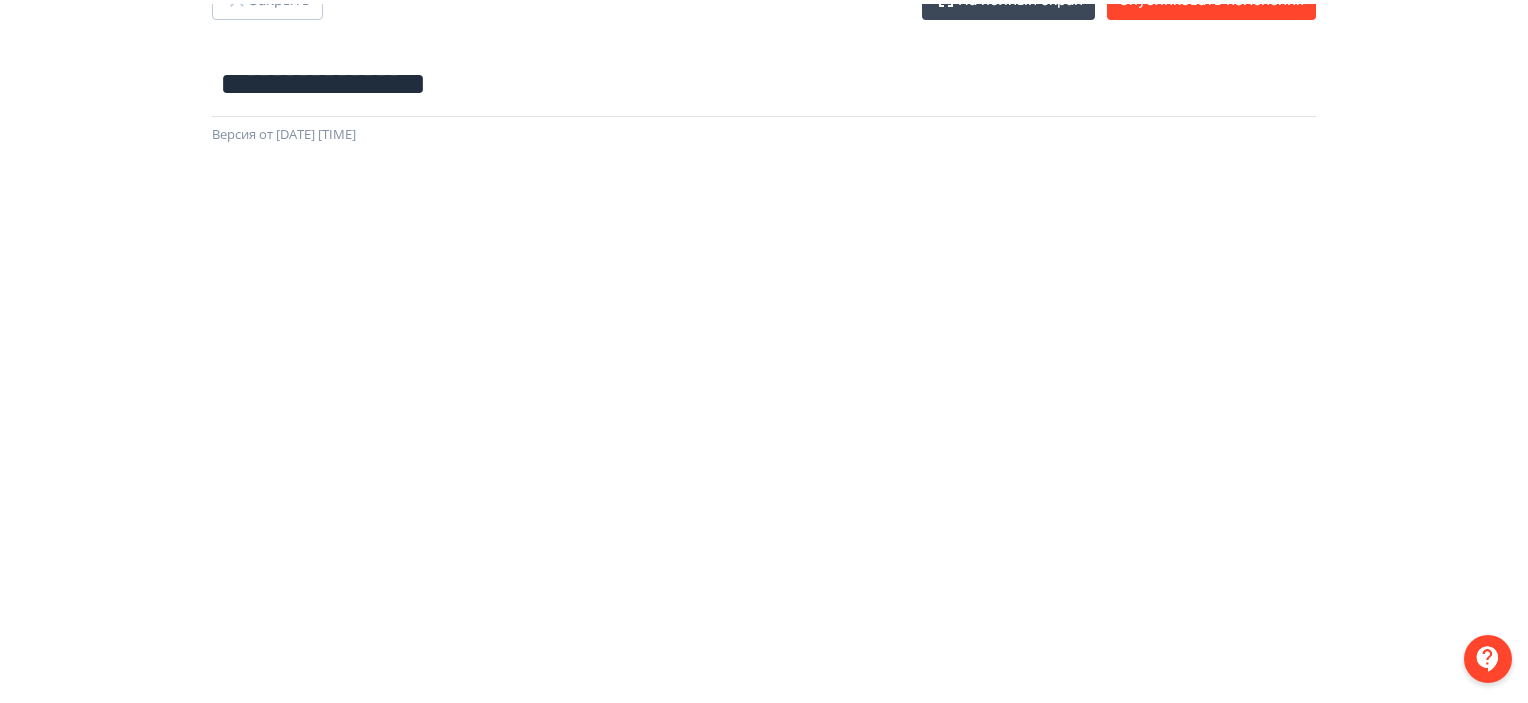 scroll, scrollTop: 0, scrollLeft: 0, axis: both 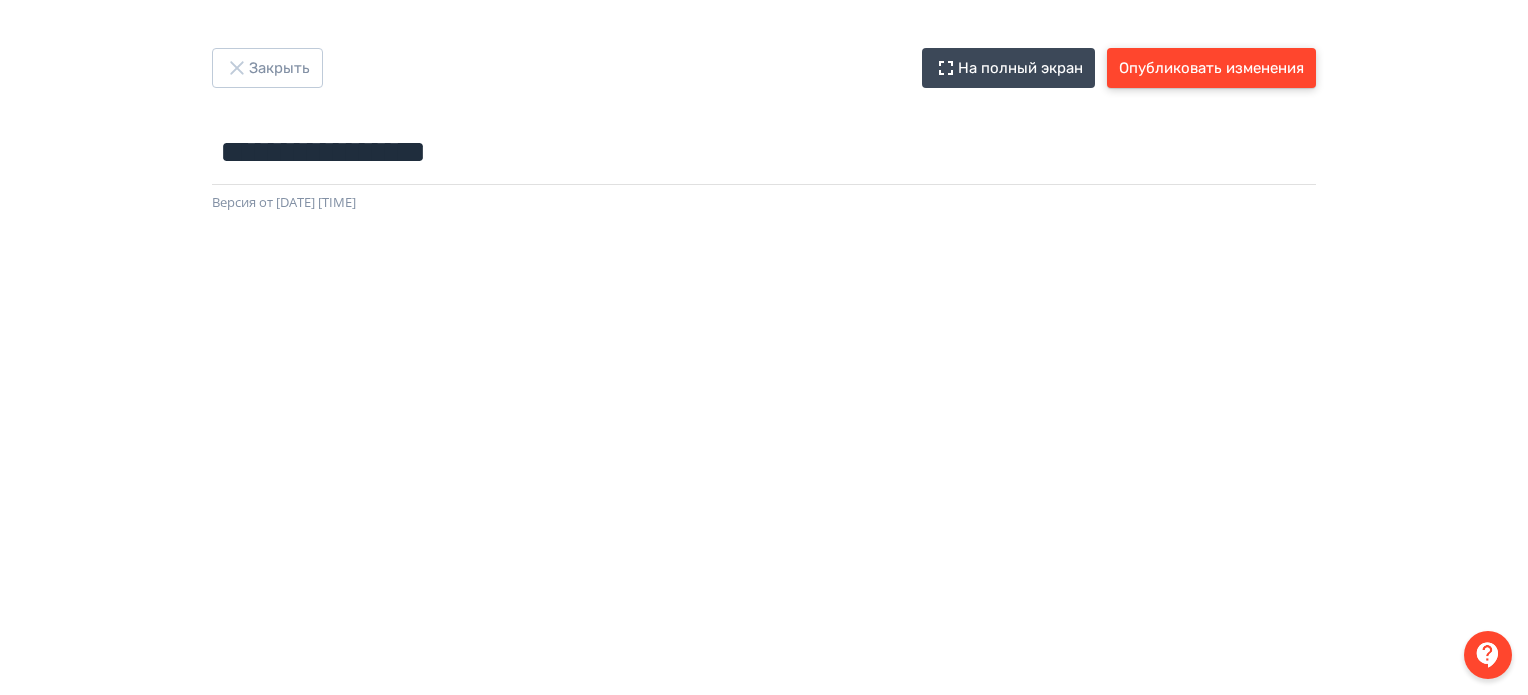 click on "Опубликовать изменения" at bounding box center [1211, 68] 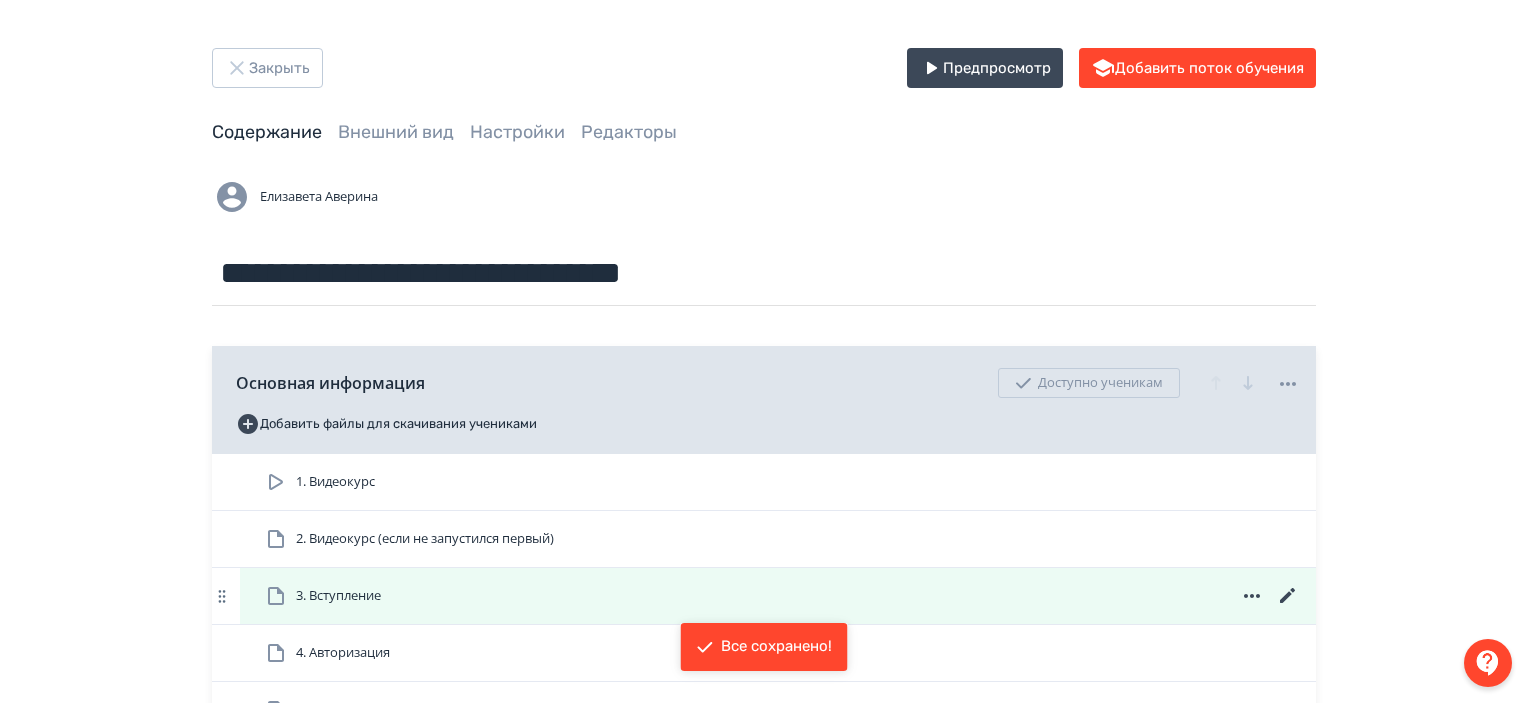 scroll, scrollTop: 600, scrollLeft: 0, axis: vertical 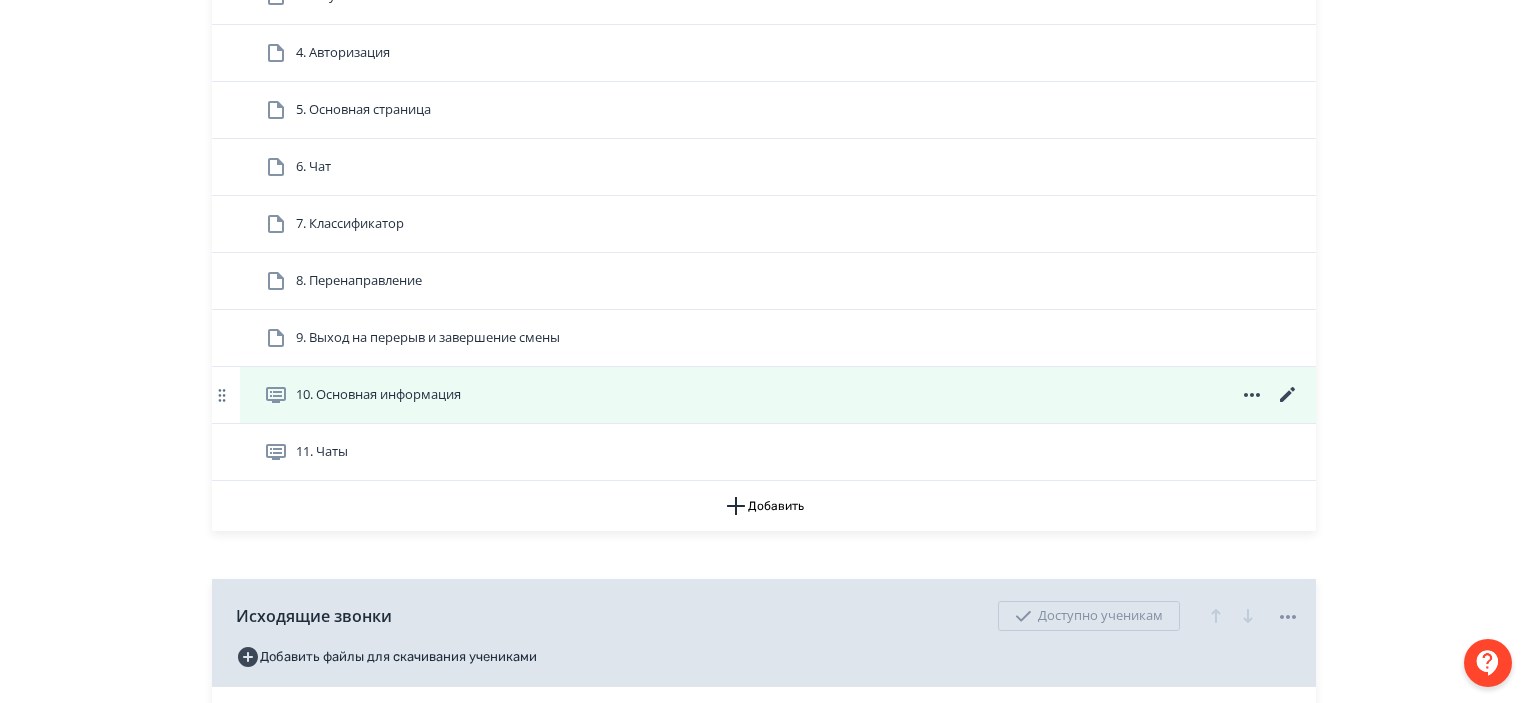 click 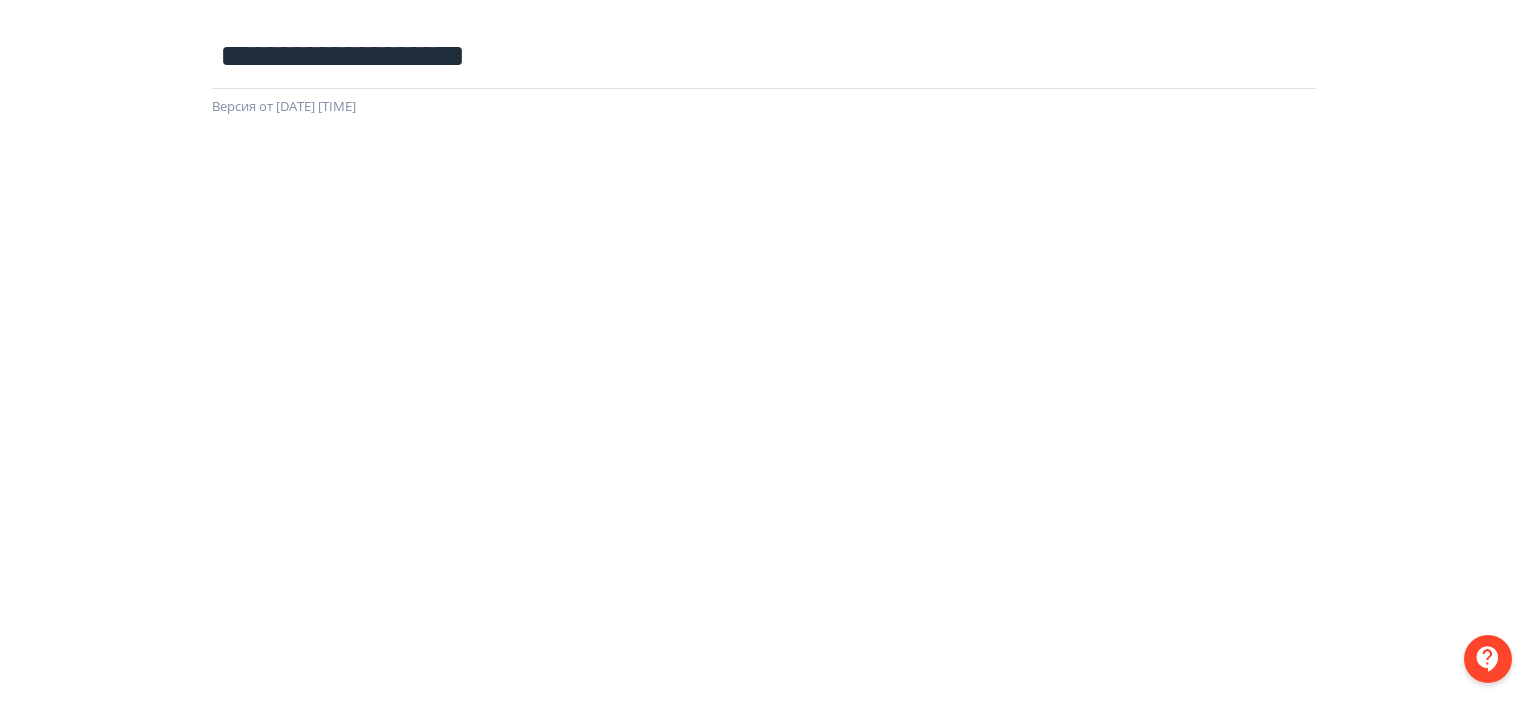 scroll, scrollTop: 0, scrollLeft: 0, axis: both 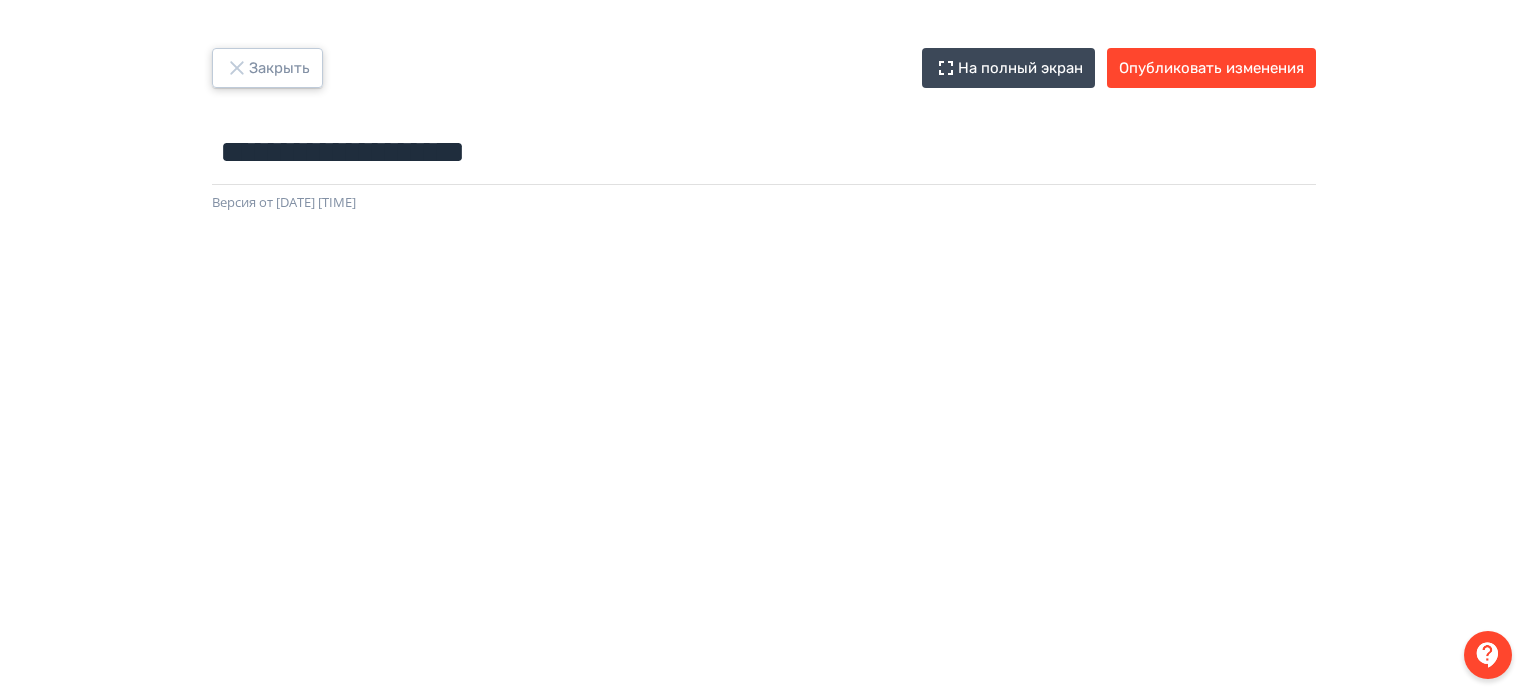 click on "Закрыть" at bounding box center (267, 68) 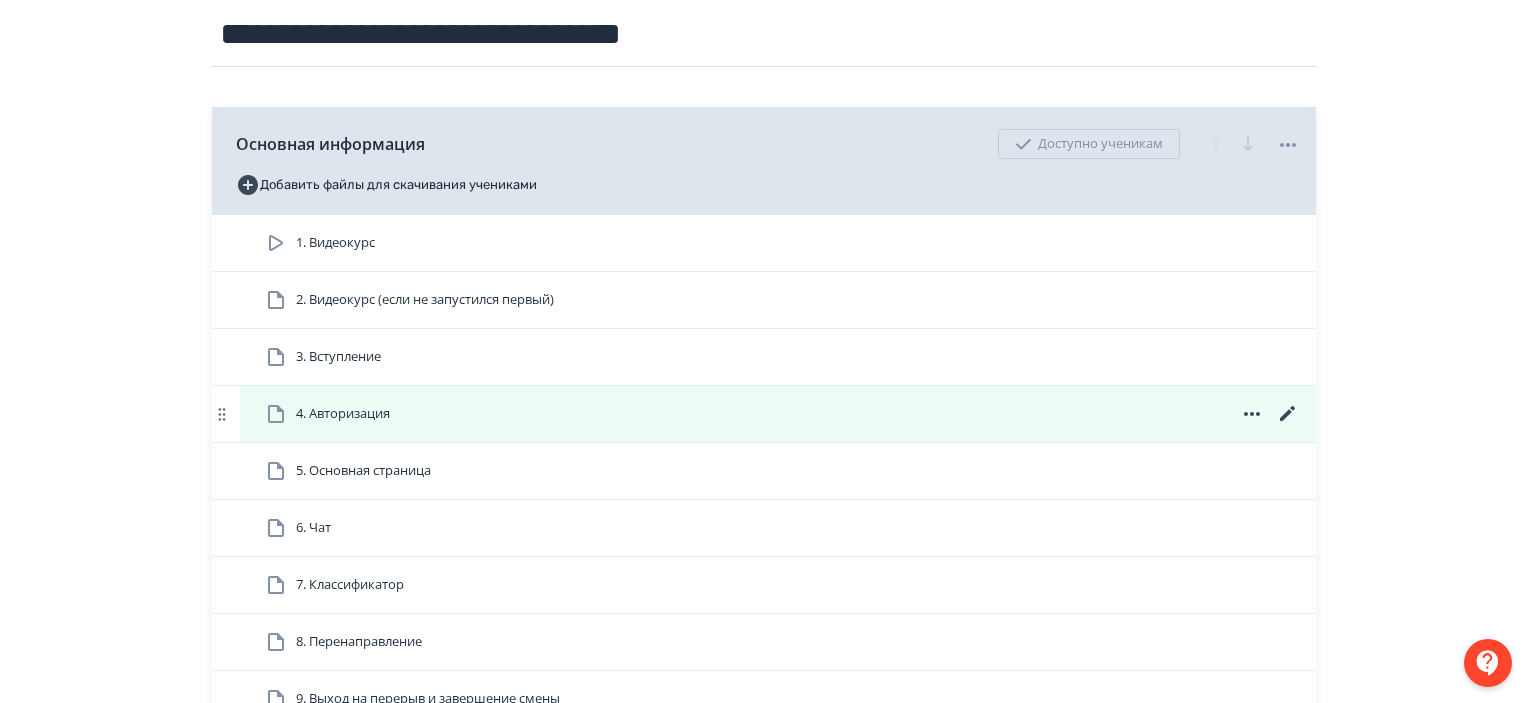 scroll, scrollTop: 500, scrollLeft: 0, axis: vertical 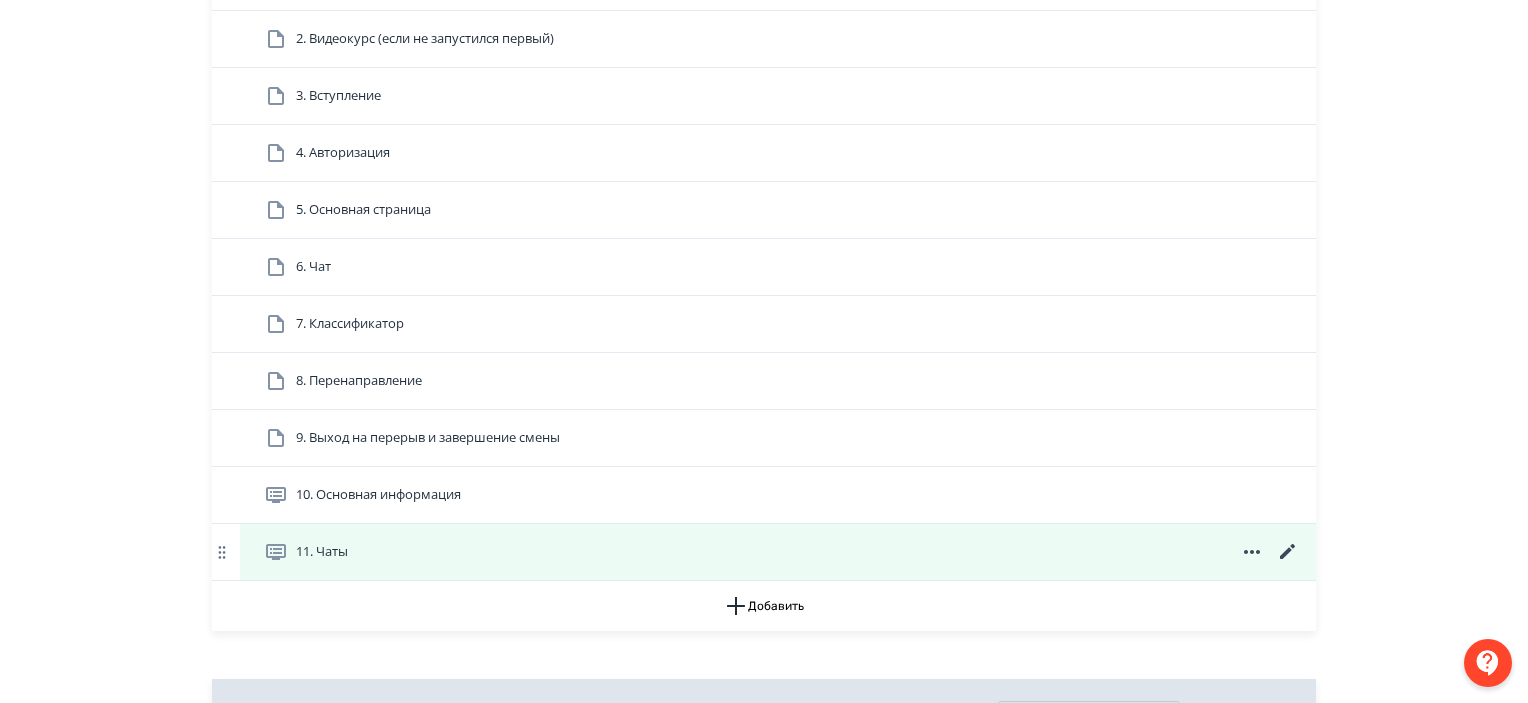 click 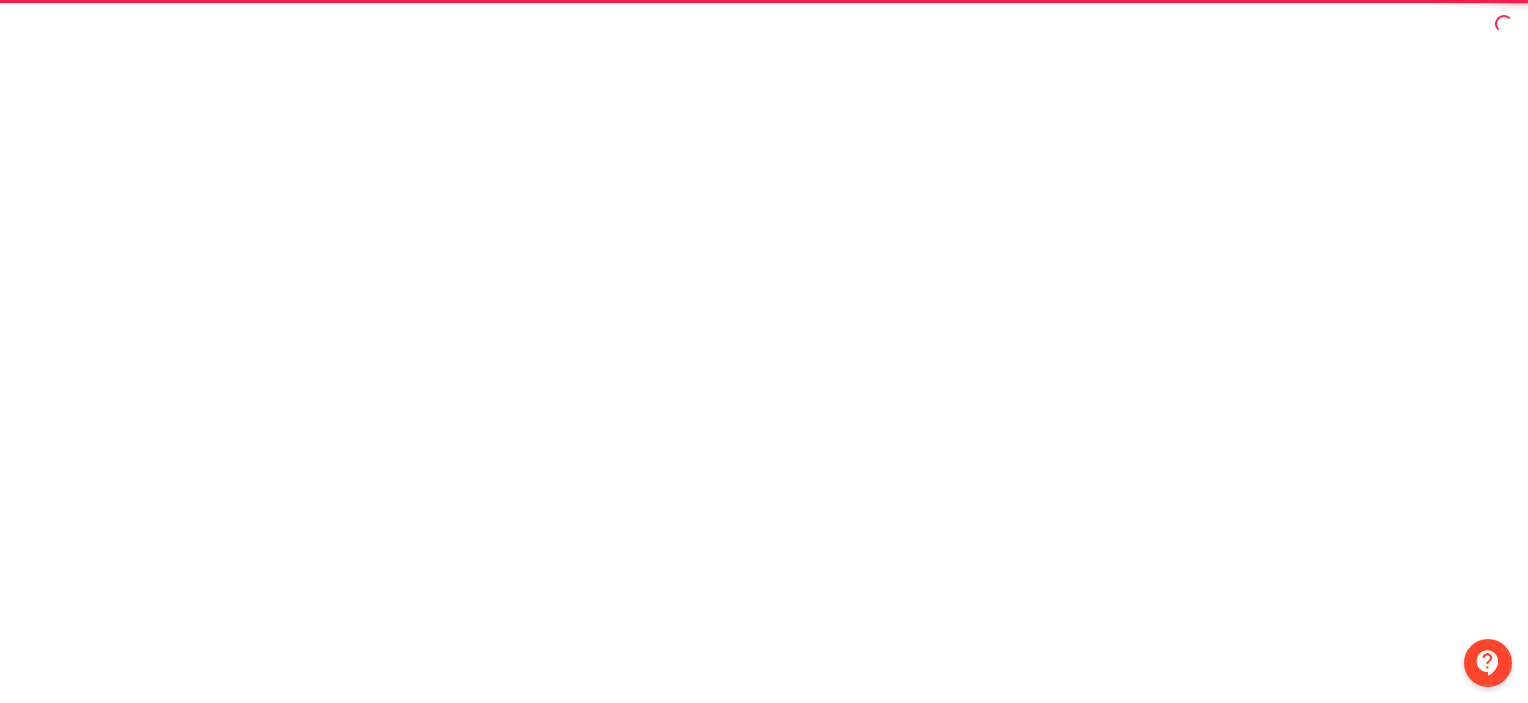 scroll, scrollTop: 0, scrollLeft: 0, axis: both 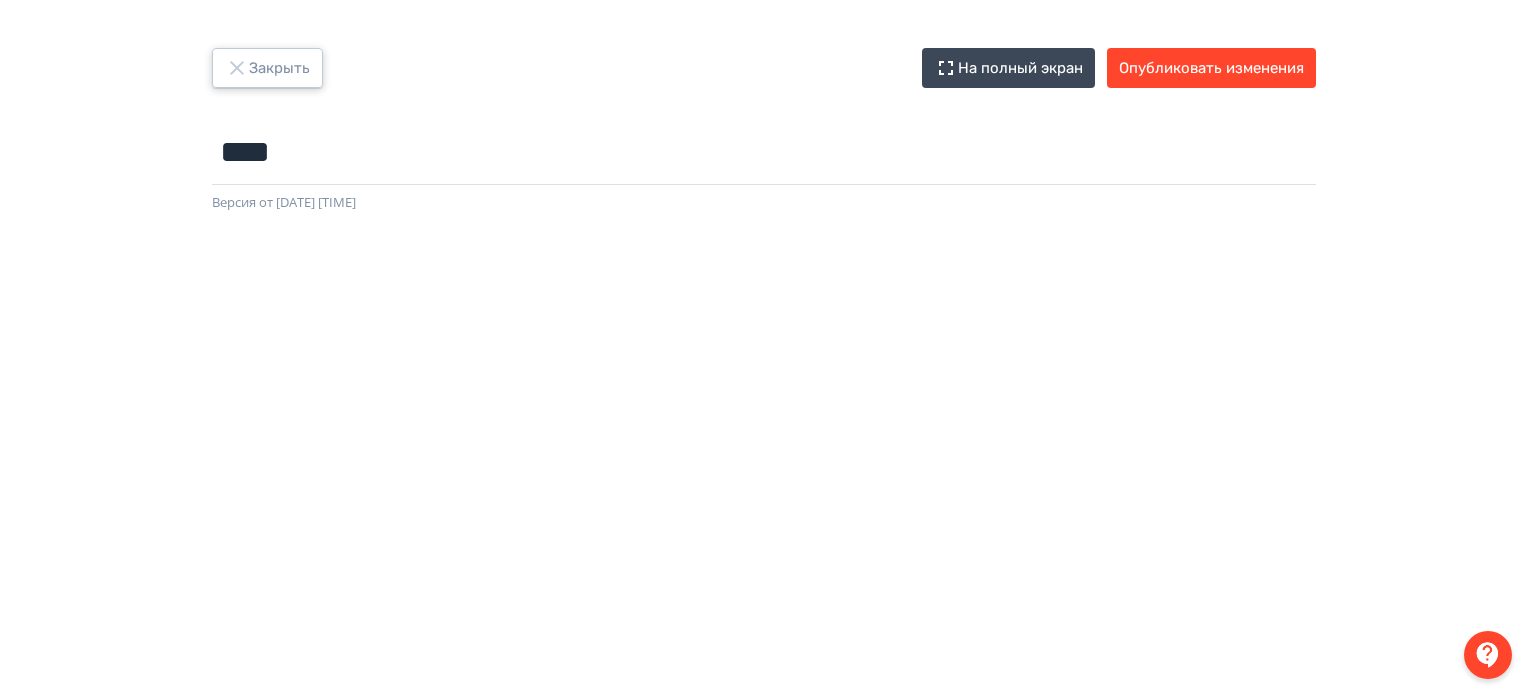 click on "Закрыть" at bounding box center [267, 68] 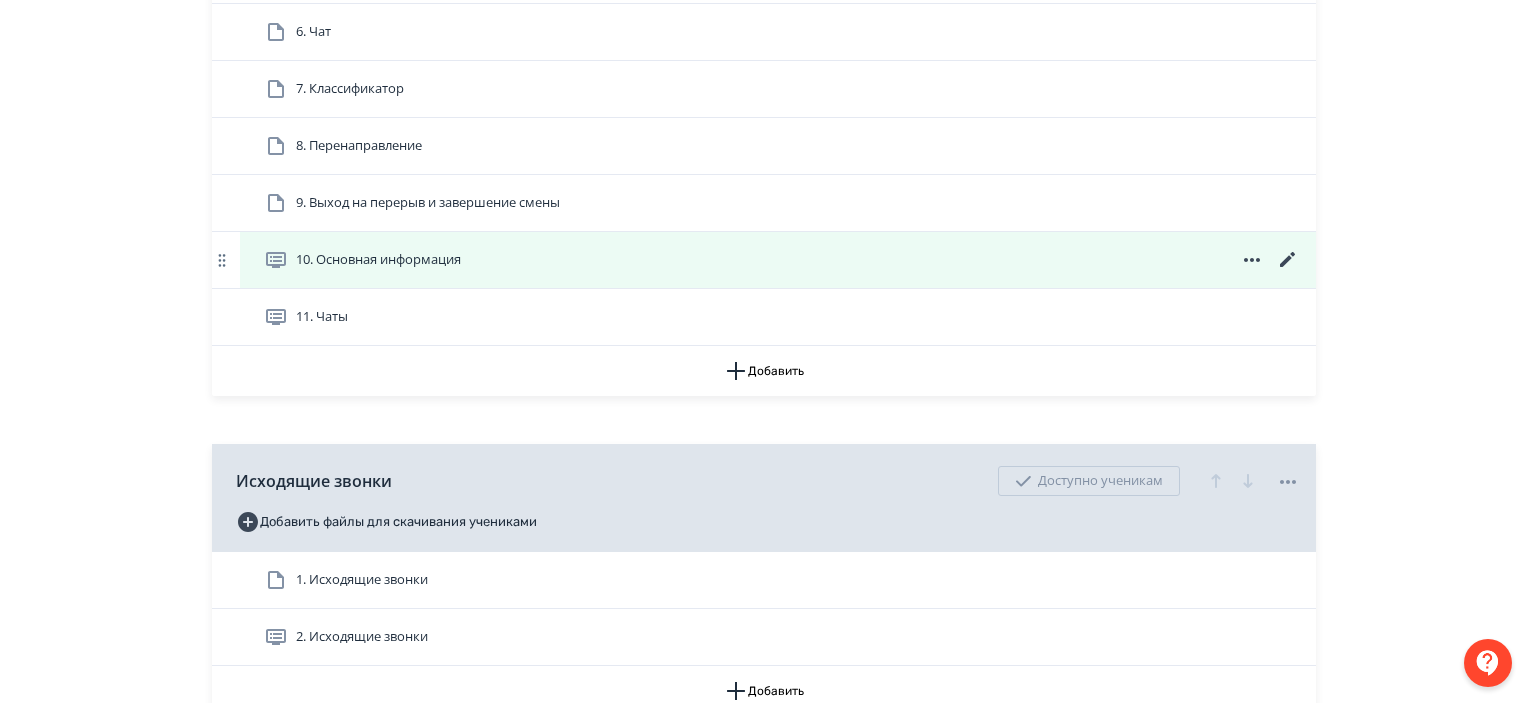 scroll, scrollTop: 1000, scrollLeft: 0, axis: vertical 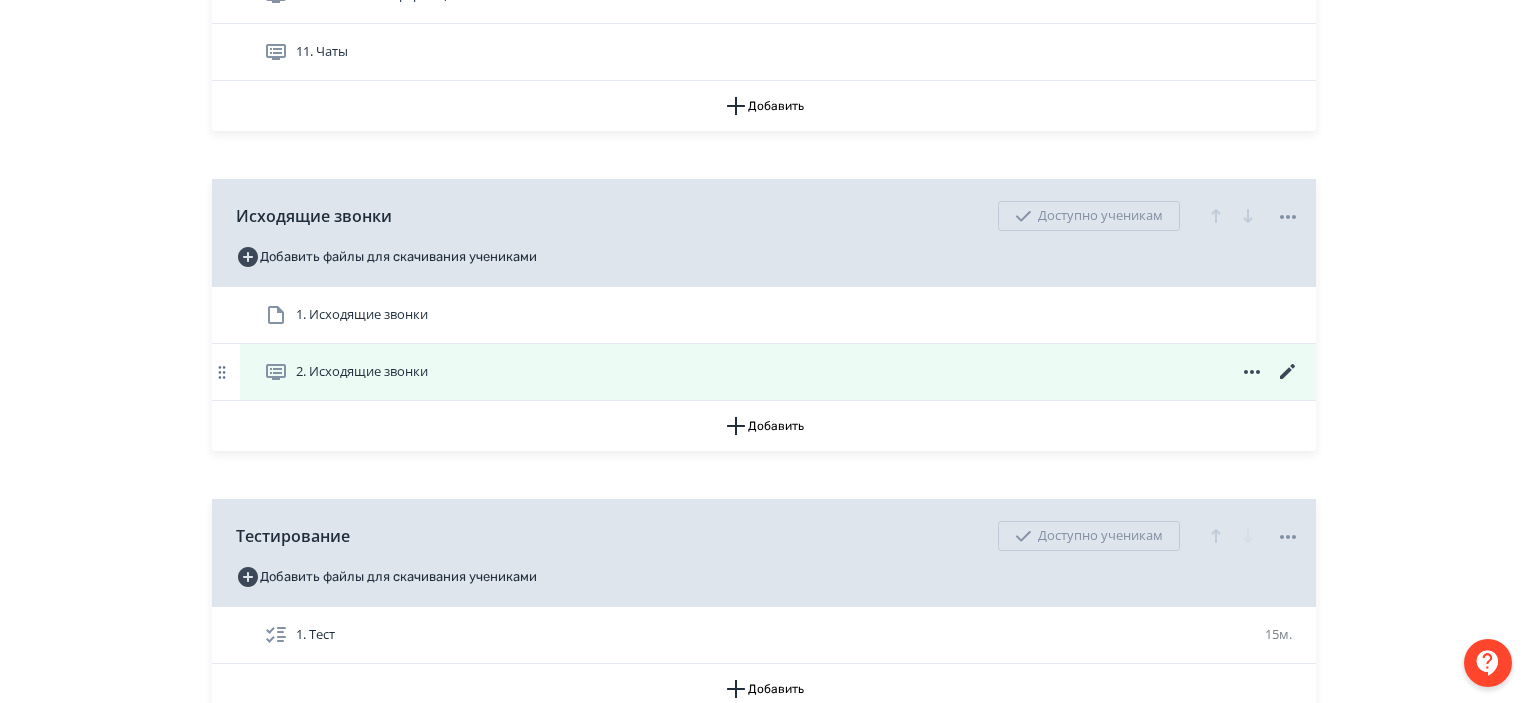 click 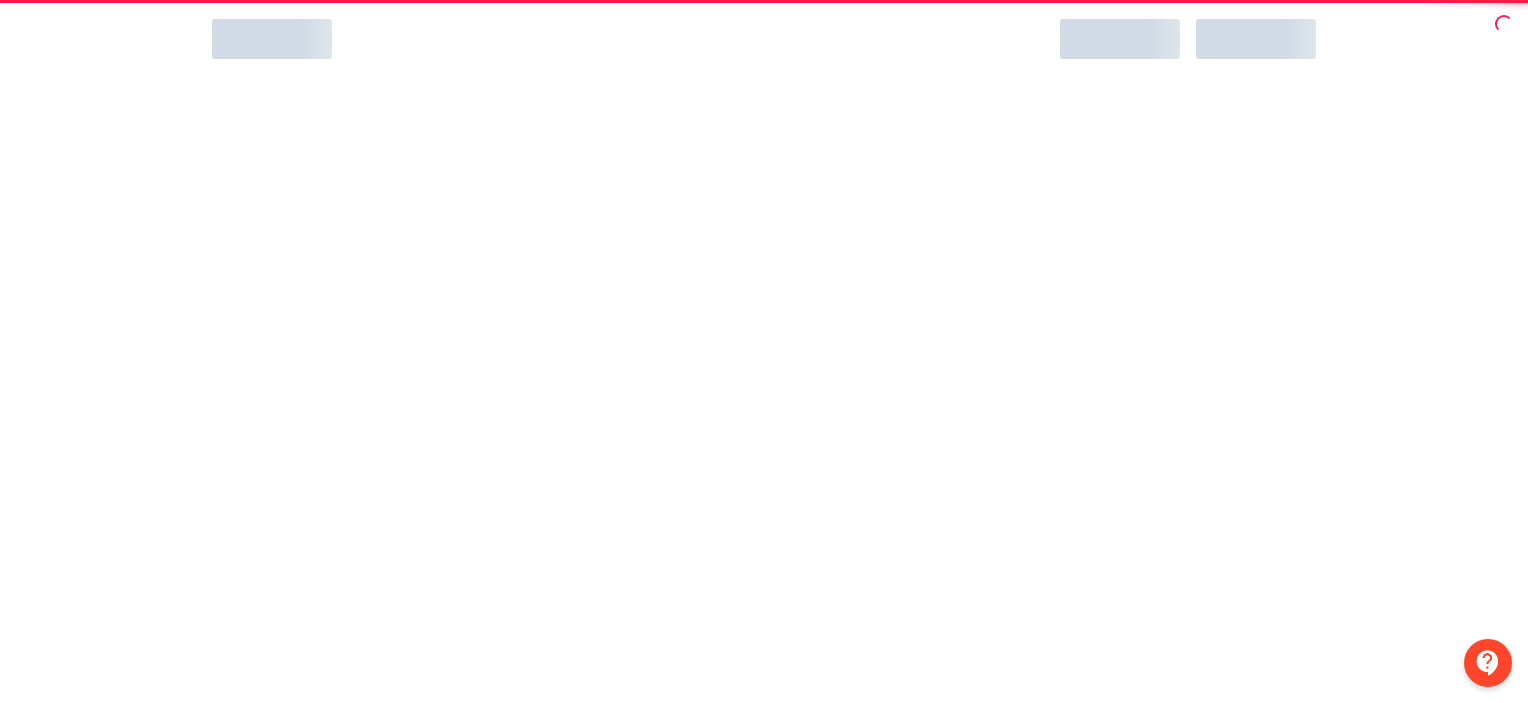 scroll, scrollTop: 0, scrollLeft: 0, axis: both 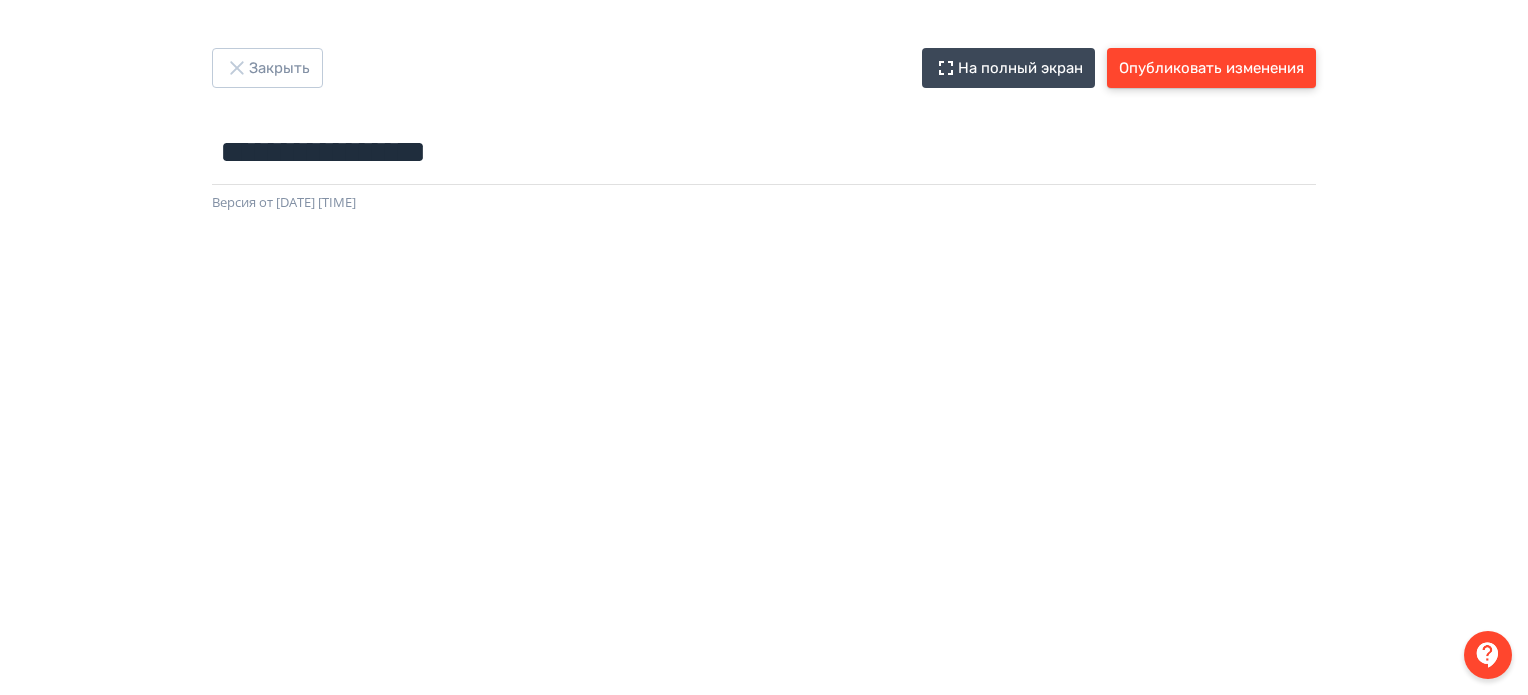 click on "Опубликовать изменения" at bounding box center (1211, 68) 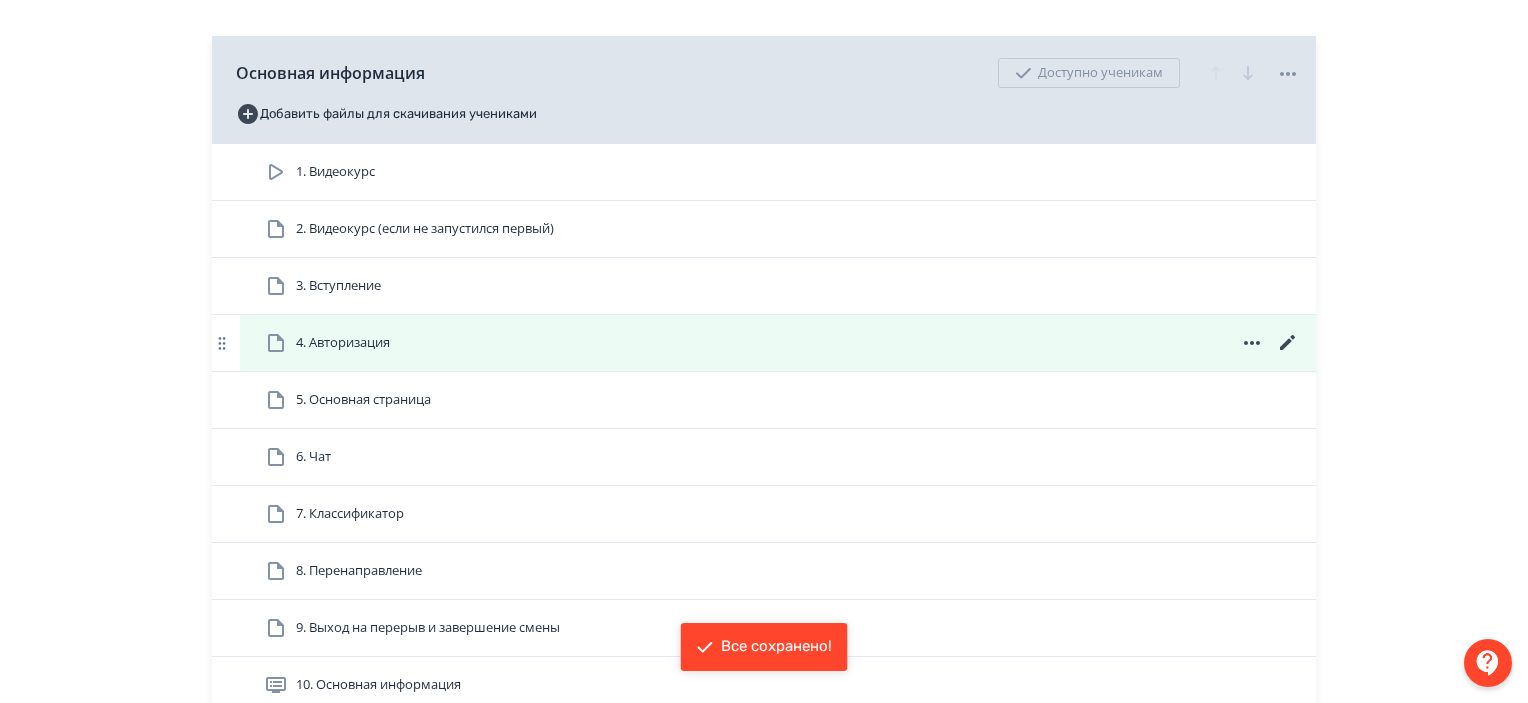 scroll, scrollTop: 500, scrollLeft: 0, axis: vertical 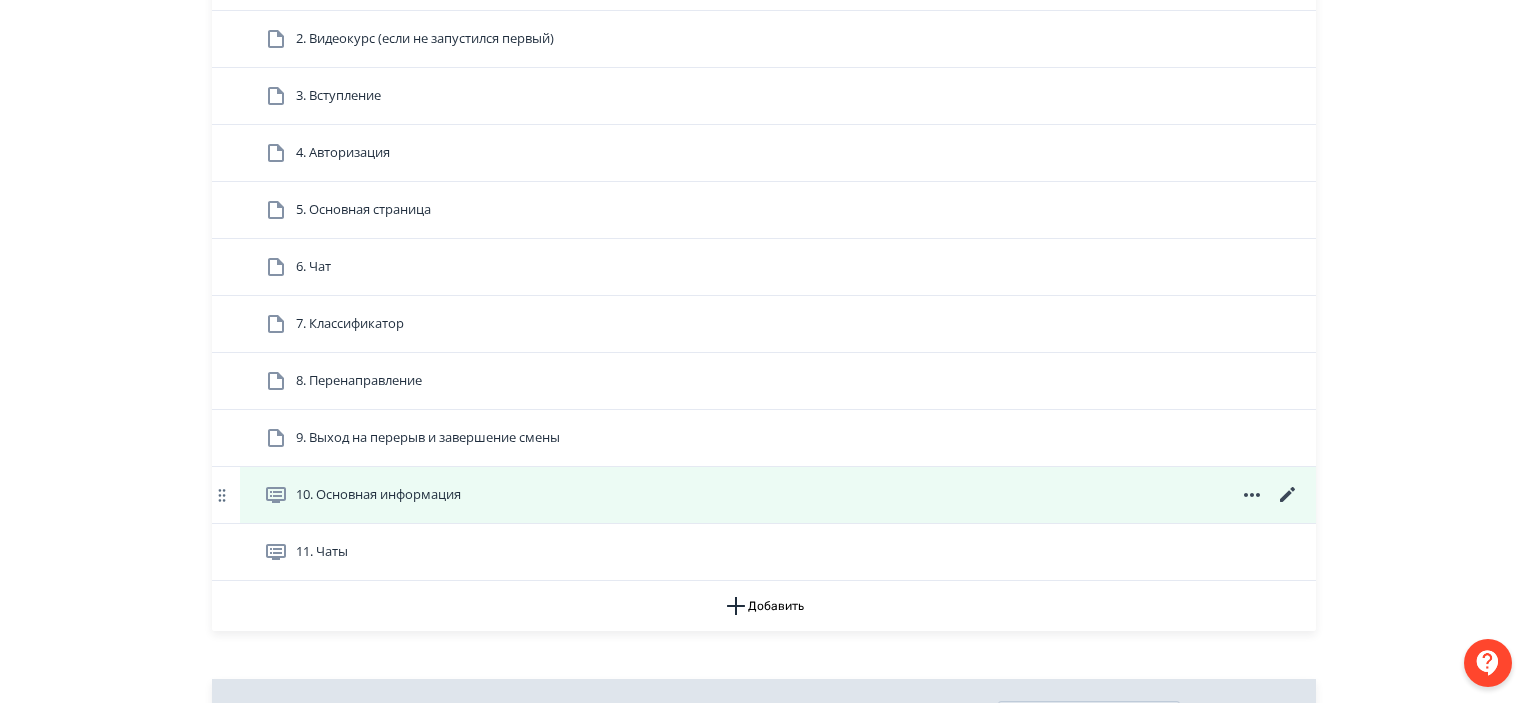 click 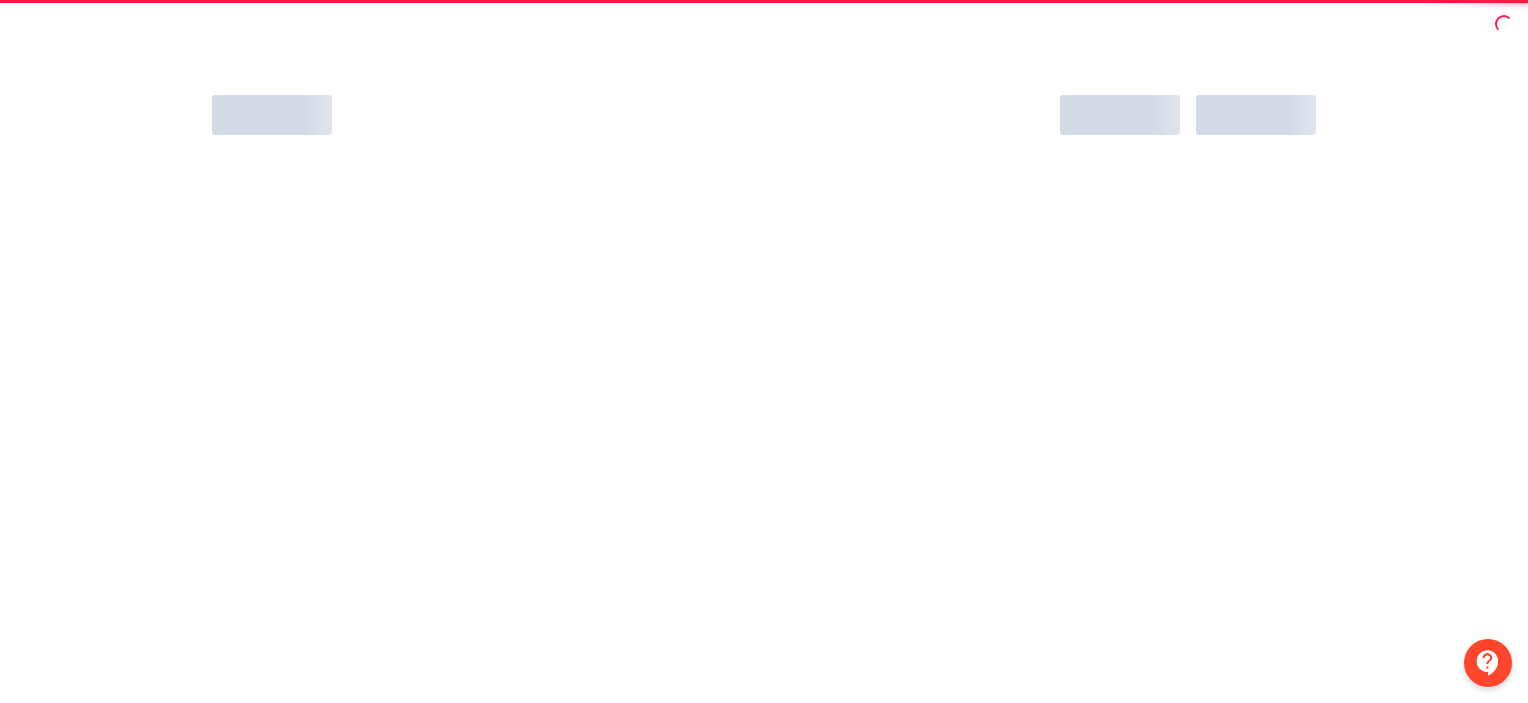 scroll, scrollTop: 0, scrollLeft: 0, axis: both 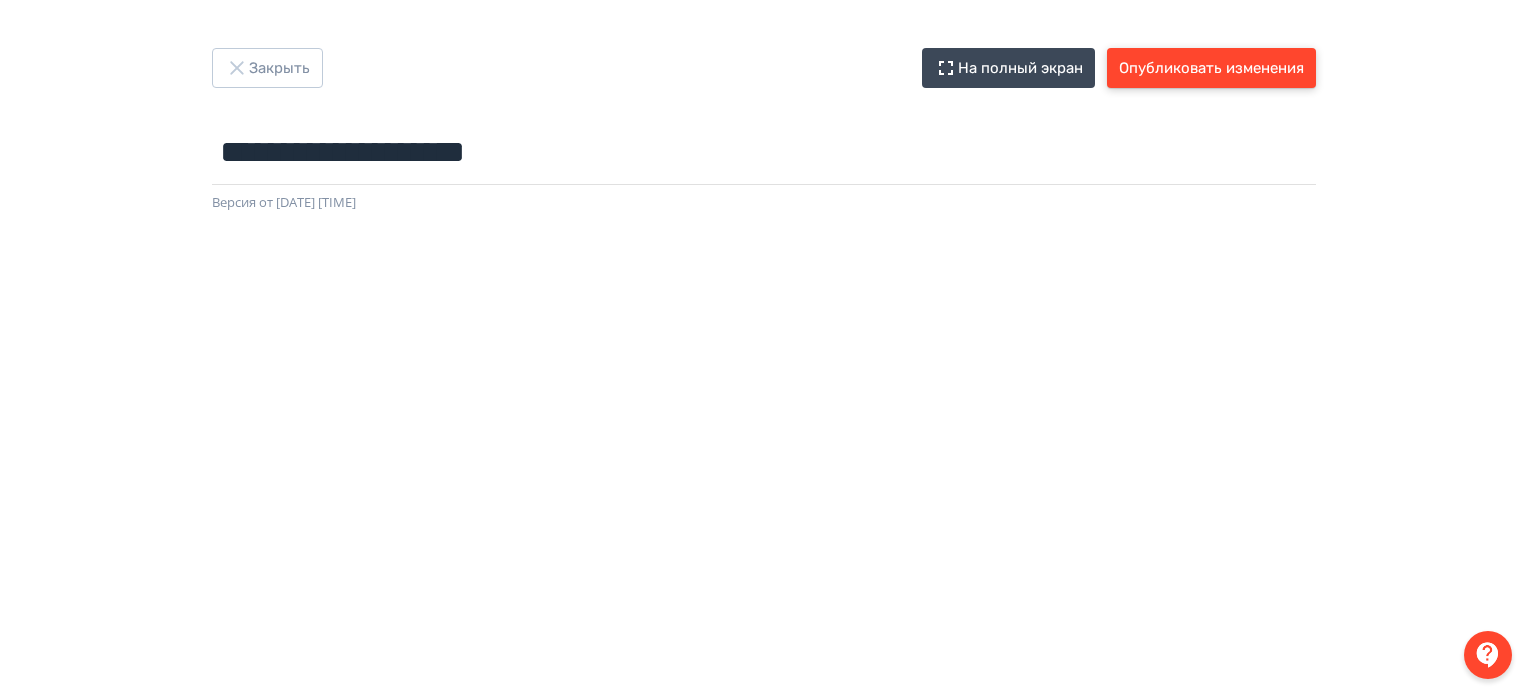 click on "Опубликовать изменения" at bounding box center [1211, 68] 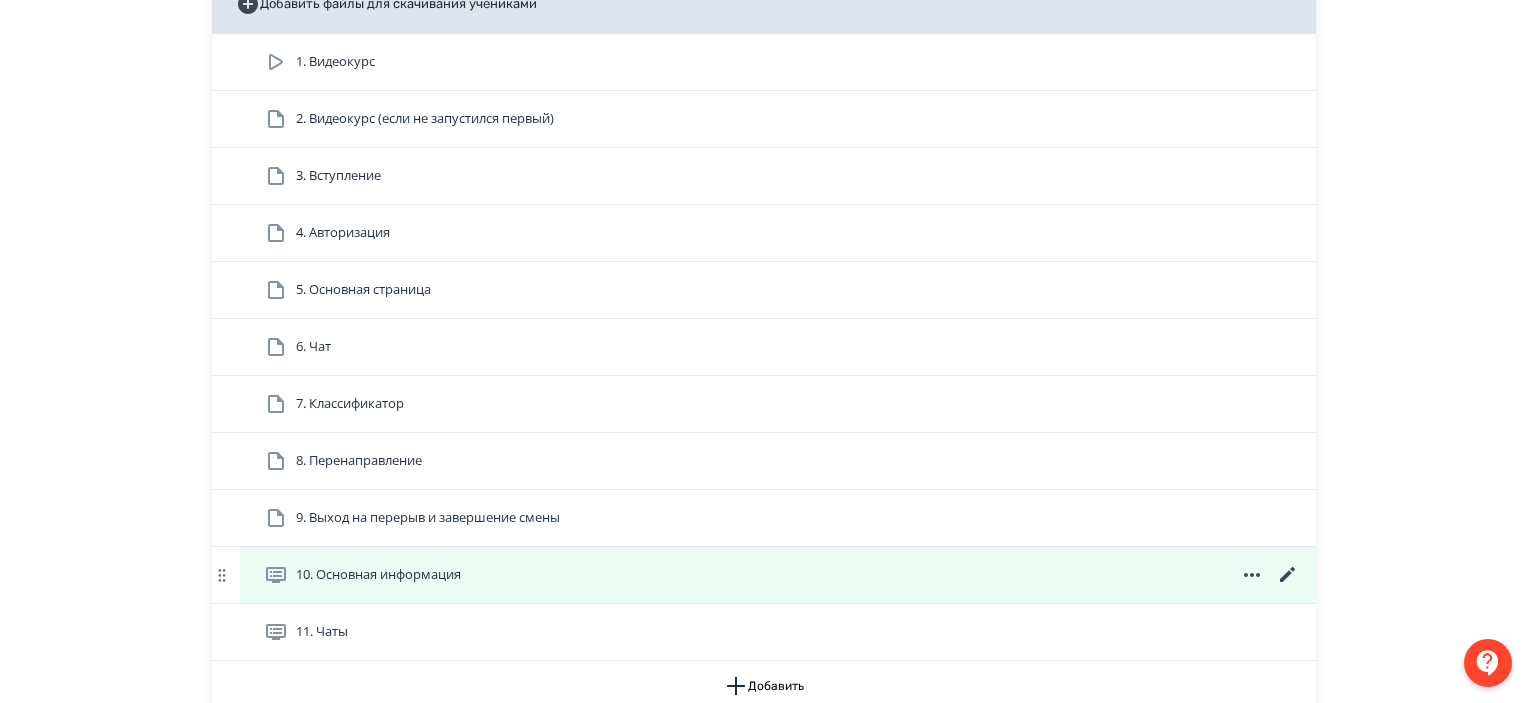 scroll, scrollTop: 600, scrollLeft: 0, axis: vertical 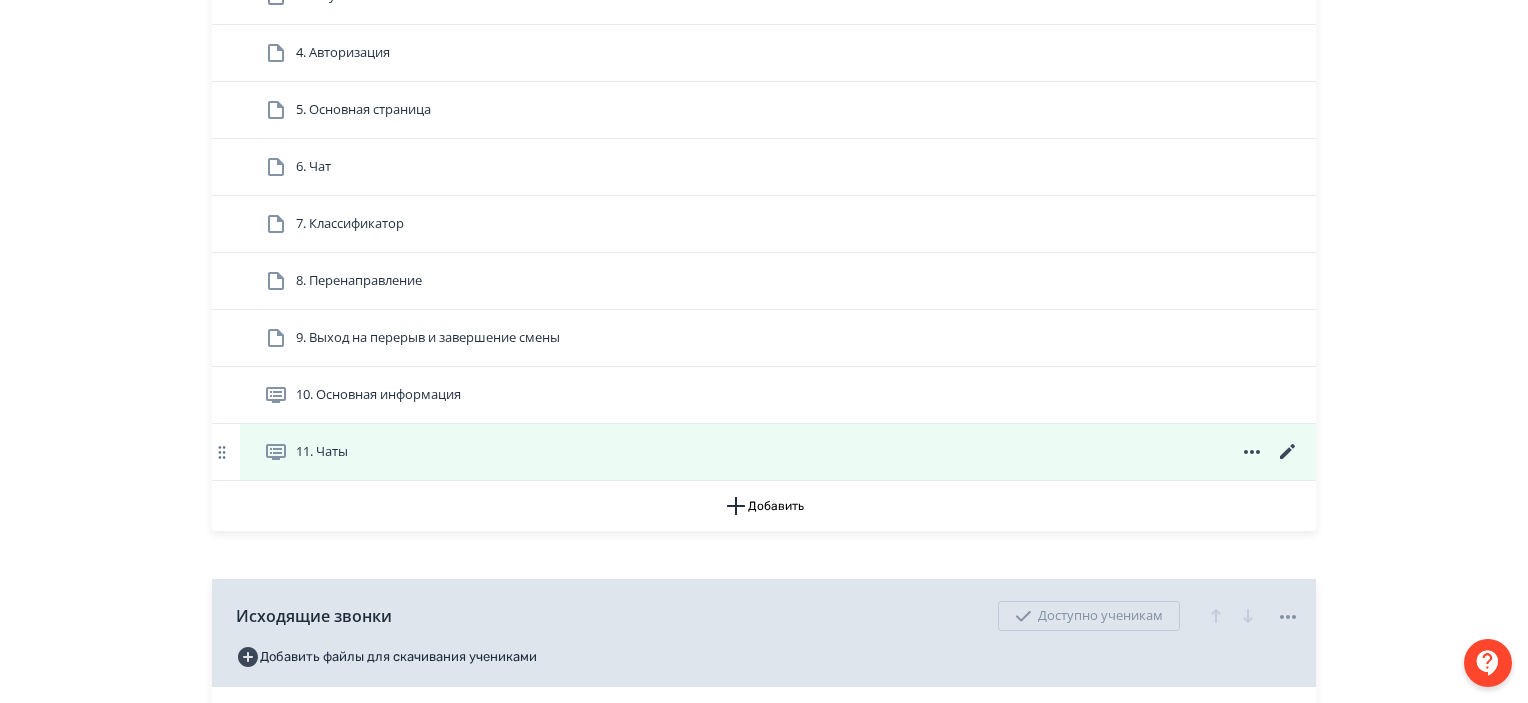 click 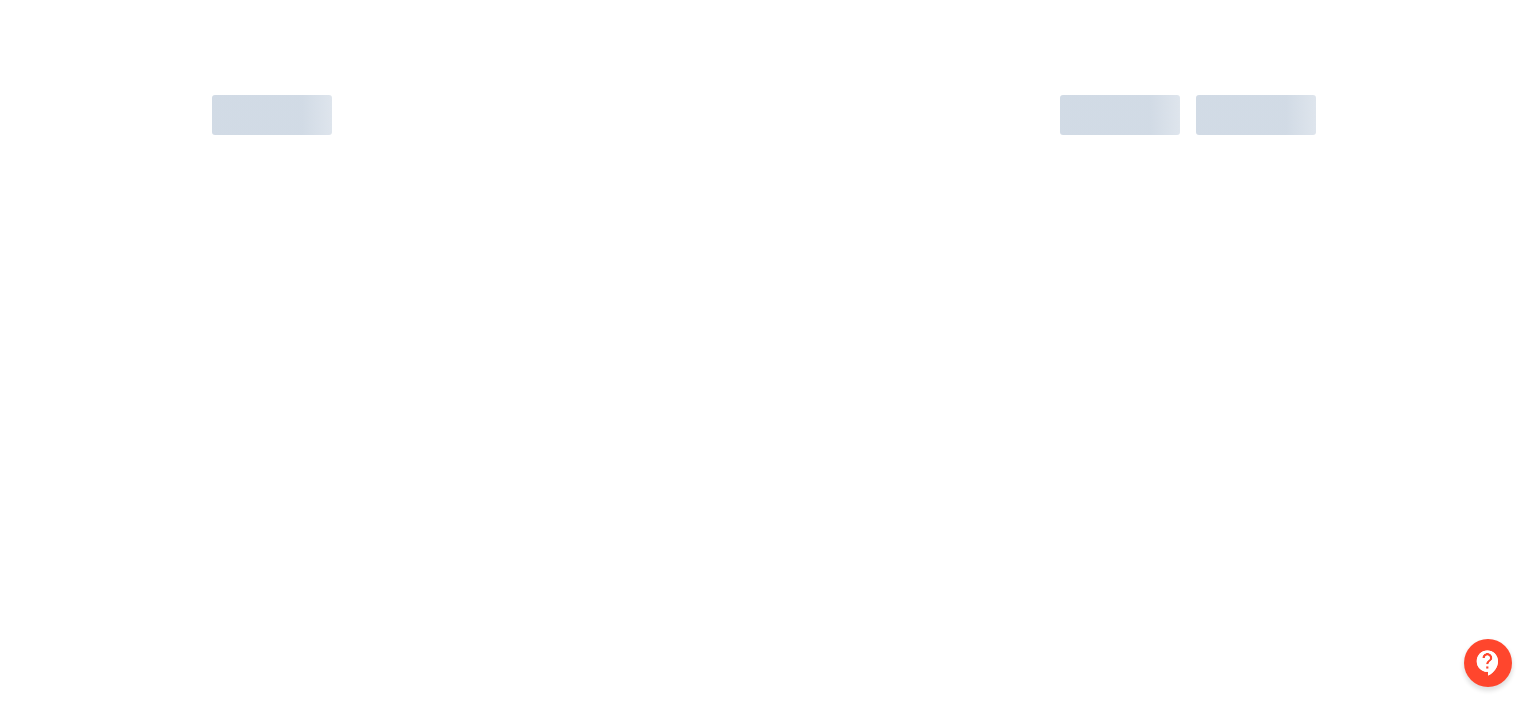scroll, scrollTop: 0, scrollLeft: 0, axis: both 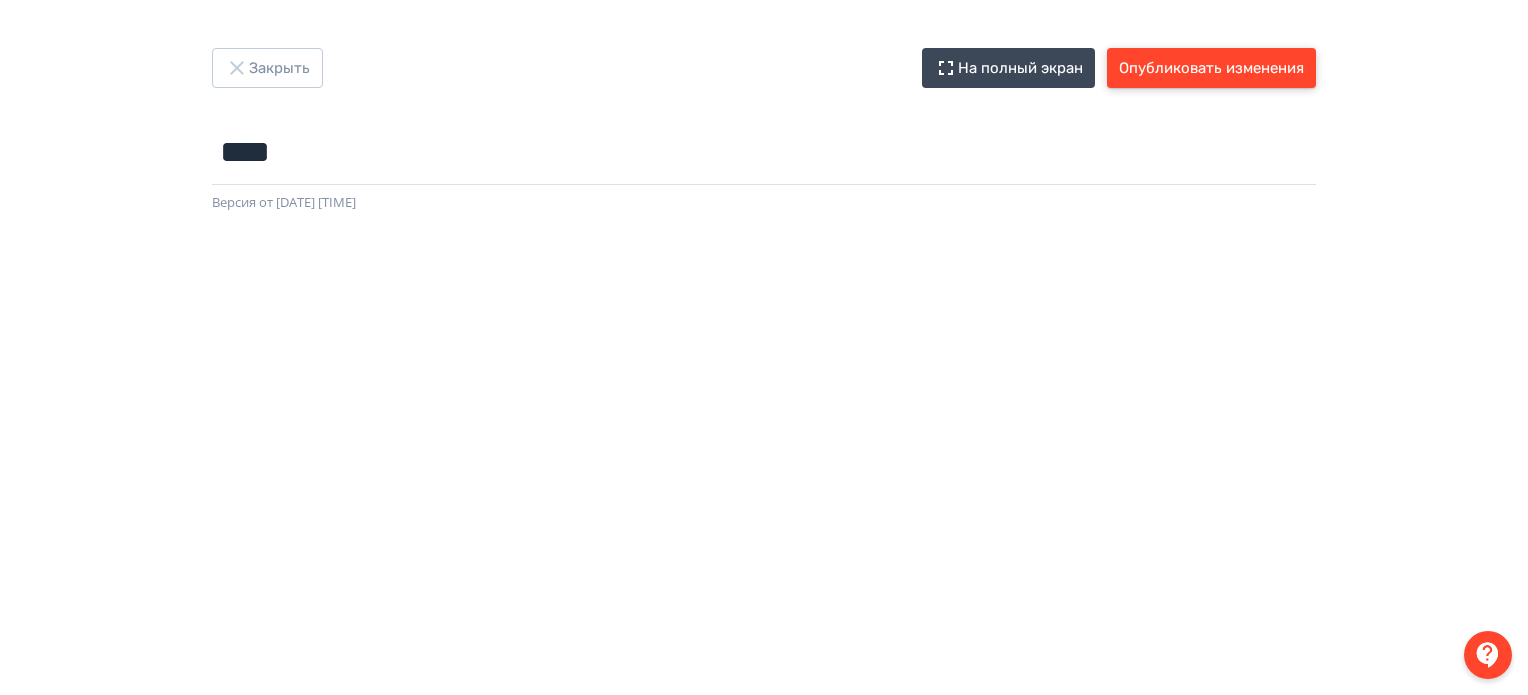 click on "Опубликовать изменения" at bounding box center [1211, 68] 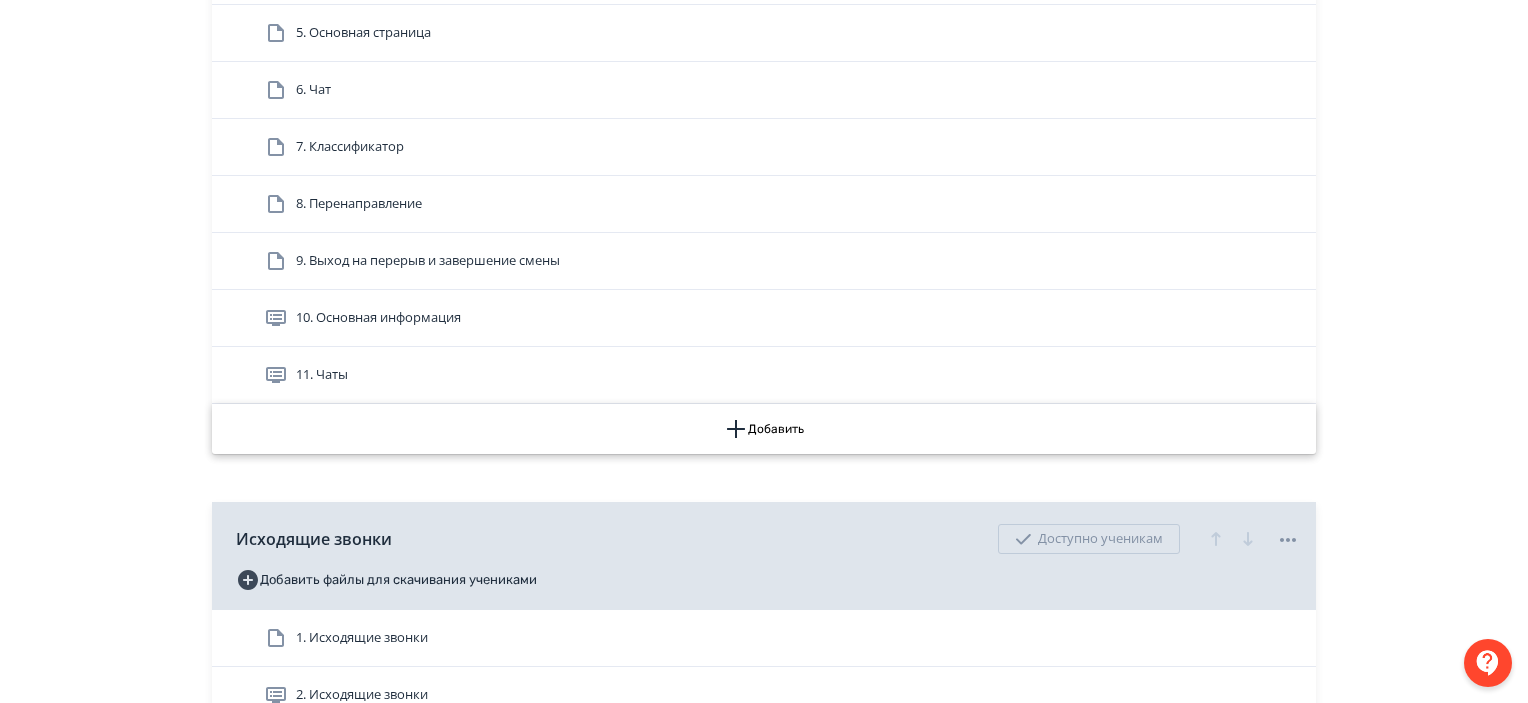scroll, scrollTop: 800, scrollLeft: 0, axis: vertical 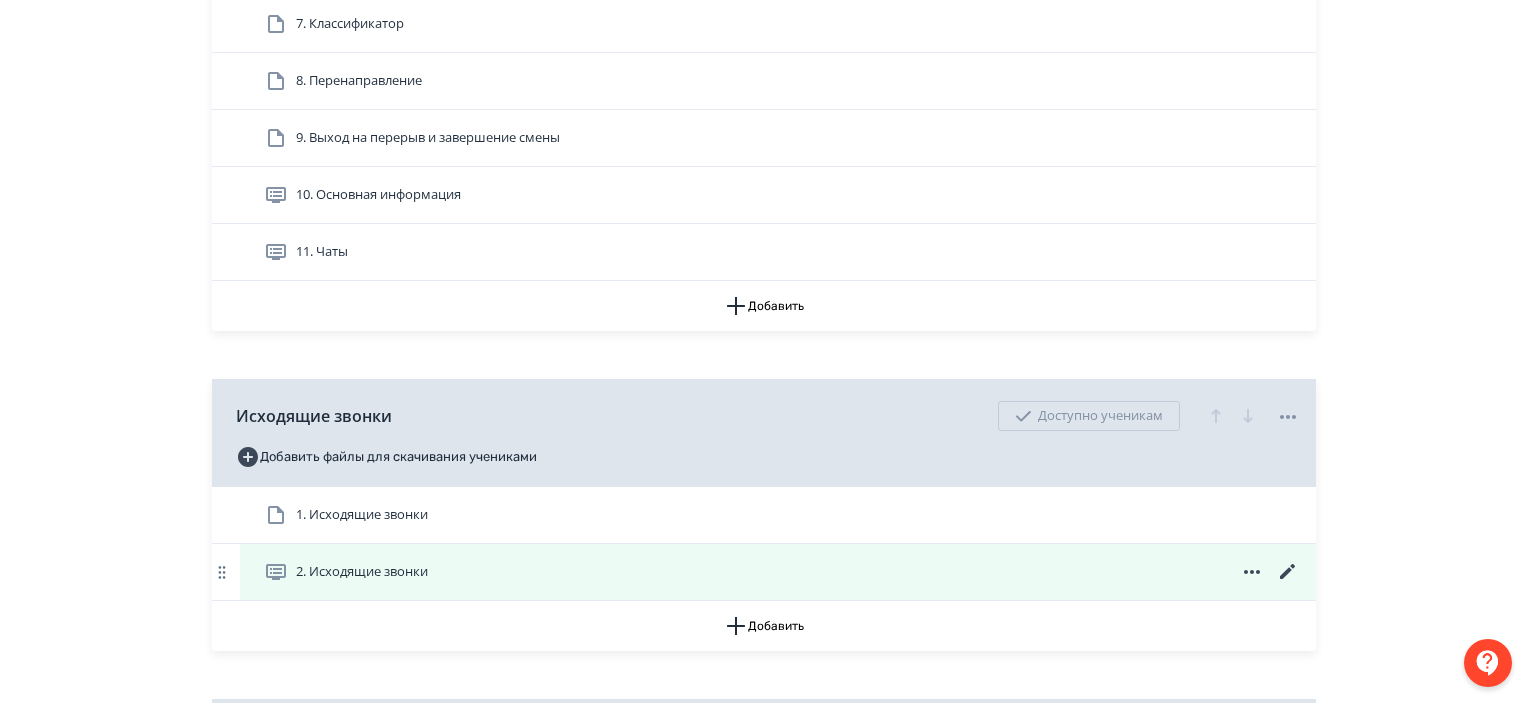 click 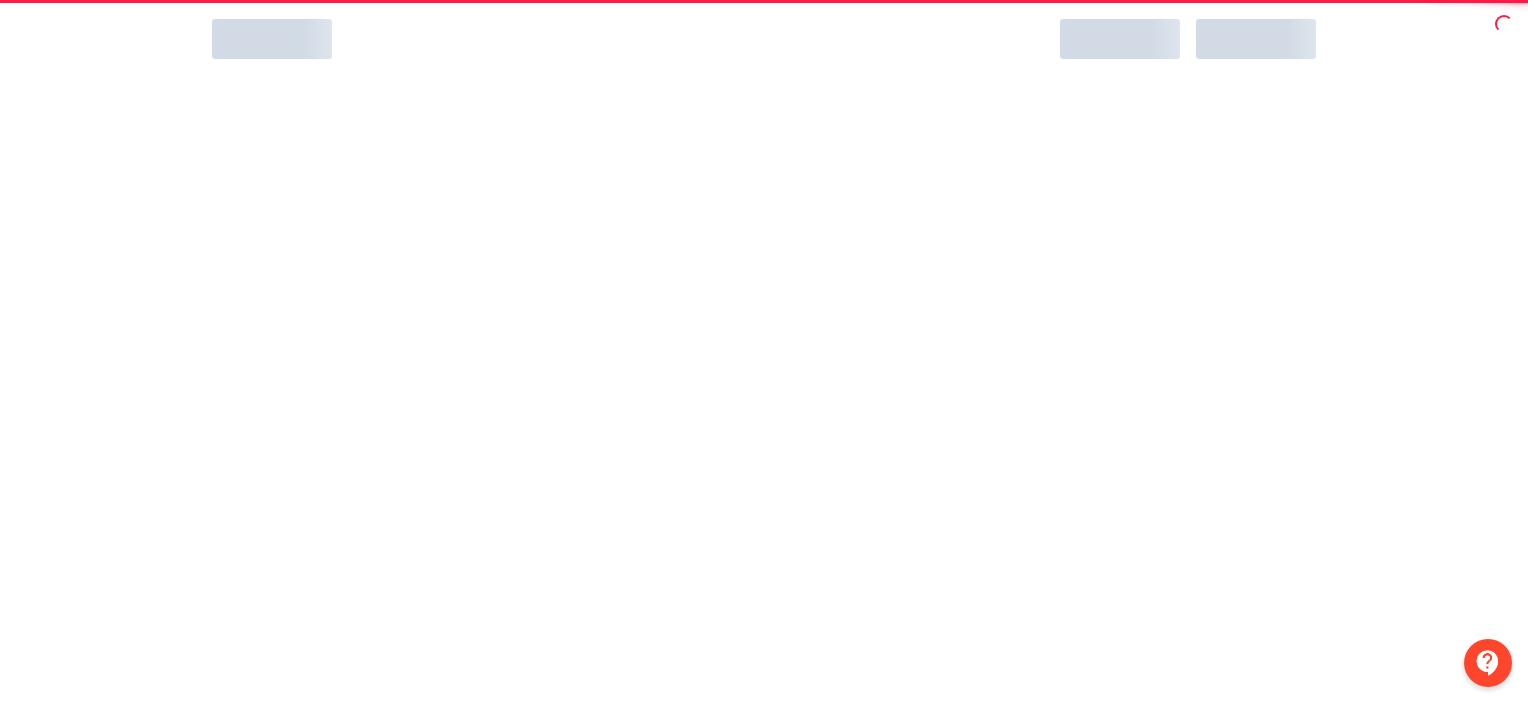scroll, scrollTop: 0, scrollLeft: 0, axis: both 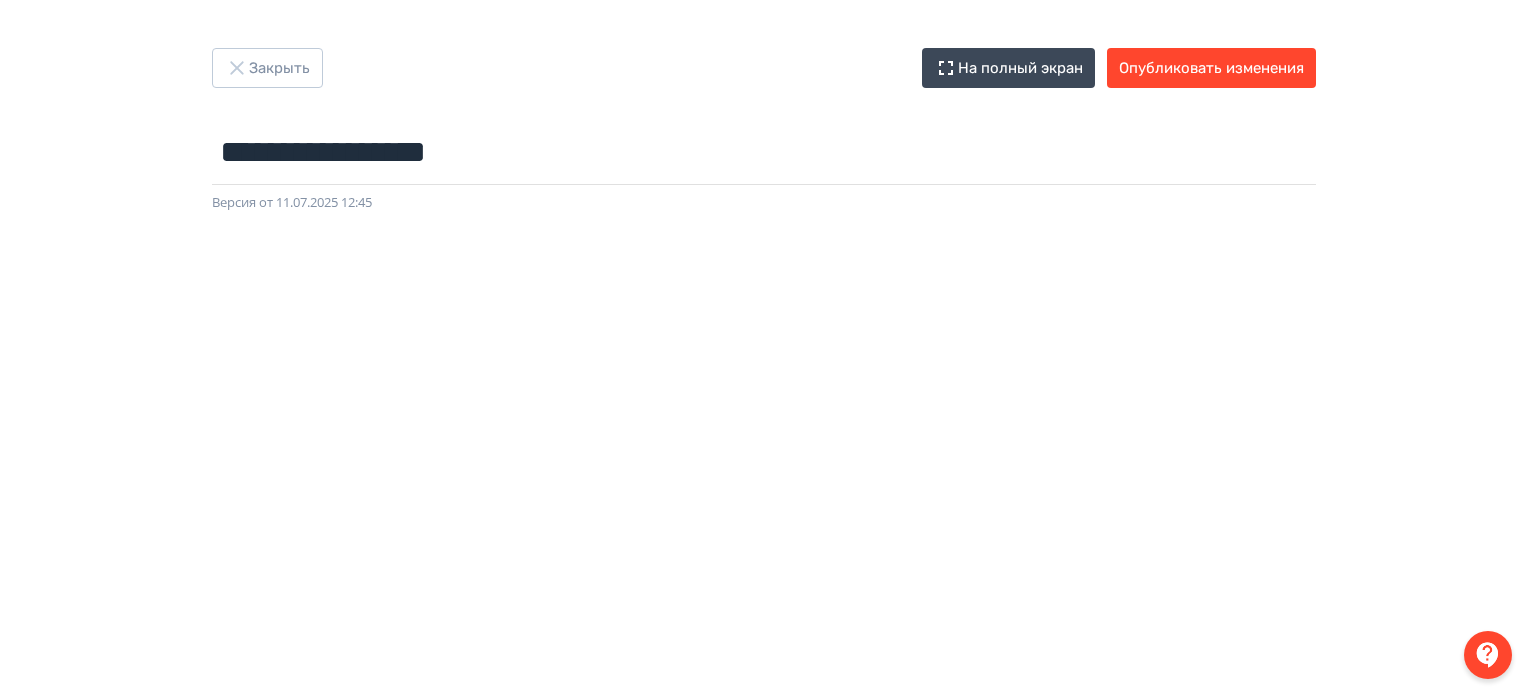 click on "**********" at bounding box center [764, 130] 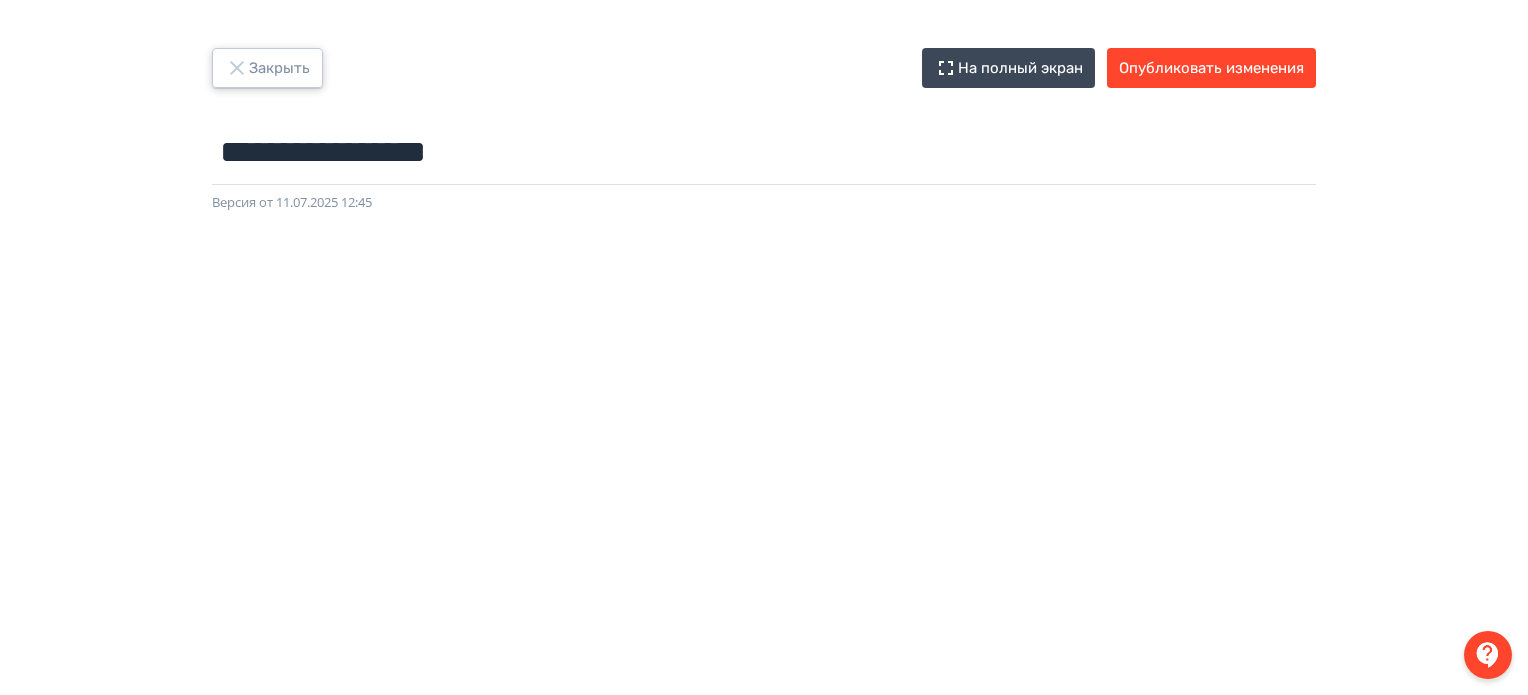 click on "Закрыть" at bounding box center (267, 68) 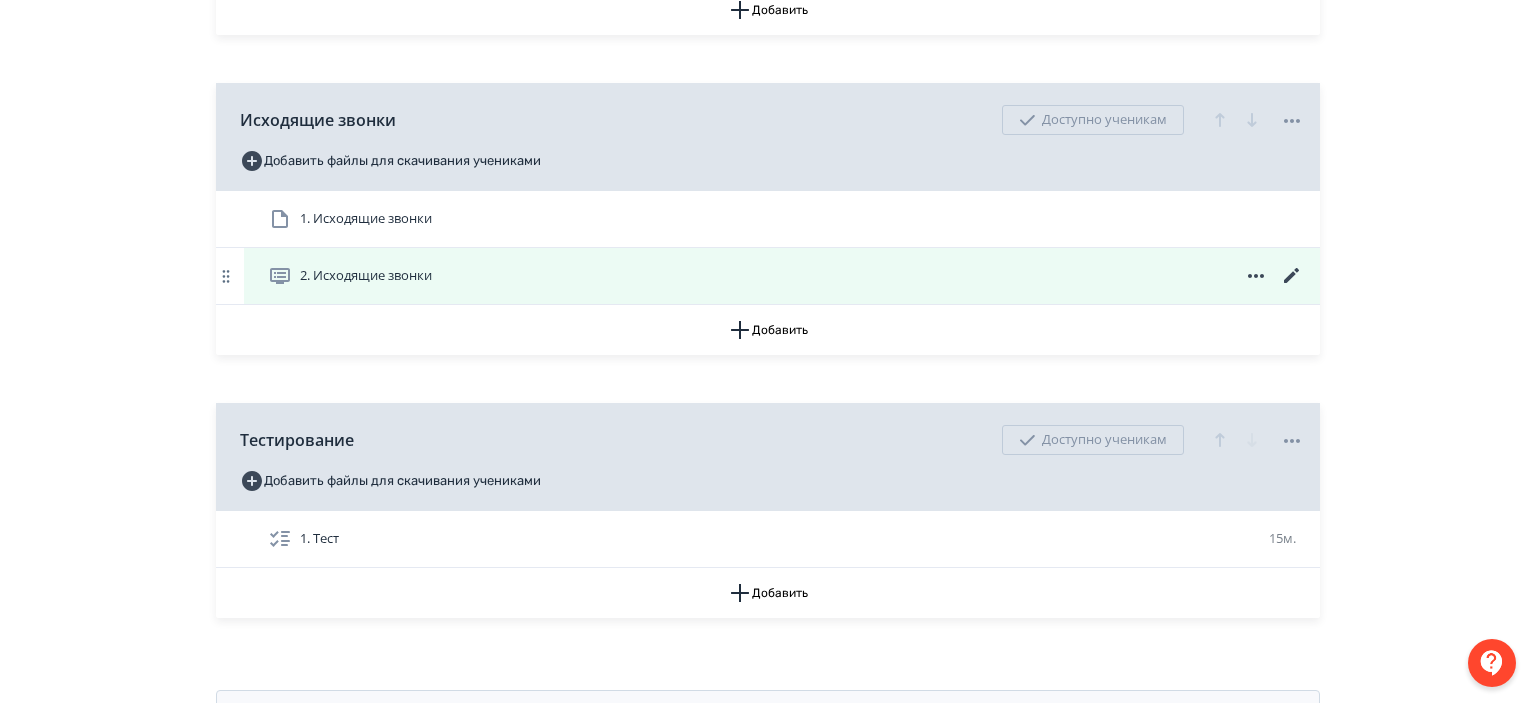 scroll, scrollTop: 1177, scrollLeft: 0, axis: vertical 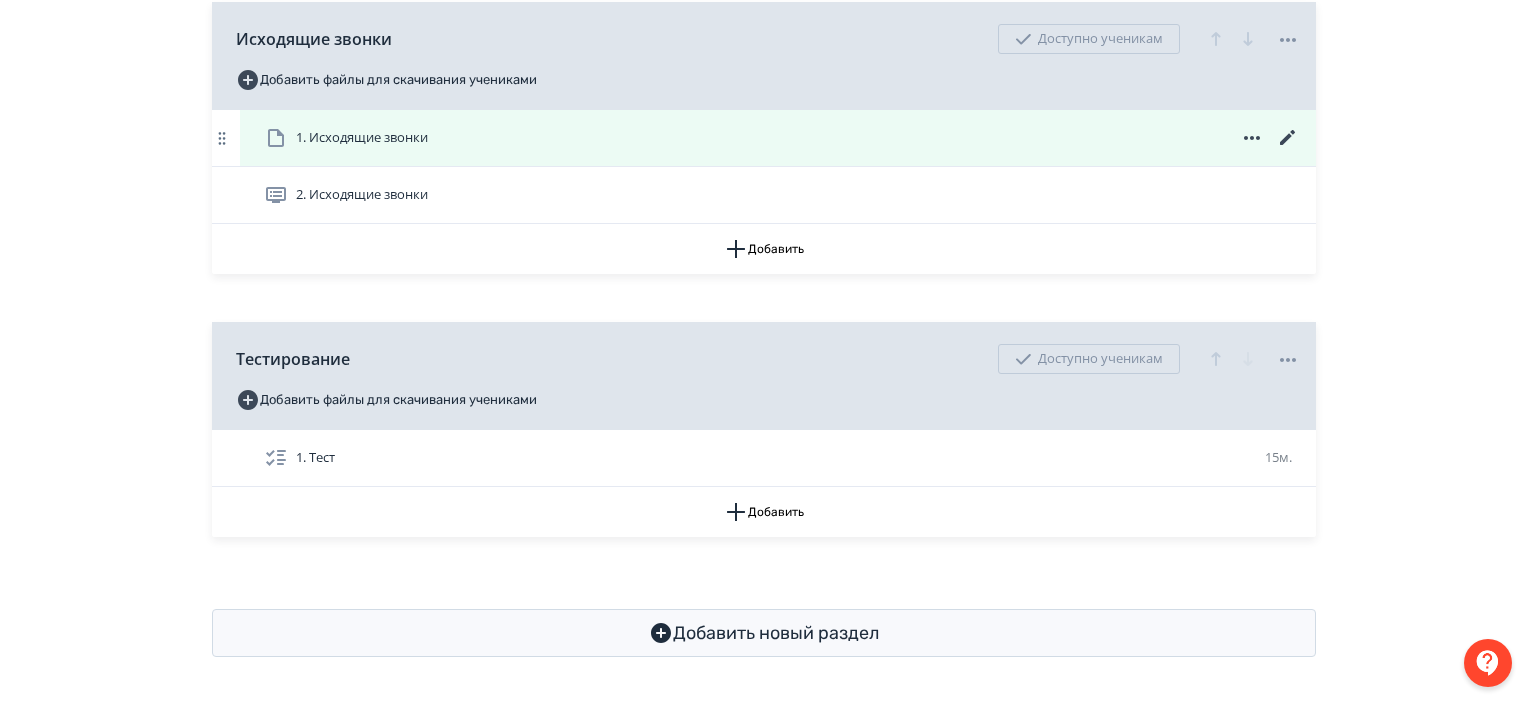 click 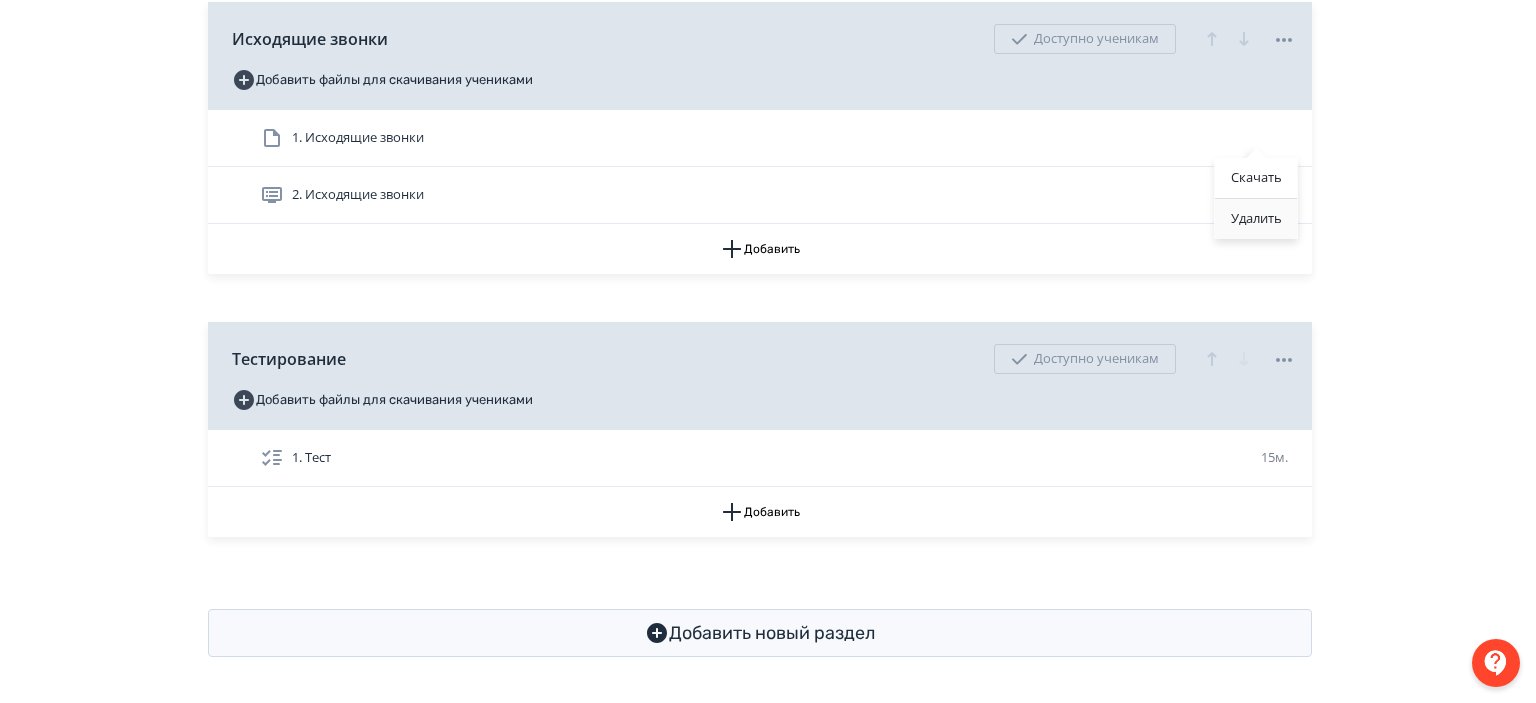 click on "Удалить" at bounding box center (1256, 219) 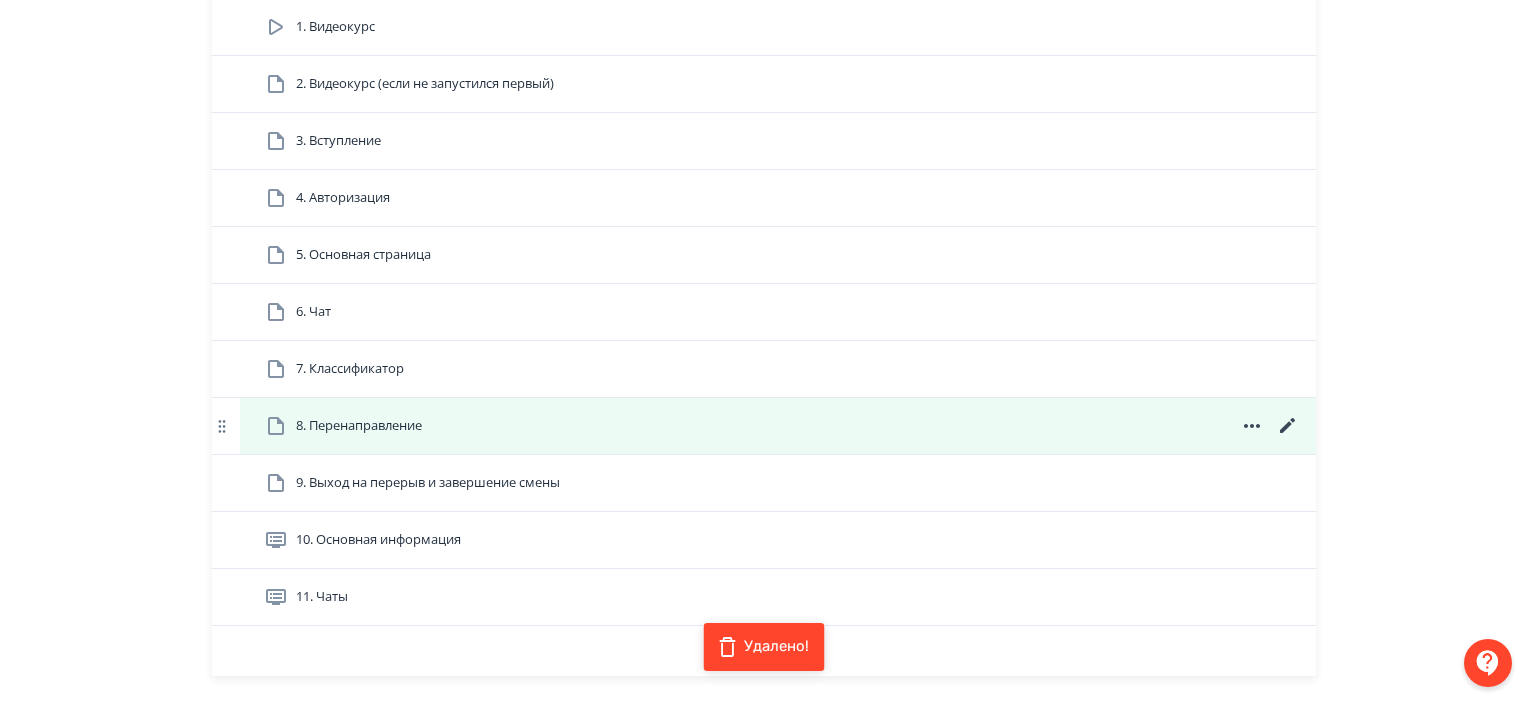 scroll, scrollTop: 420, scrollLeft: 0, axis: vertical 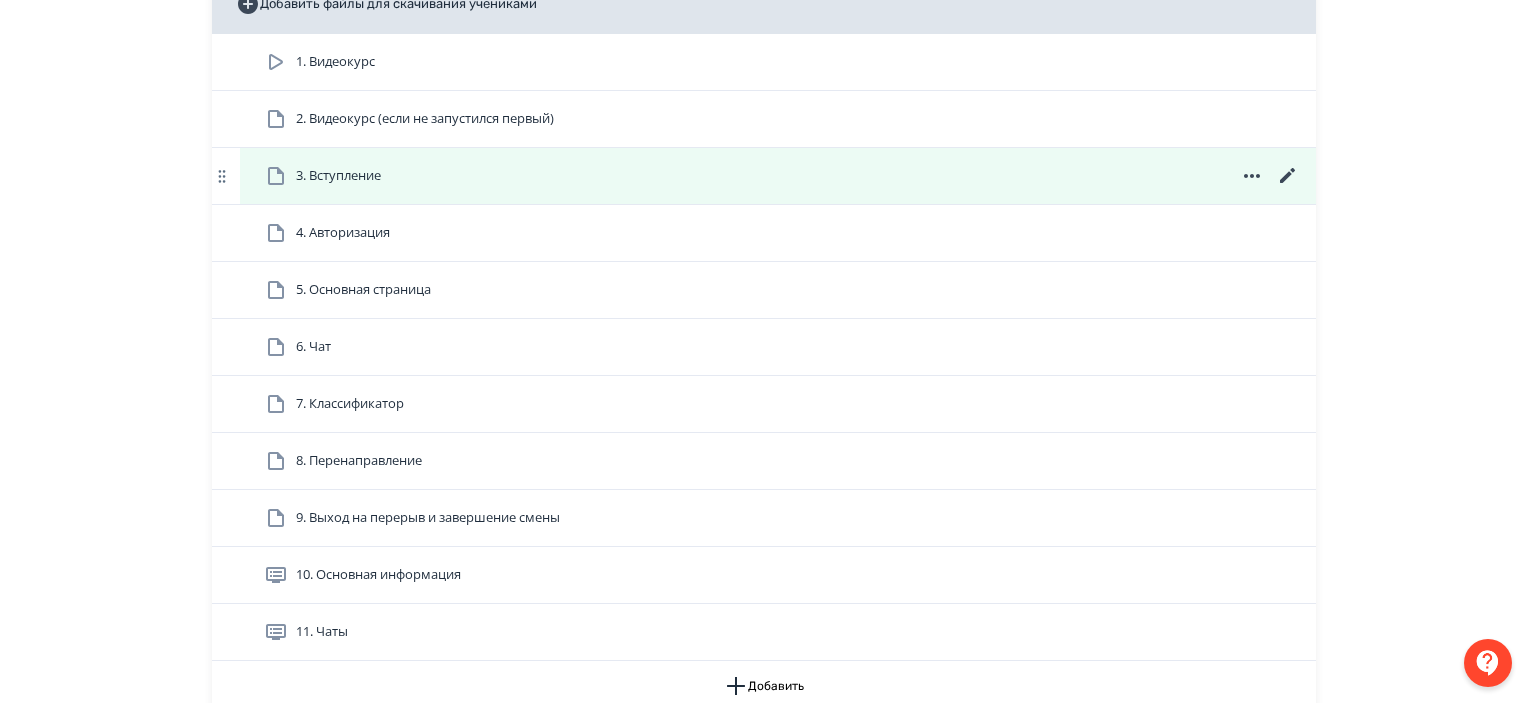 click 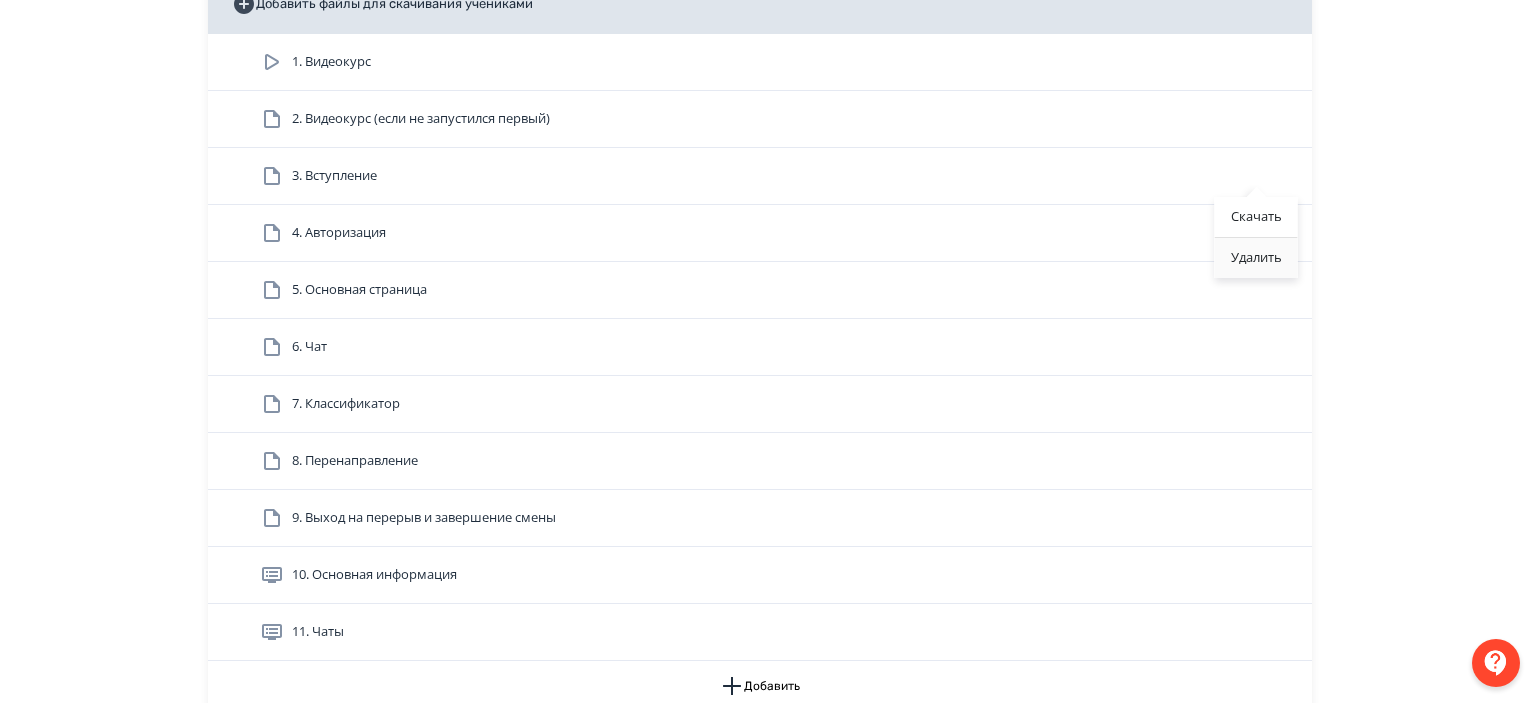 click on "Удалить" at bounding box center [1256, 258] 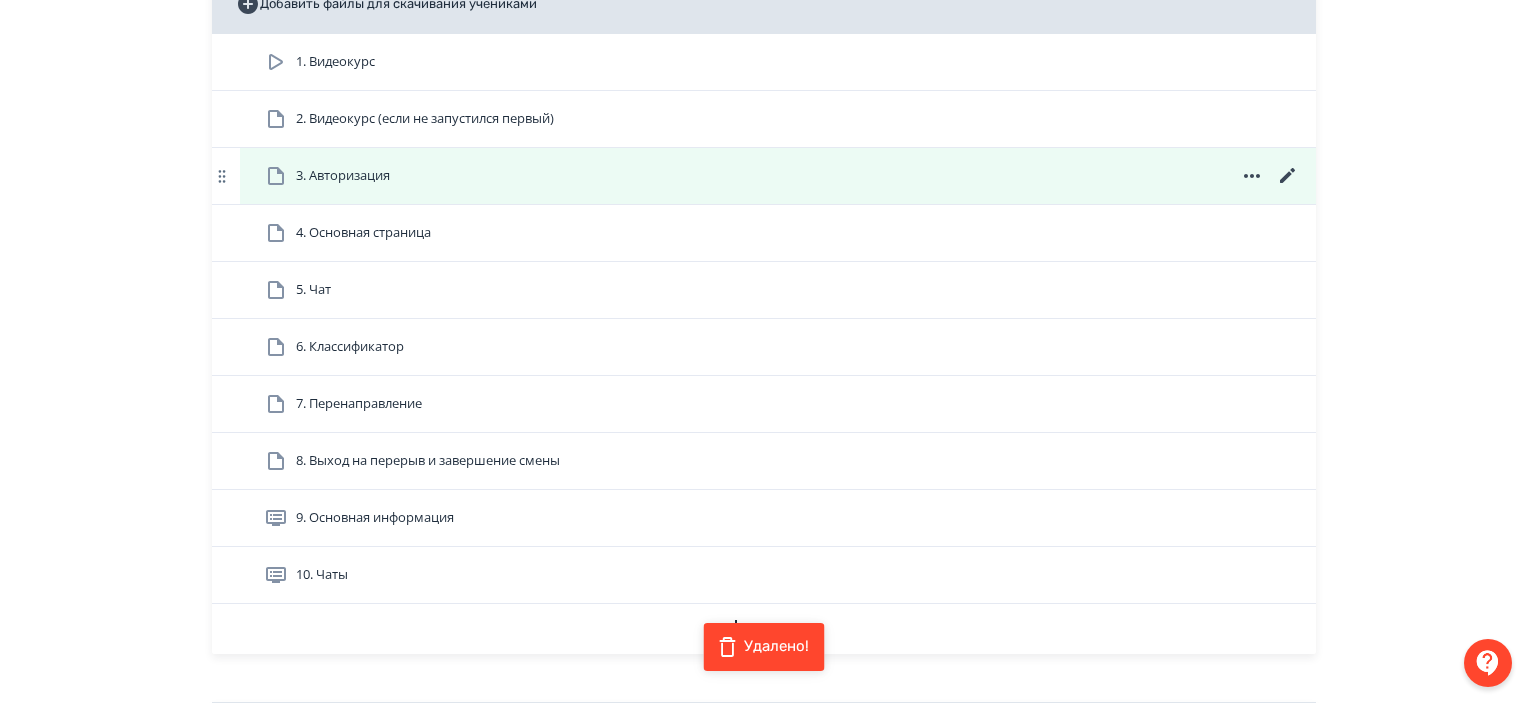 click 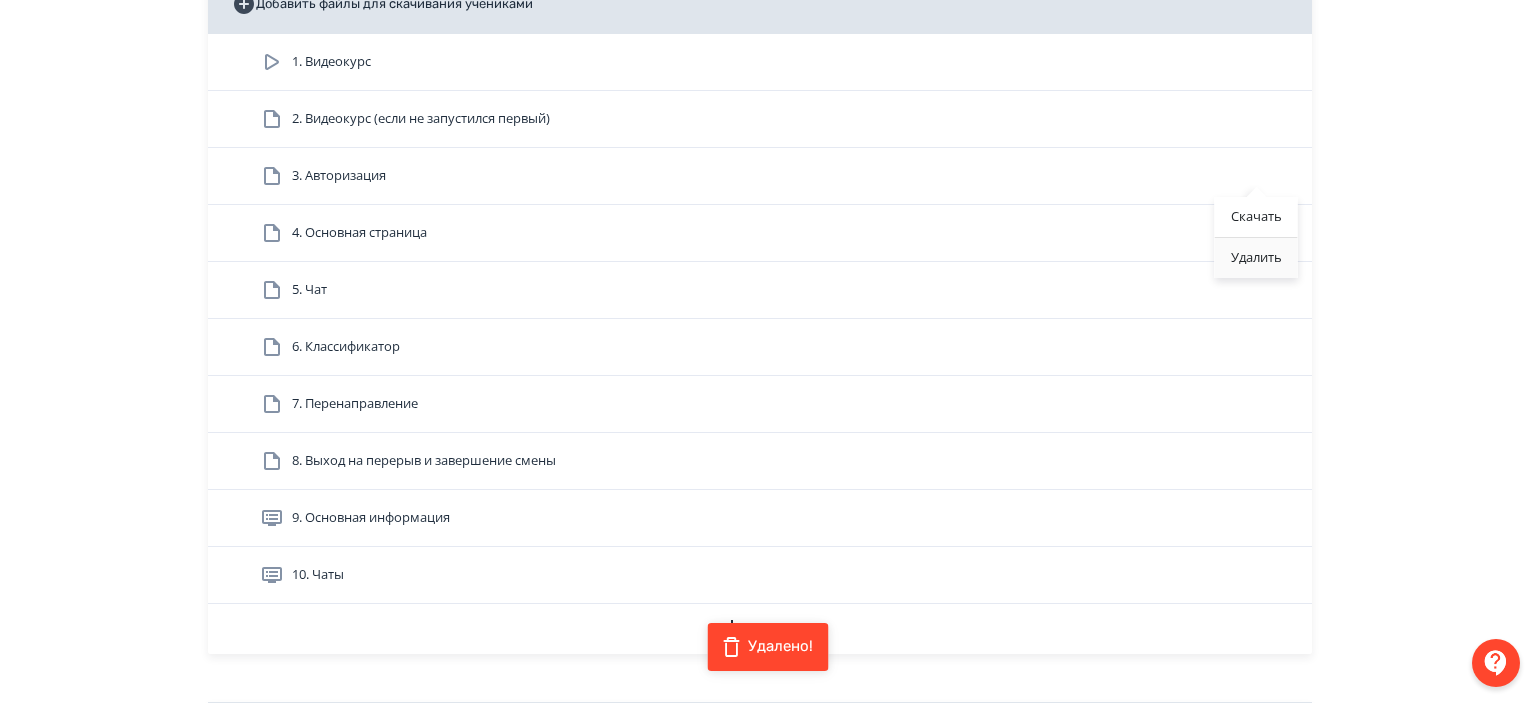 click on "Удалить" at bounding box center (1256, 258) 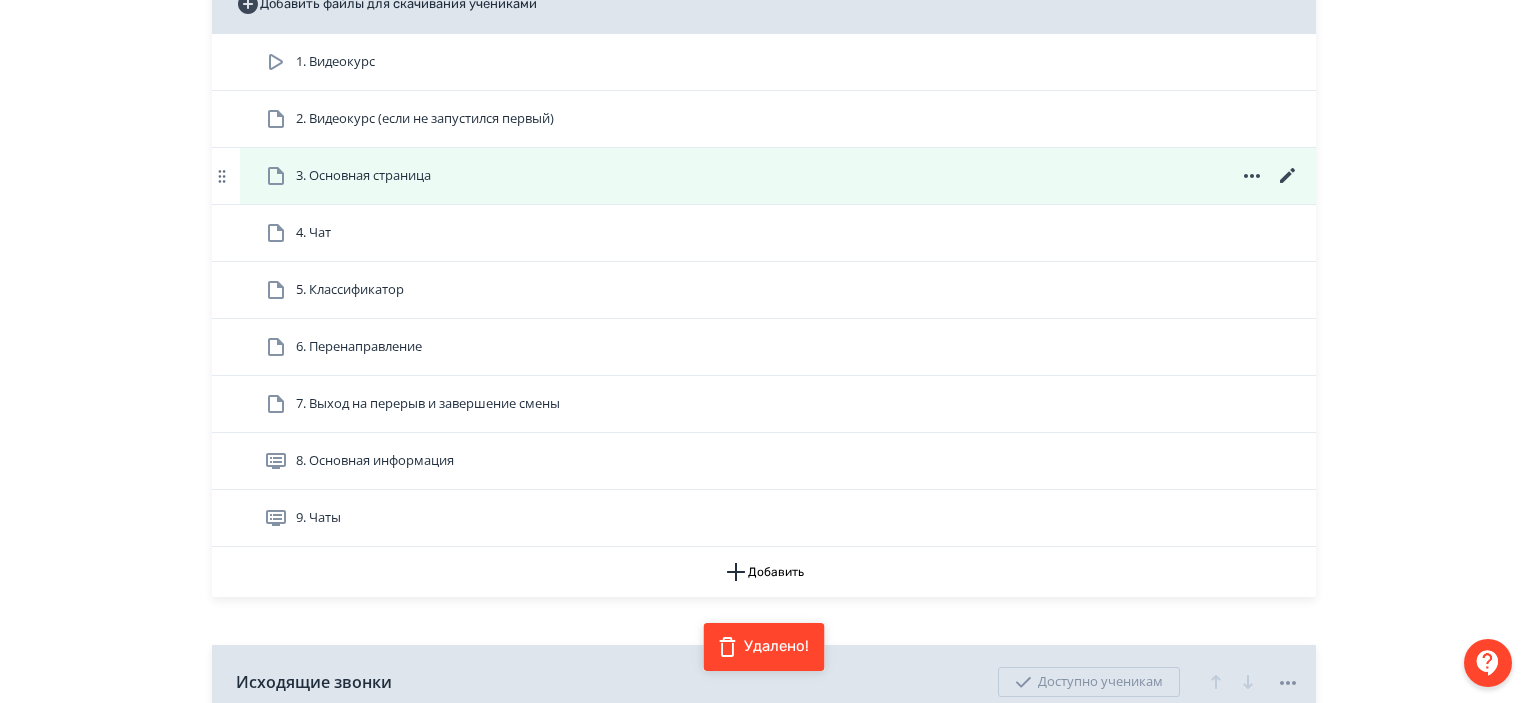 click 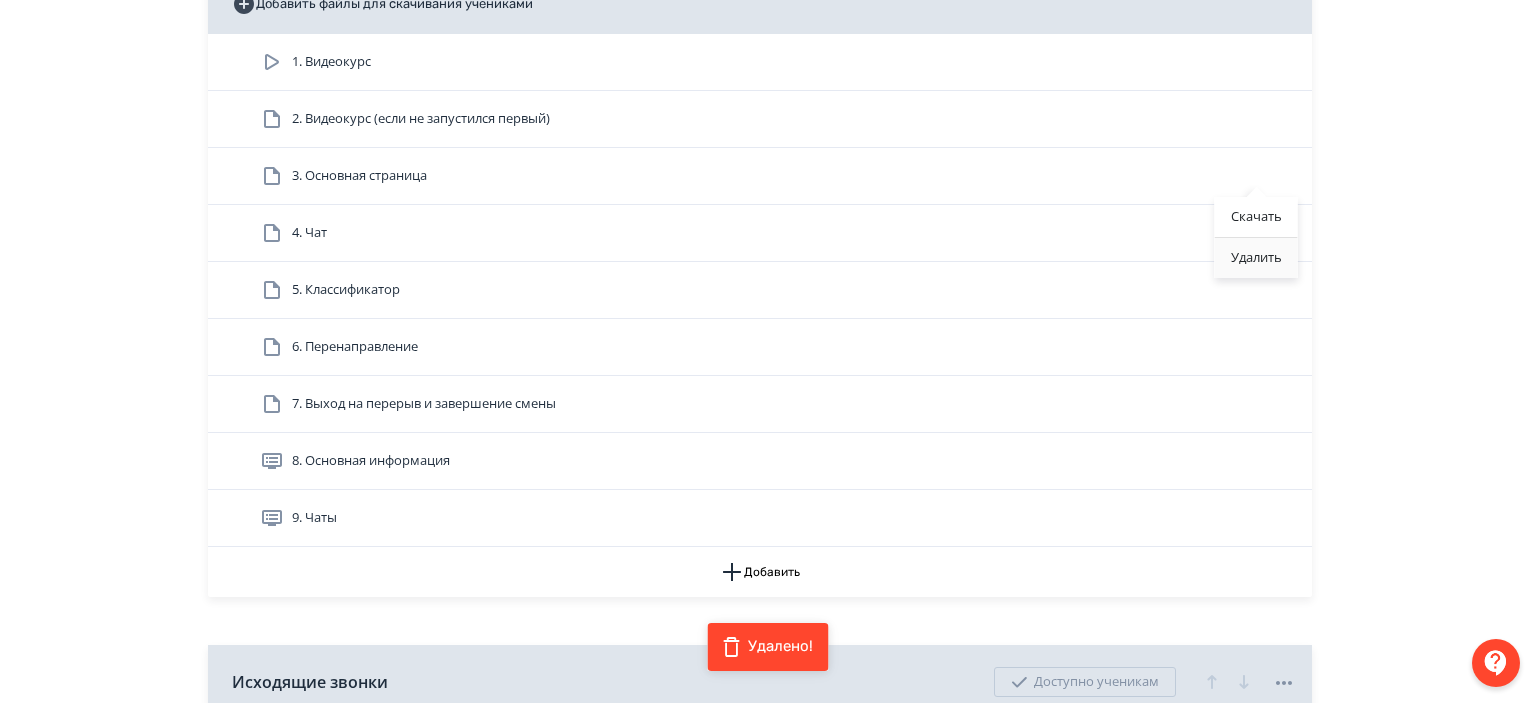 click on "Удалить" at bounding box center [1256, 258] 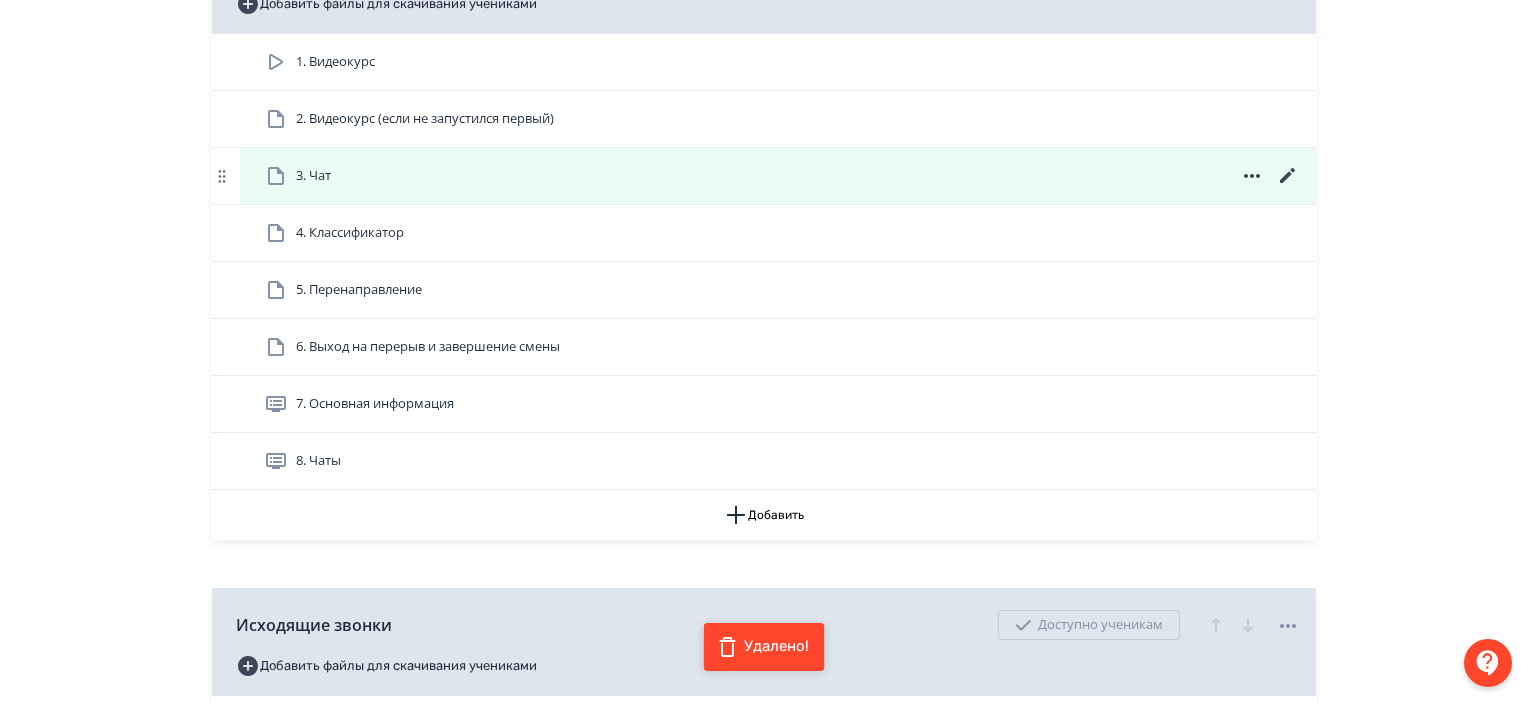 click 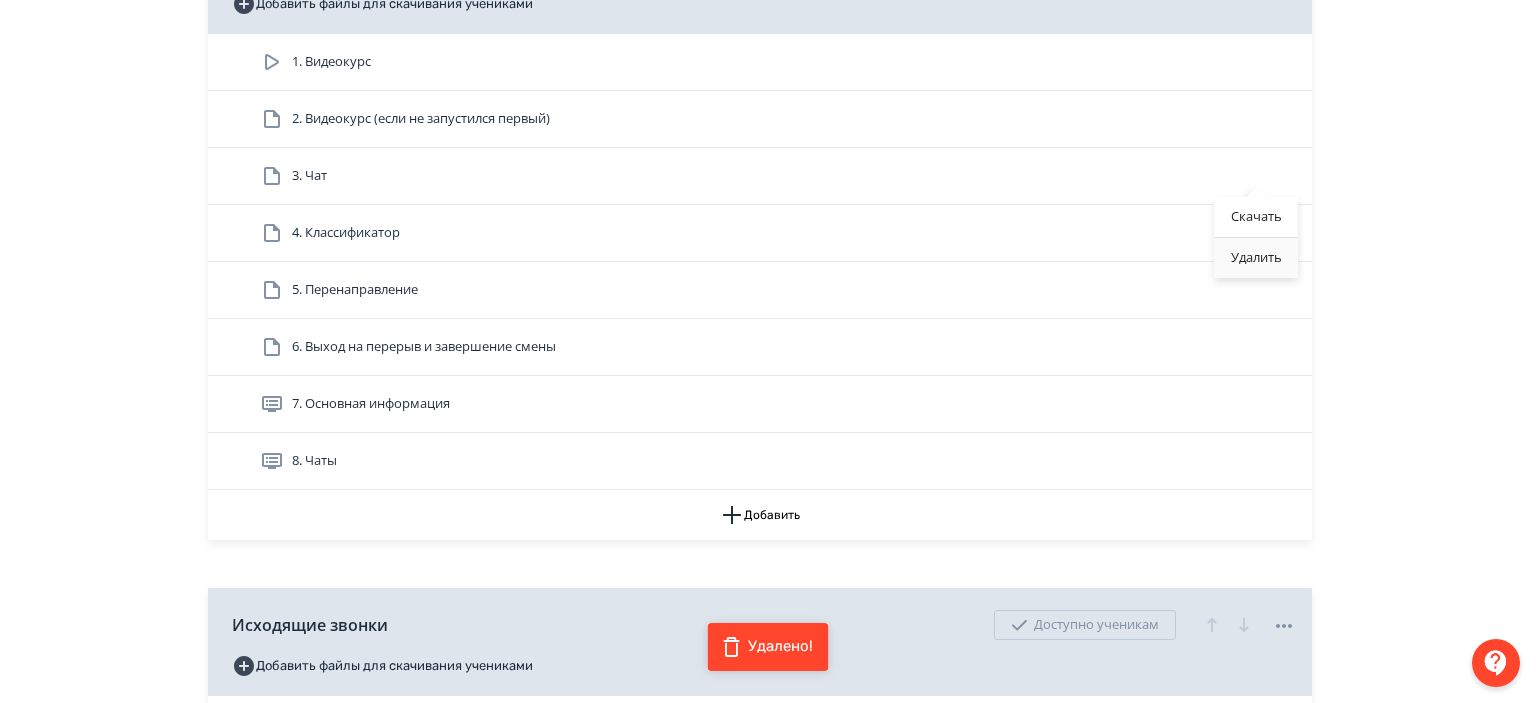 click on "Удалить" at bounding box center [1256, 258] 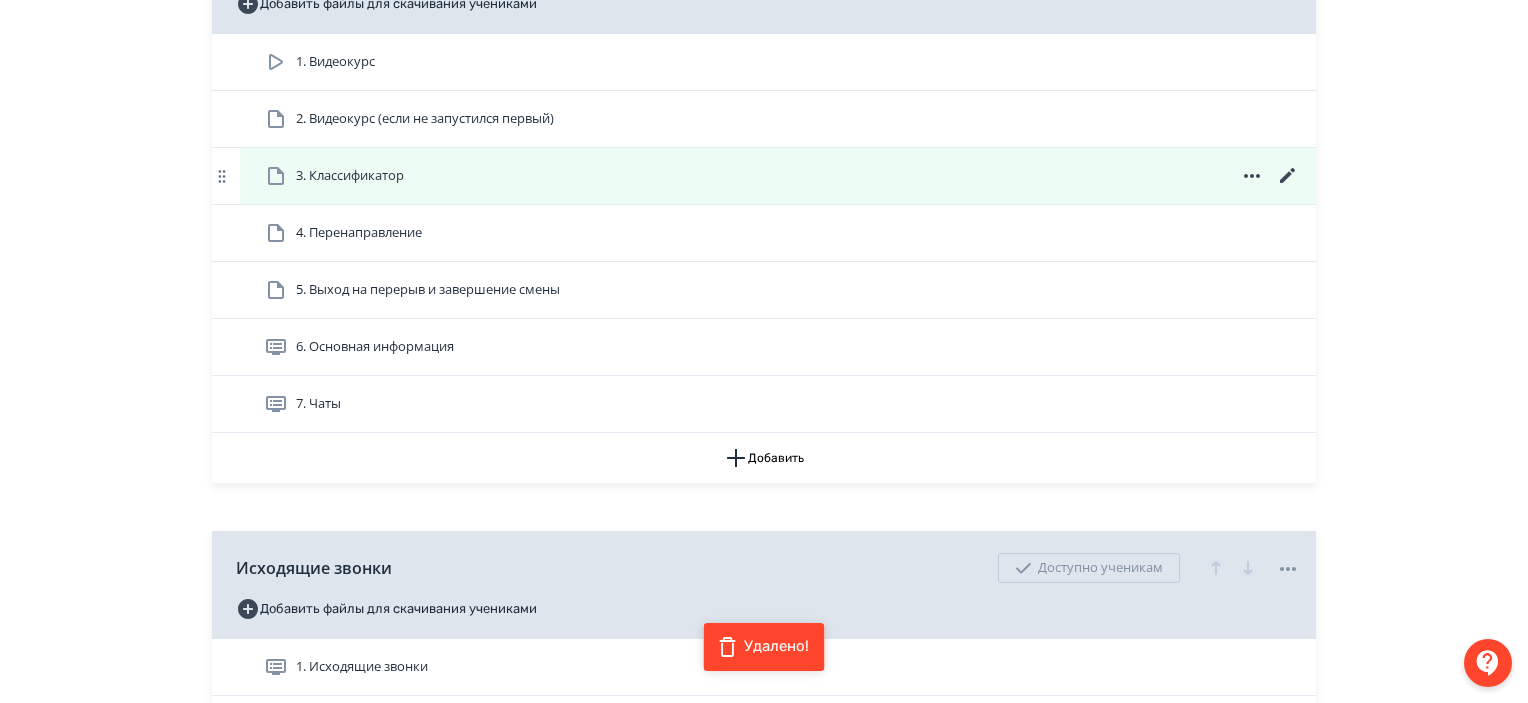 click 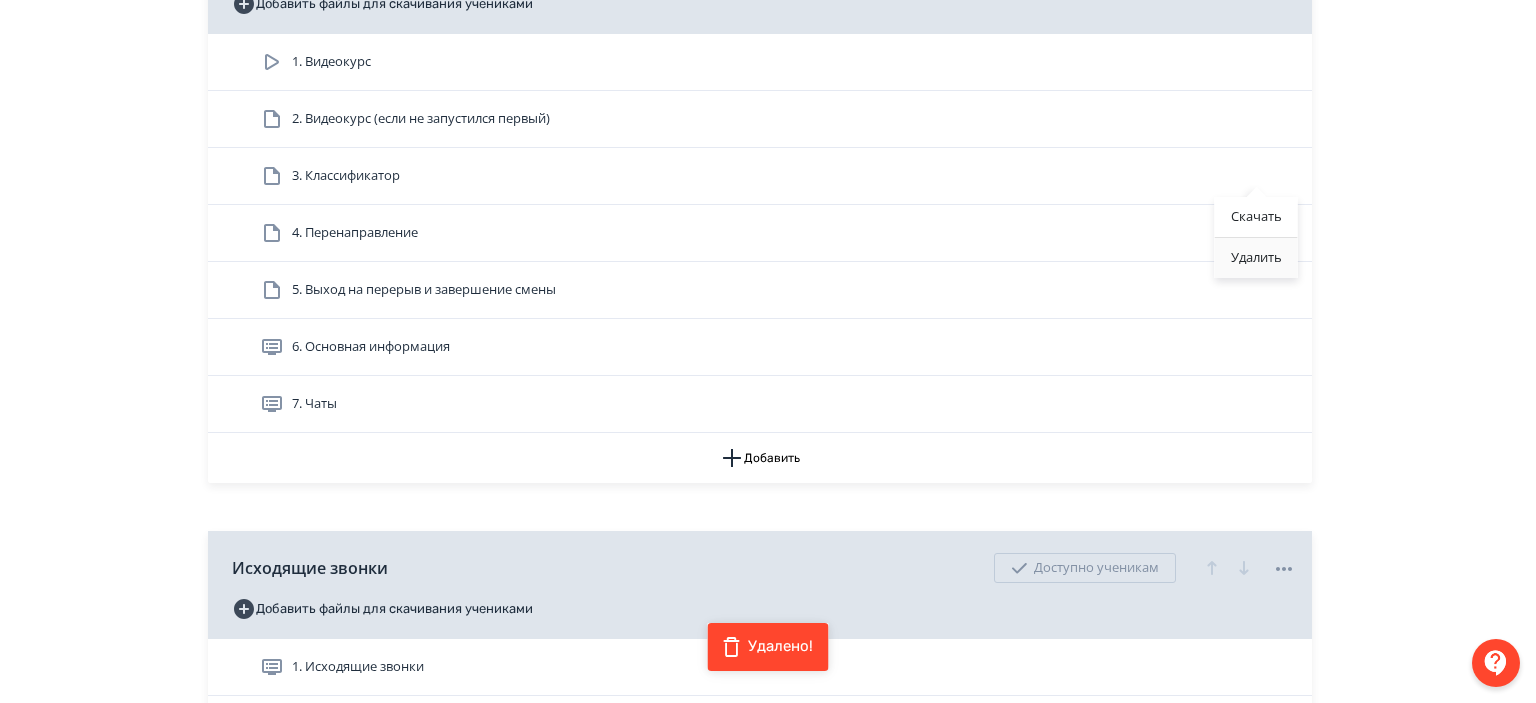 click on "Удалить" at bounding box center [1256, 258] 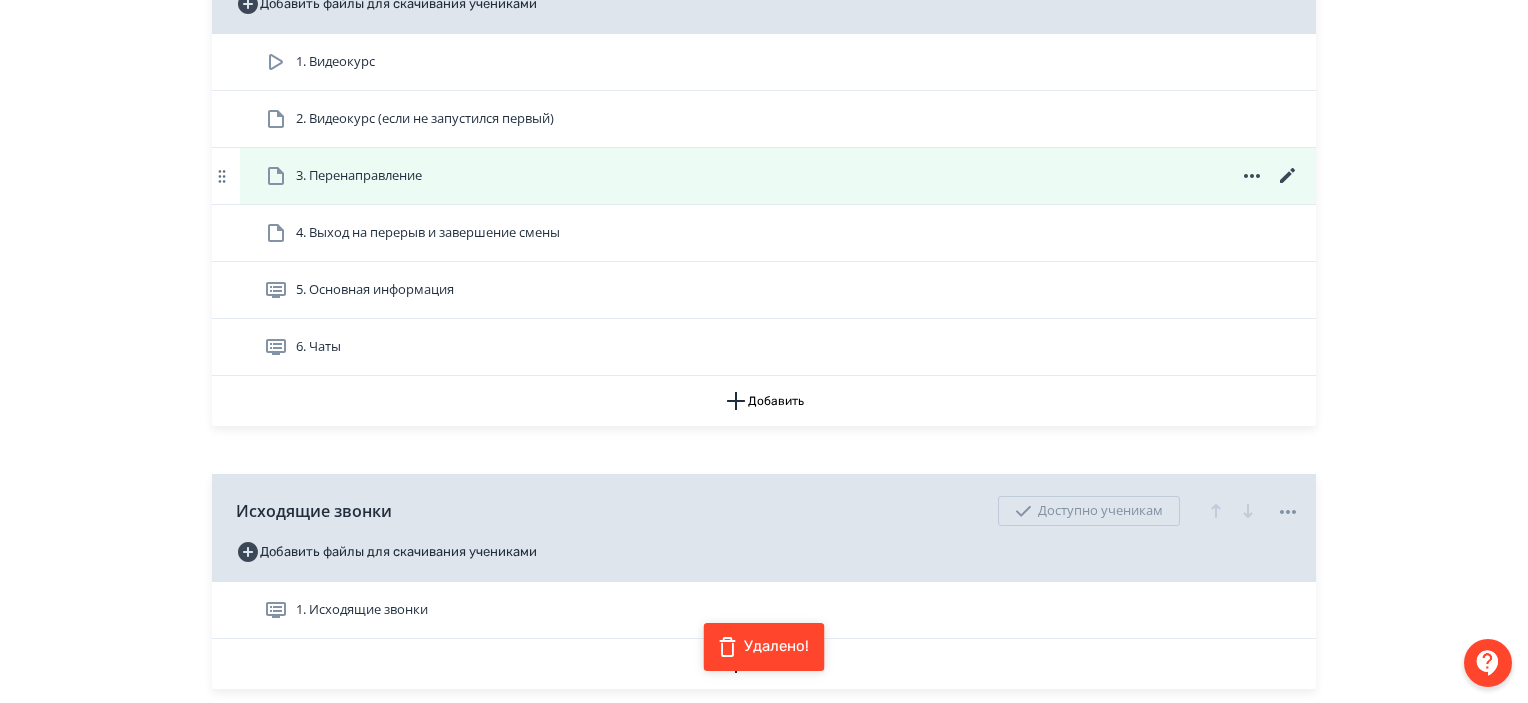 click 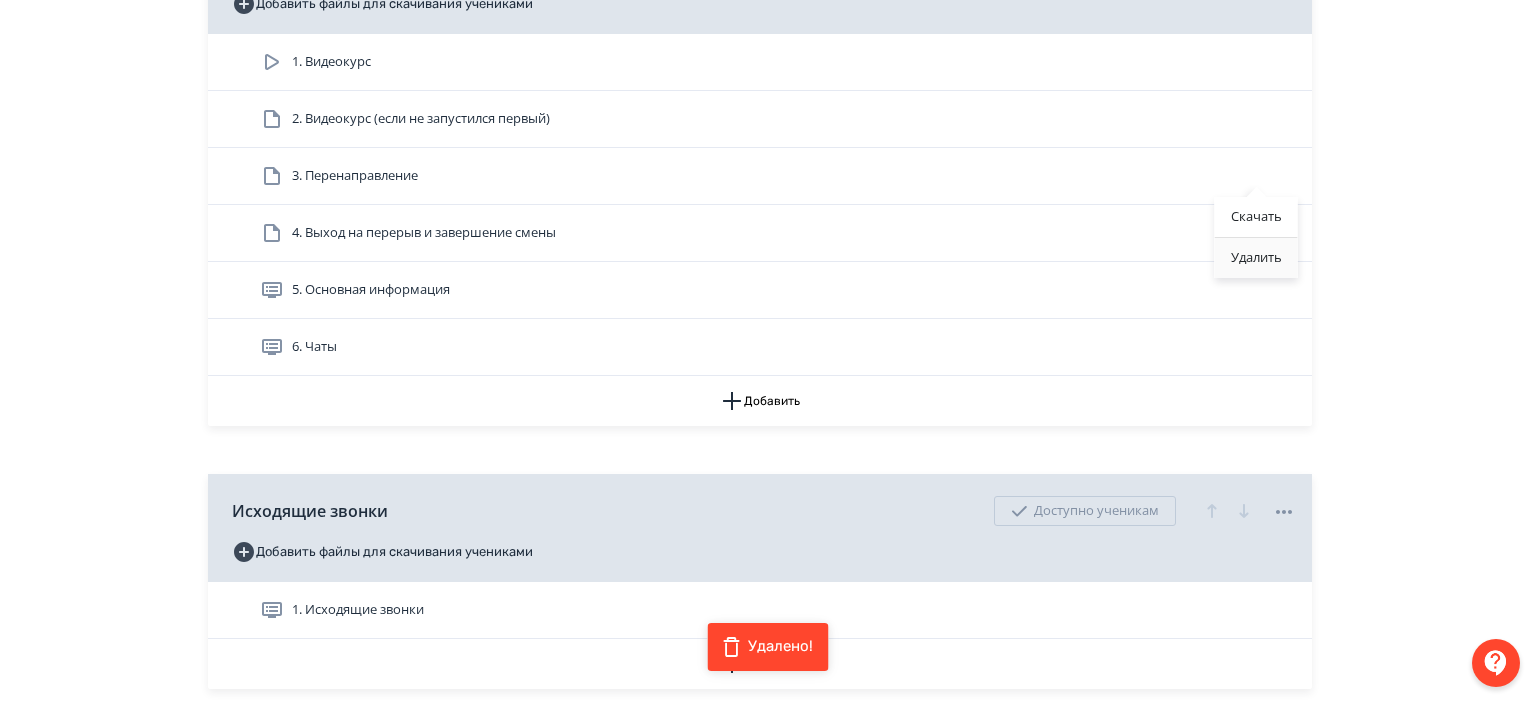 click on "Удалить" at bounding box center (1256, 258) 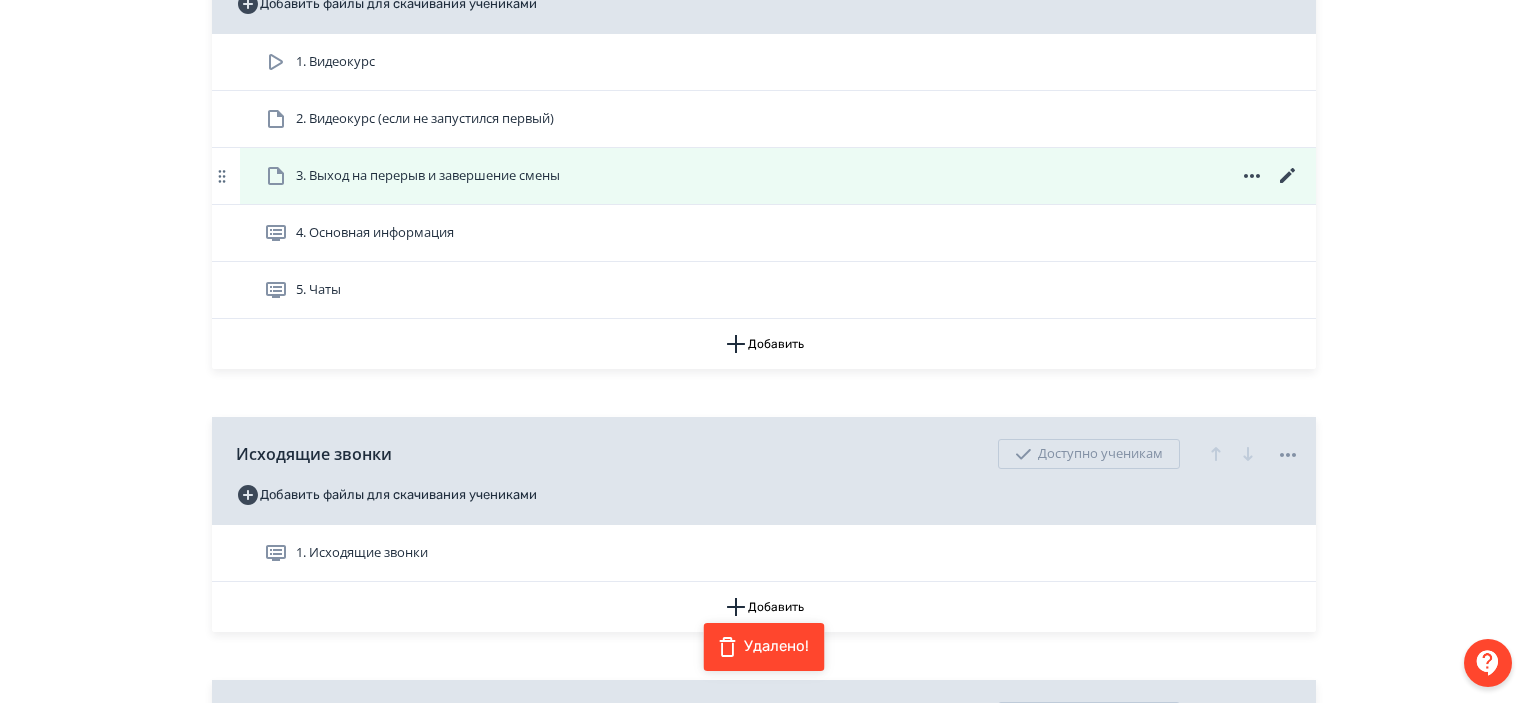 click 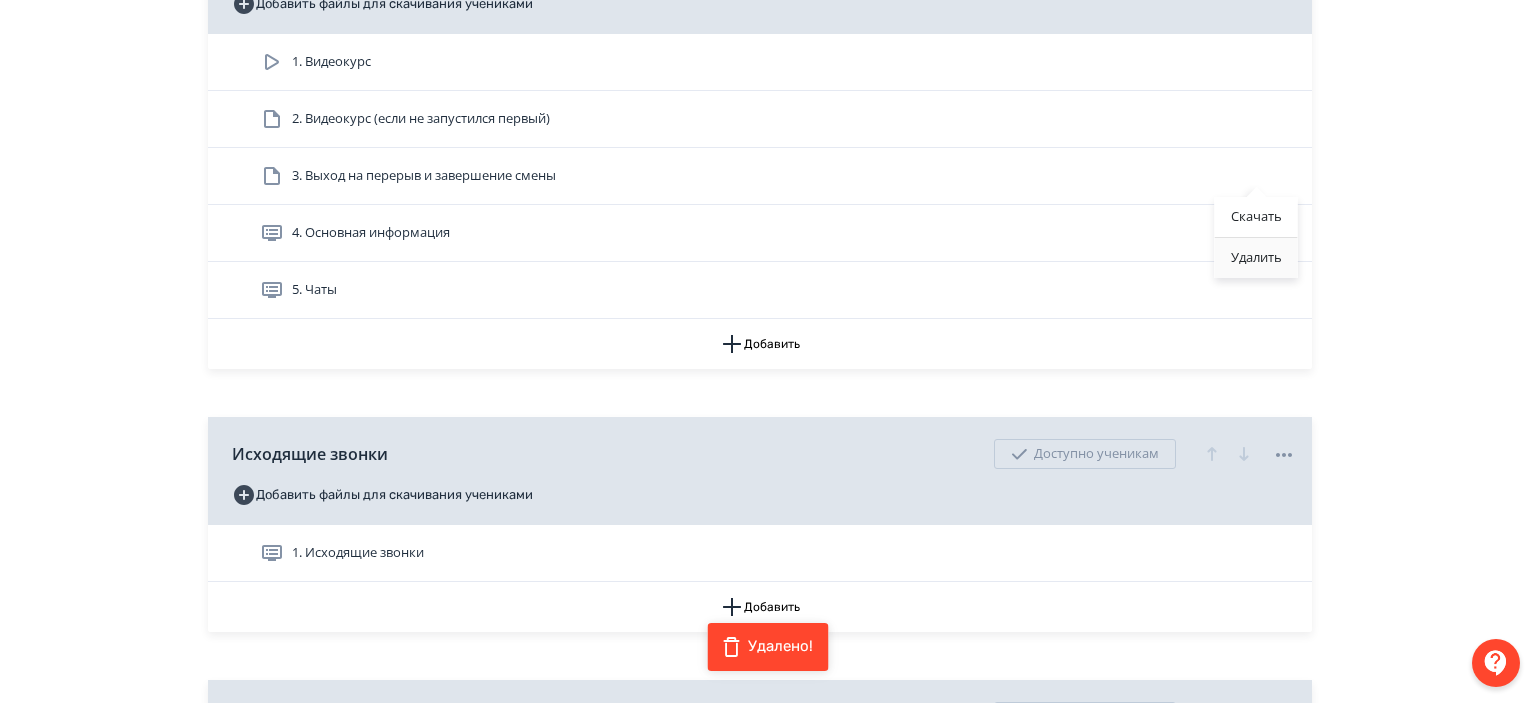 click on "Удалить" at bounding box center [1256, 258] 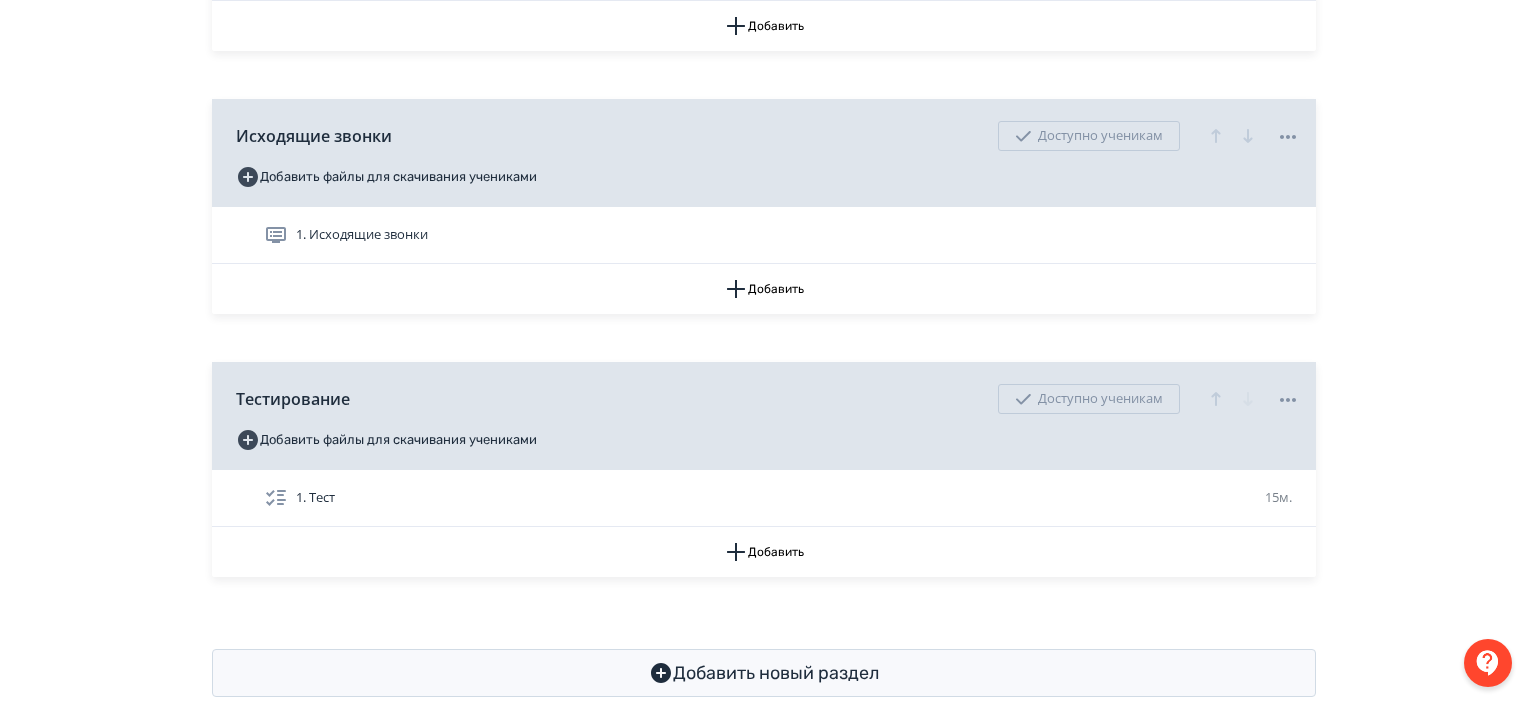 scroll, scrollTop: 723, scrollLeft: 0, axis: vertical 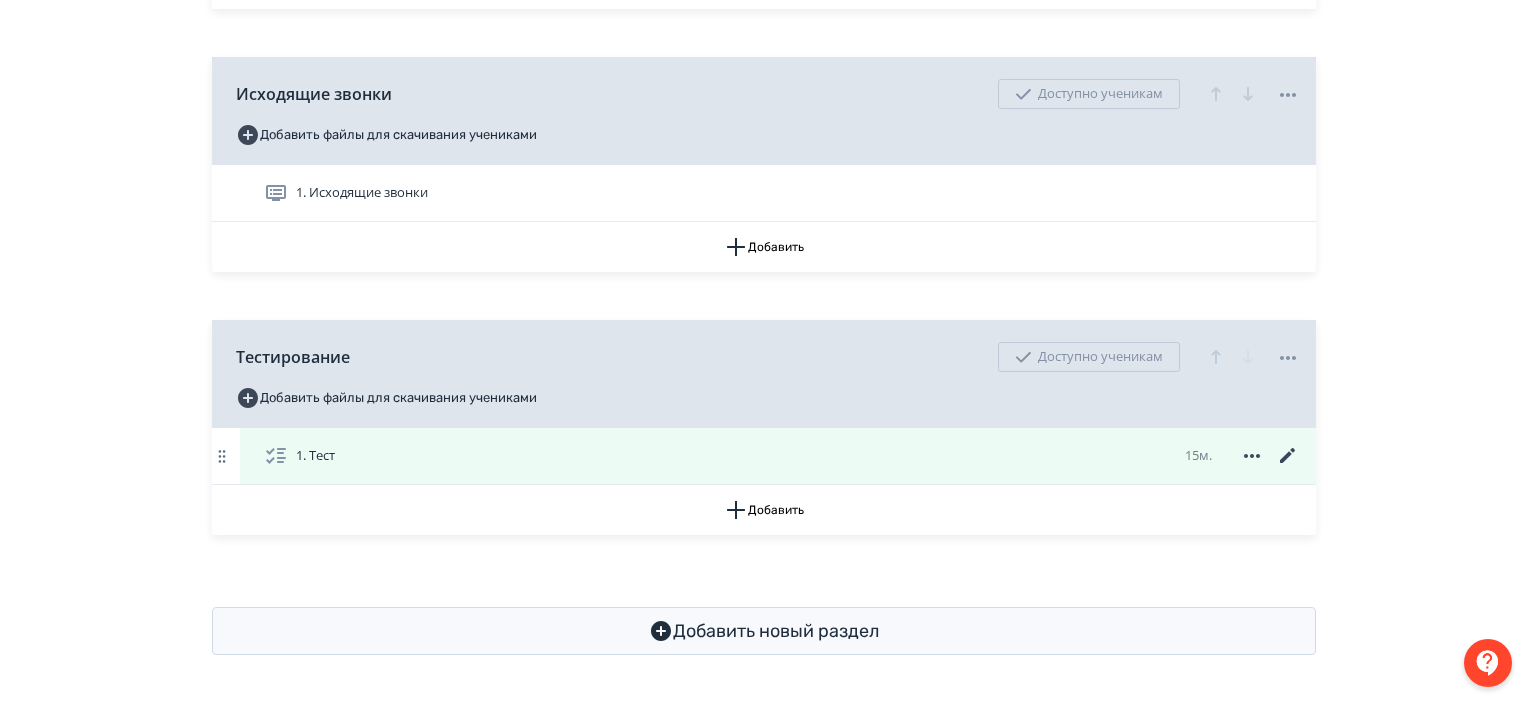 click 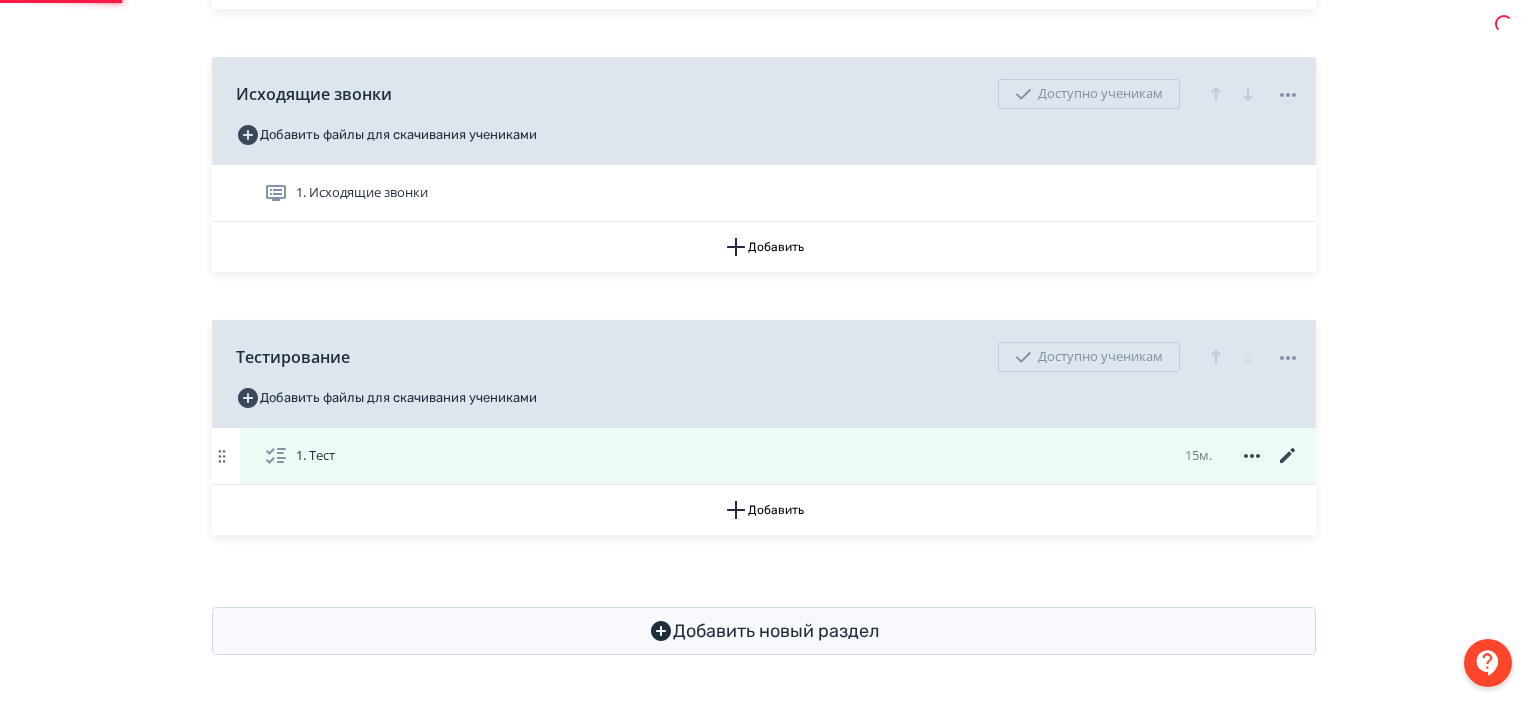 scroll, scrollTop: 0, scrollLeft: 0, axis: both 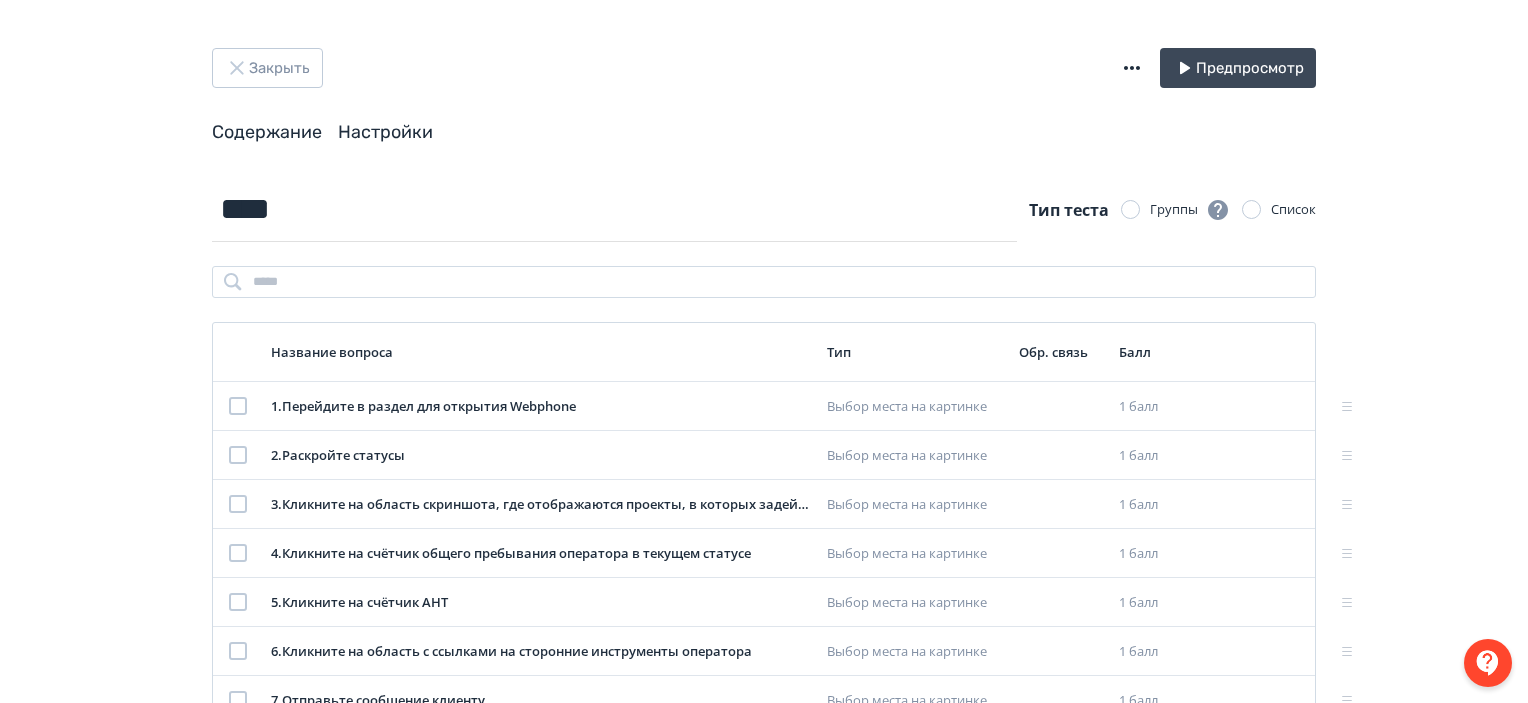 click on "Настройки" at bounding box center (385, 132) 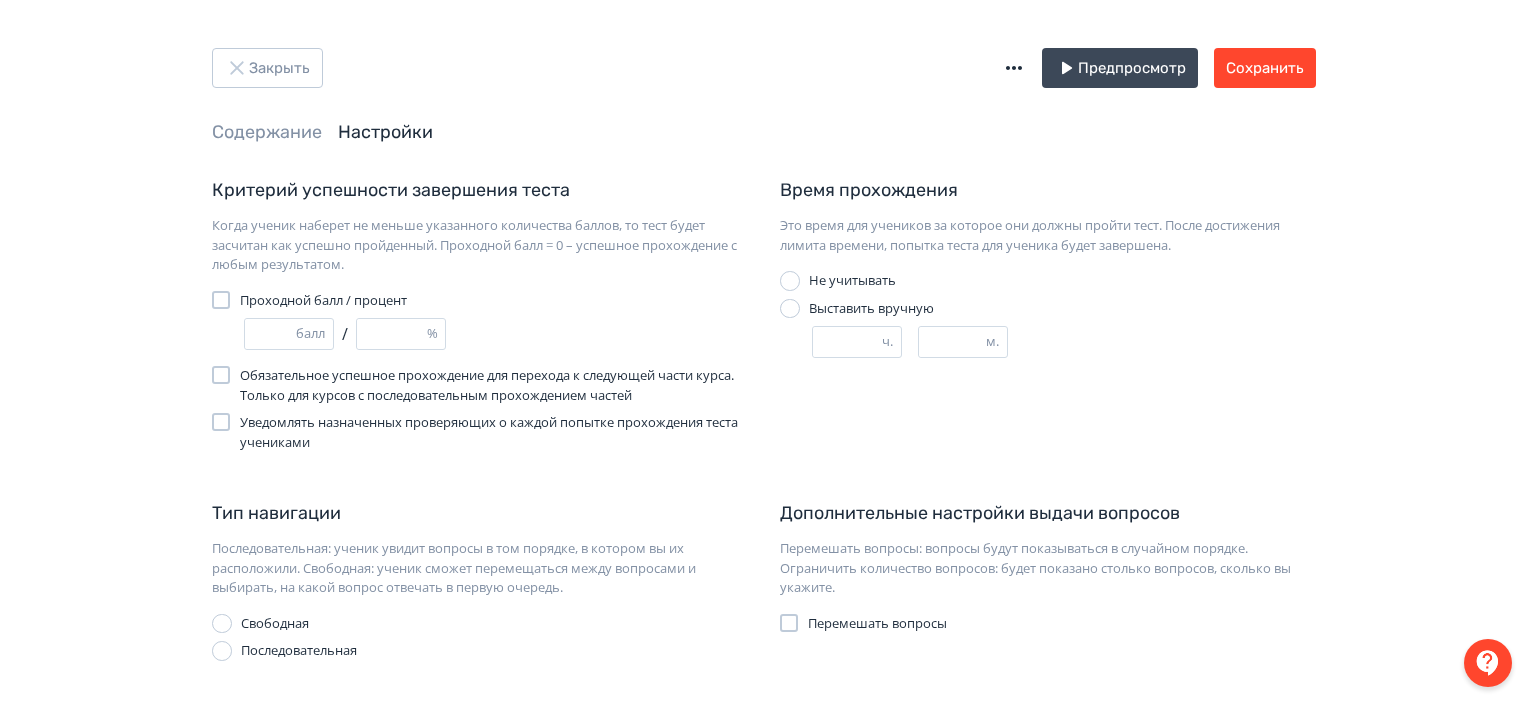 click on "Время прохождения Это время для учеников за которое они должны пройти тест. После достижения лимита времени, попытка теста для ученика будет завершена. Не учитывать Выставить вручную * ч. ** м." at bounding box center [1048, 314] 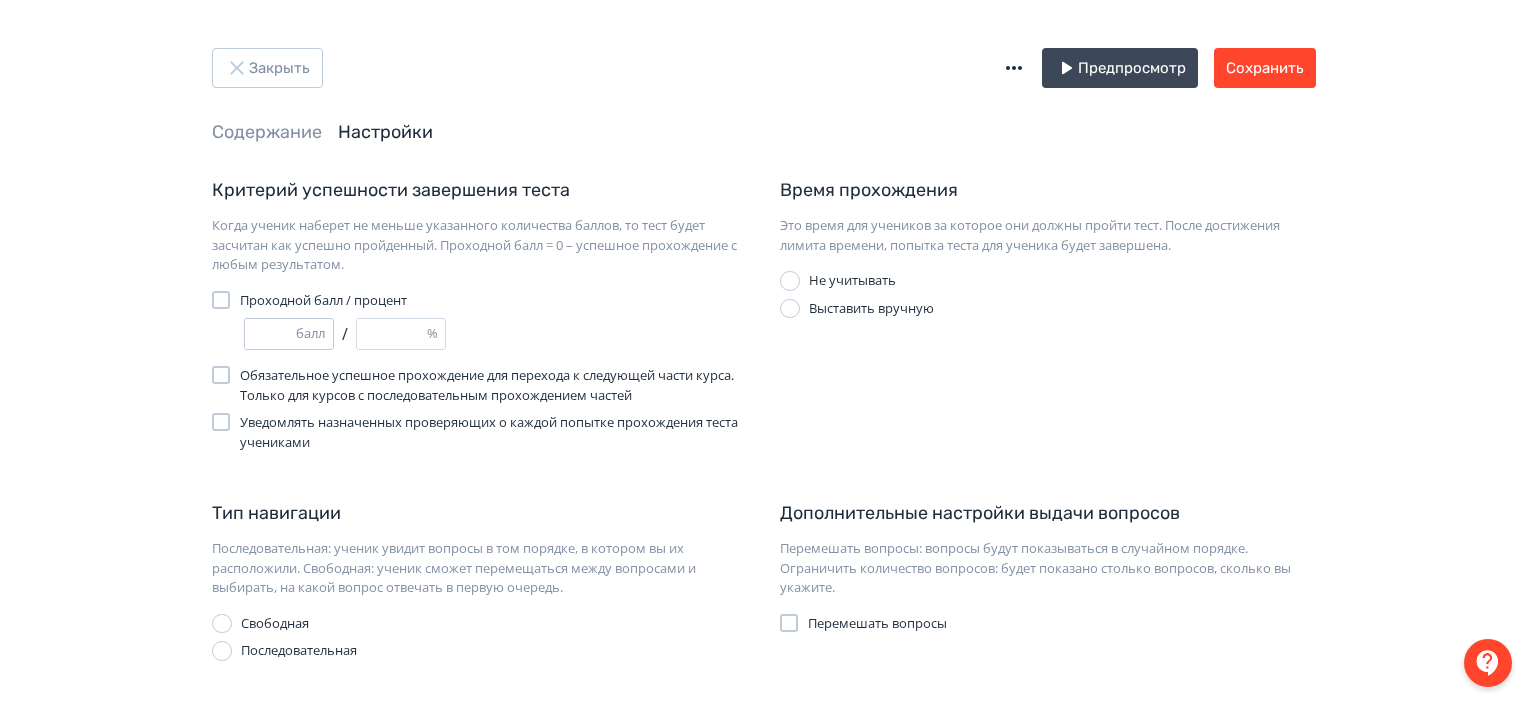 type on "**" 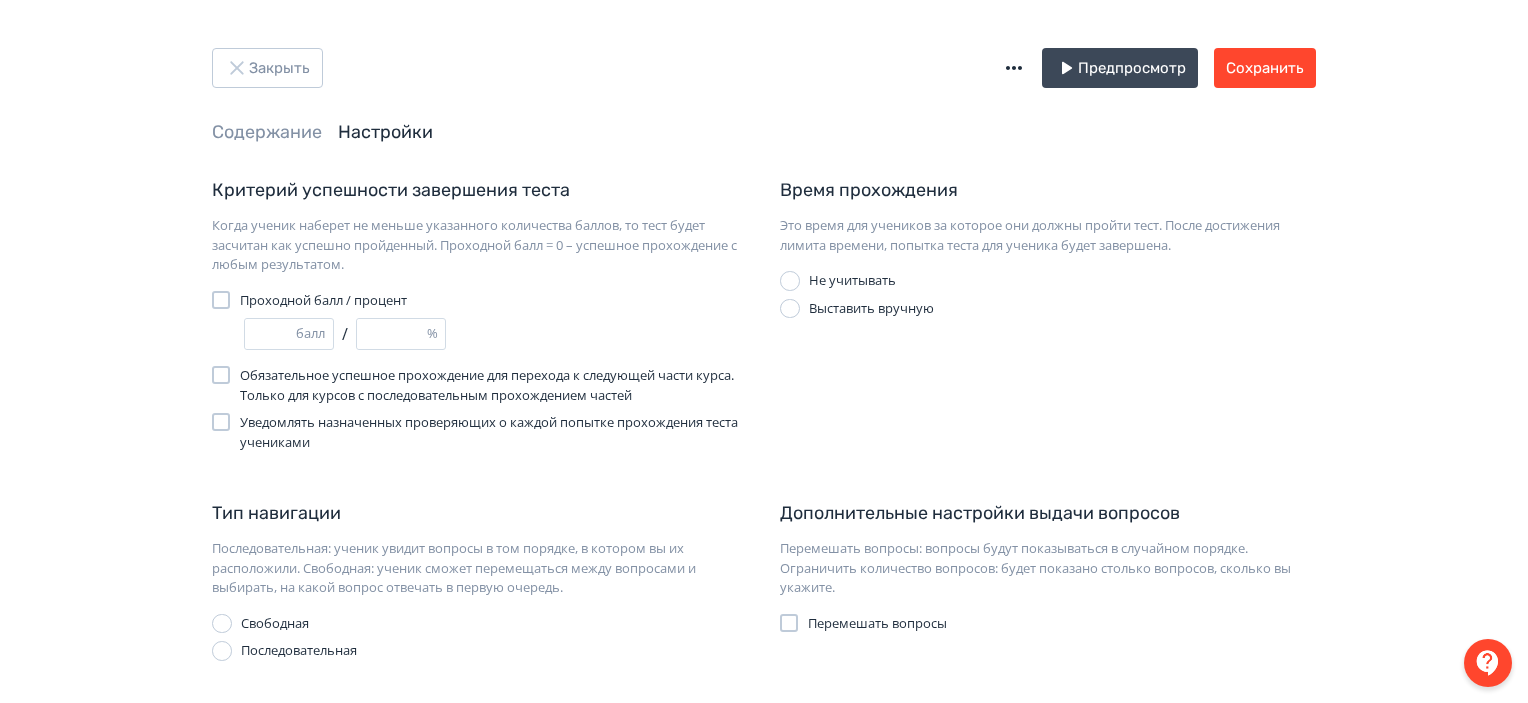 click on "Критерий успешности завершения теста Когда ученик наберет не меньше указанного количества баллов, то тест будет засчитан как успешно пройденный. Проходной балл = 0 – успешное прохождение с любым результатом. Проходной балл / процент ** балл / ** % Обязательное успешное прохождение для перехода к следующей части курса. Только для курсов с последовательным прохождением частей Уведомлять назначенных проверяющих о каждой попытке прохождения теста учениками" at bounding box center [480, 314] 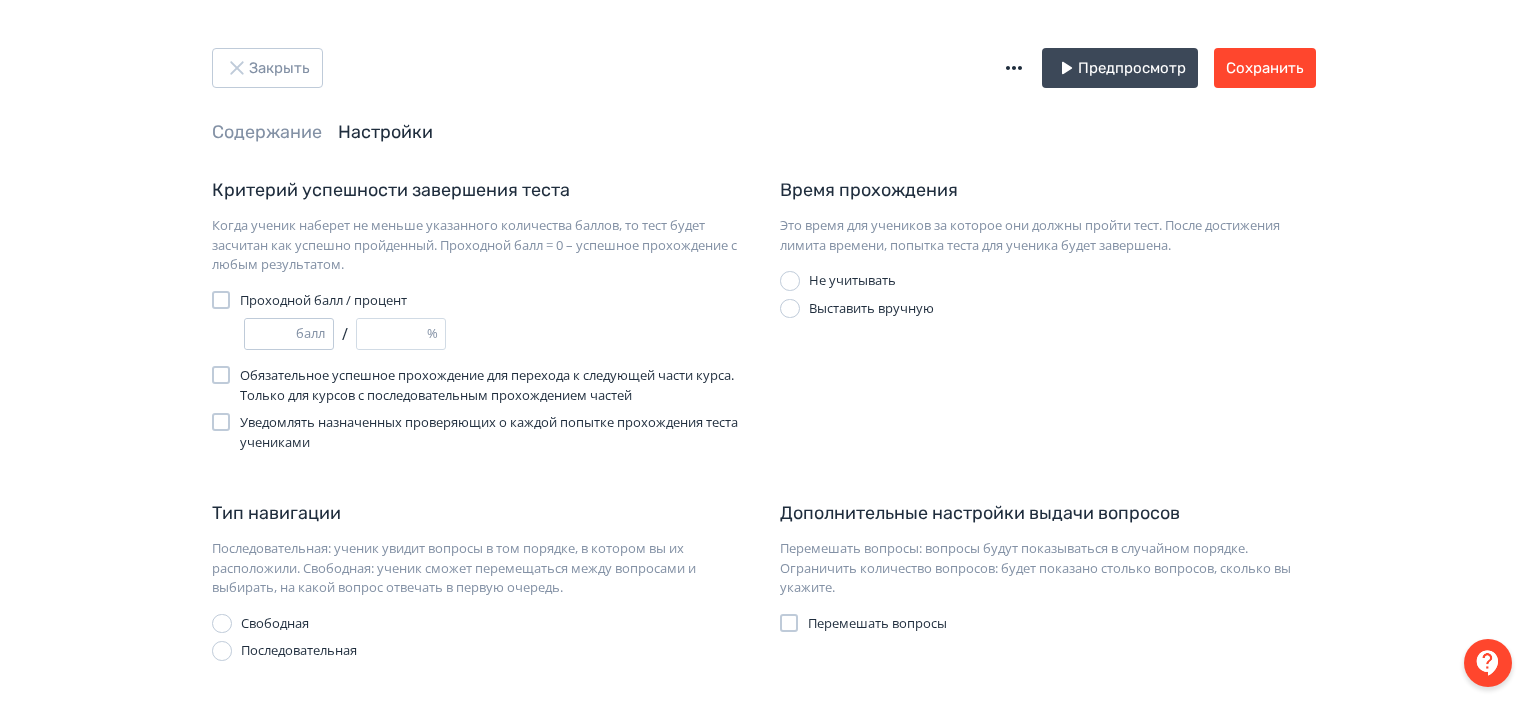 type on "**" 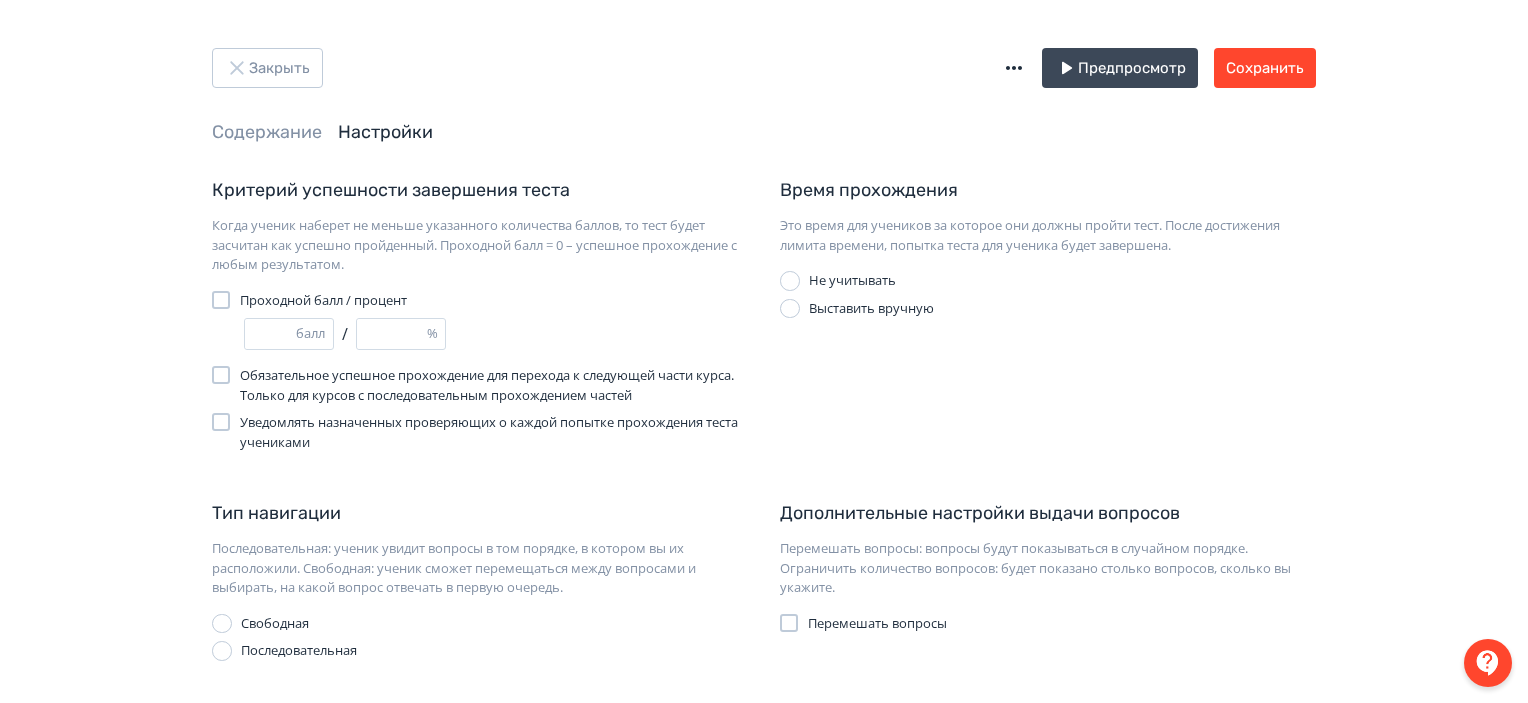 click on "Критерий успешности завершения теста Когда ученик наберет не меньше указанного количества баллов, то тест будет засчитан как успешно пройденный. Проходной балл = 0 – успешное прохождение с любым результатом. Проходной балл / процент ** балл / ** % Обязательное успешное прохождение для перехода к следующей части курса. Только для курсов с последовательным прохождением частей Уведомлять назначенных проверяющих о каждой попытке прохождения теста учениками" at bounding box center [480, 314] 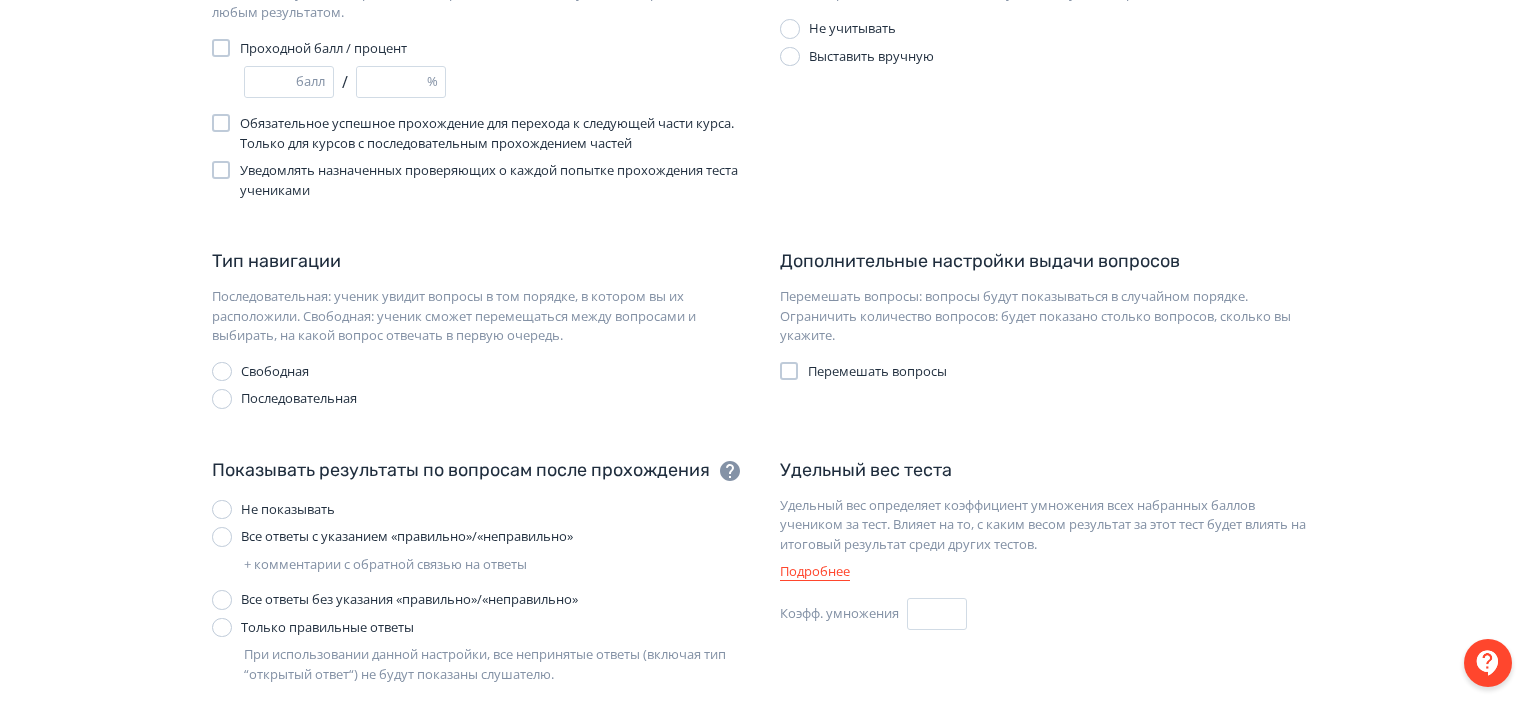 scroll, scrollTop: 462, scrollLeft: 0, axis: vertical 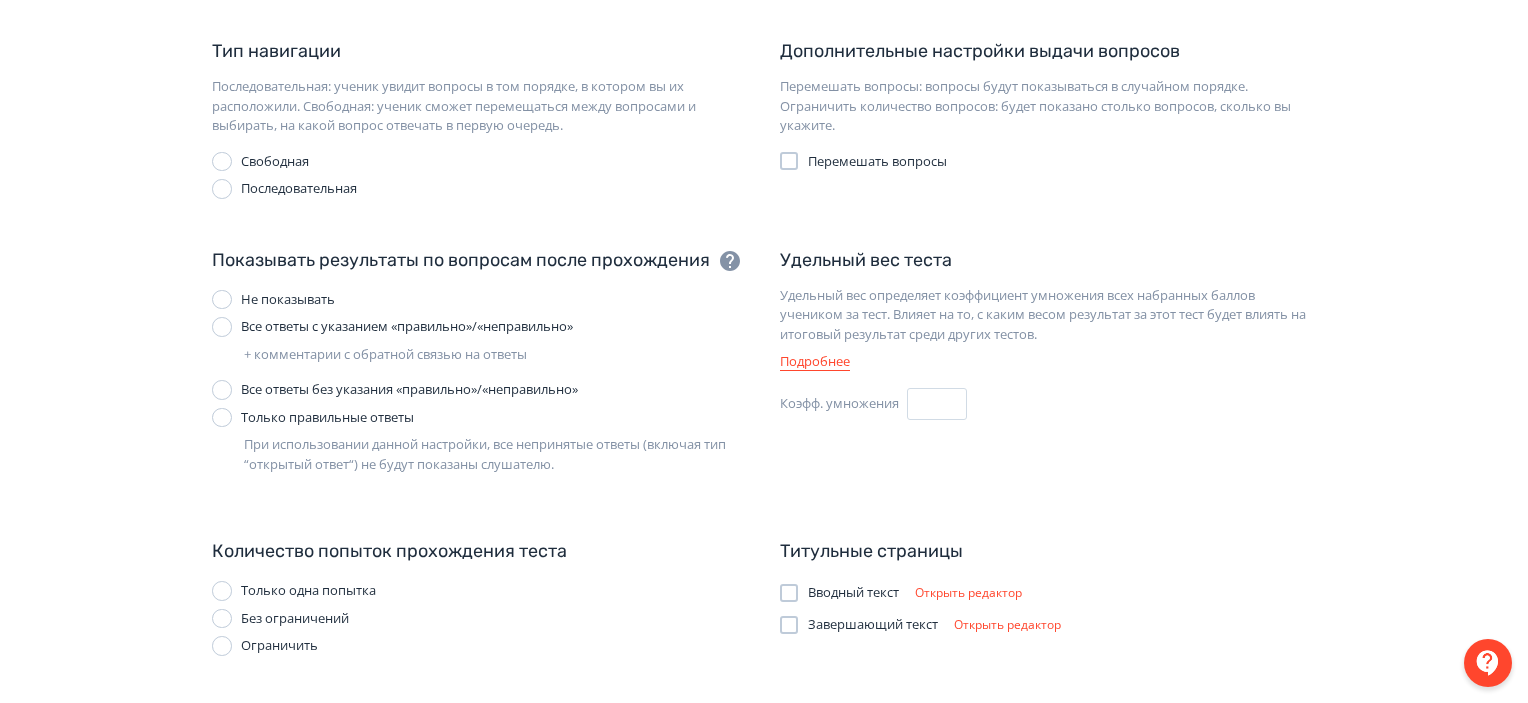 click on "Дополнительные настройки выдачи вопросов Перемешать вопросы: вопросы будут показываться в случайном порядке.
Ограничить количество вопросов: будет показано столько вопросов, сколько вы укажите. Перемешать вопросы" at bounding box center [1048, 118] 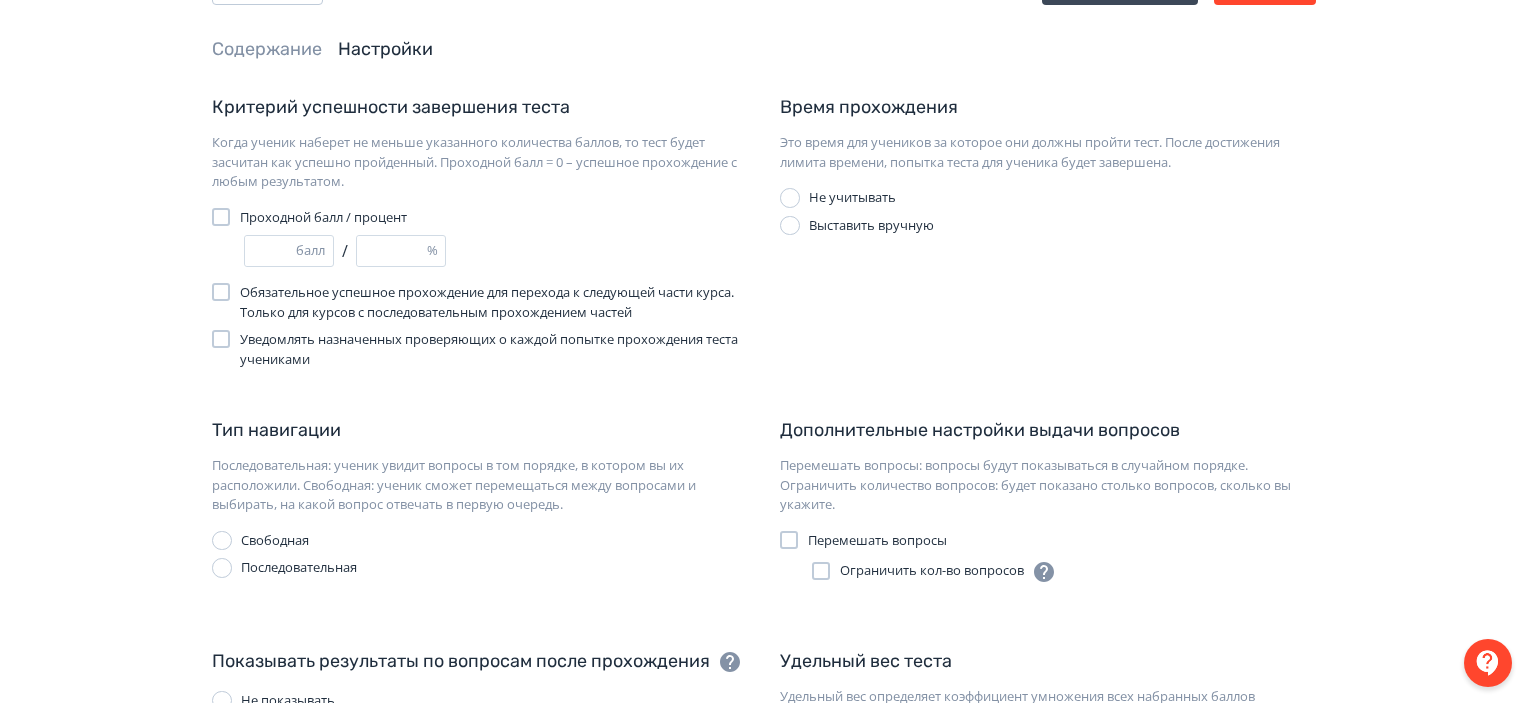 scroll, scrollTop: 0, scrollLeft: 0, axis: both 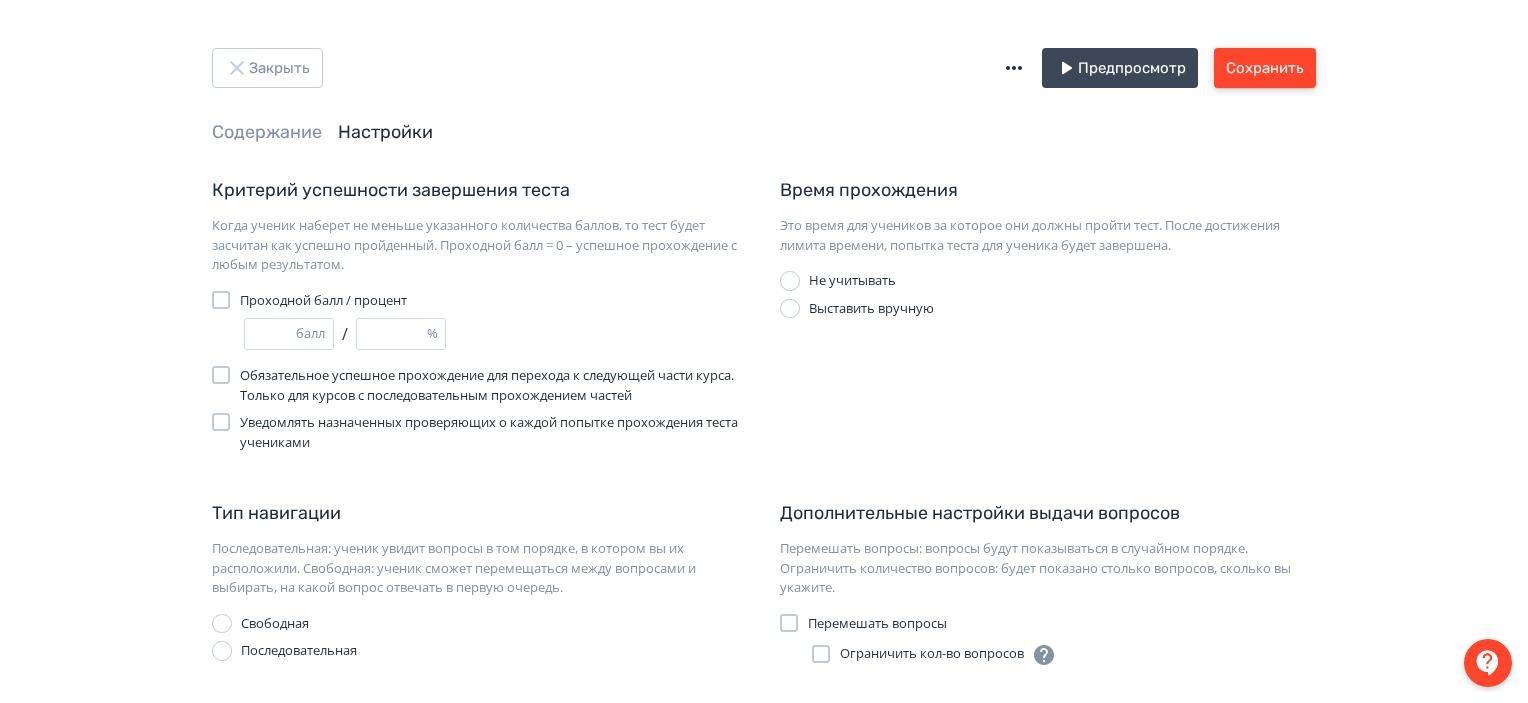 click on "Сохранить" at bounding box center (1265, 68) 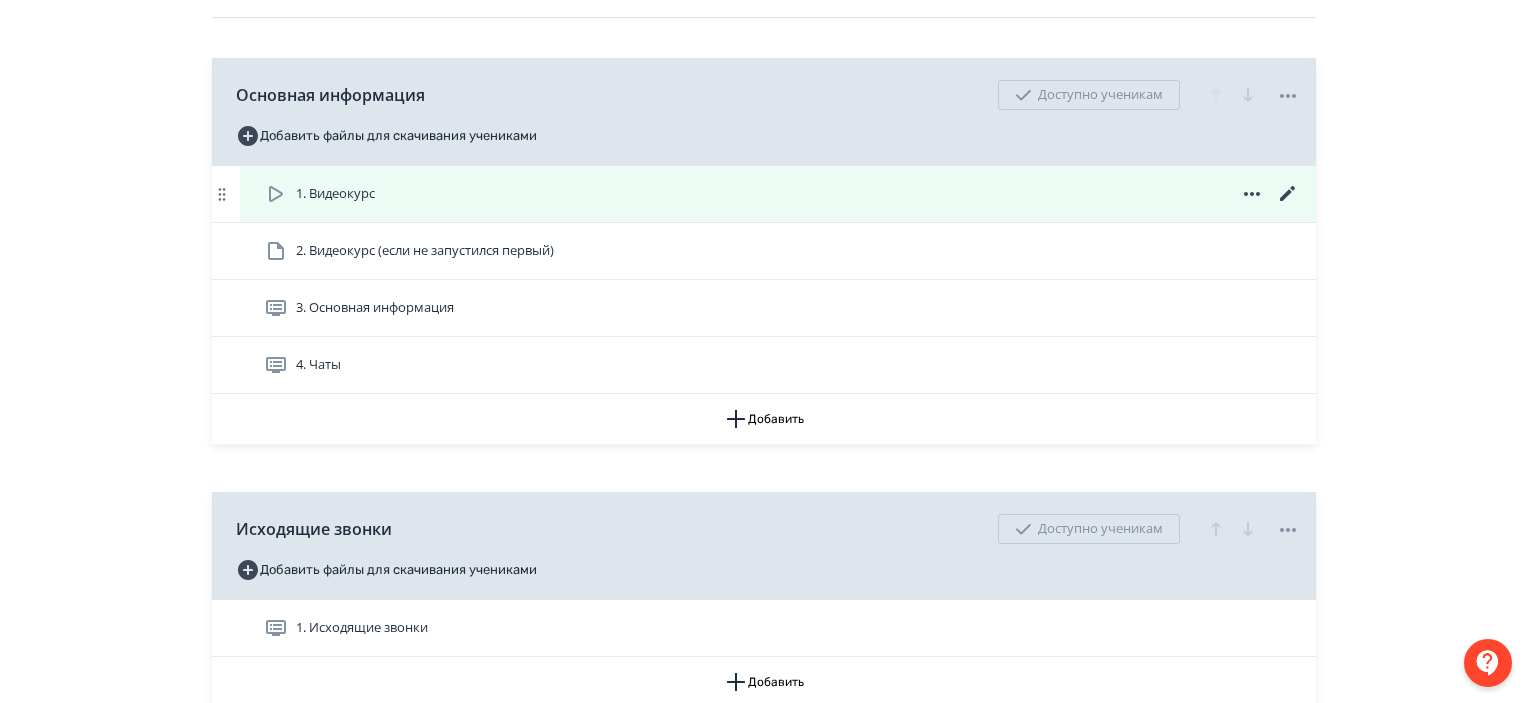 scroll, scrollTop: 400, scrollLeft: 0, axis: vertical 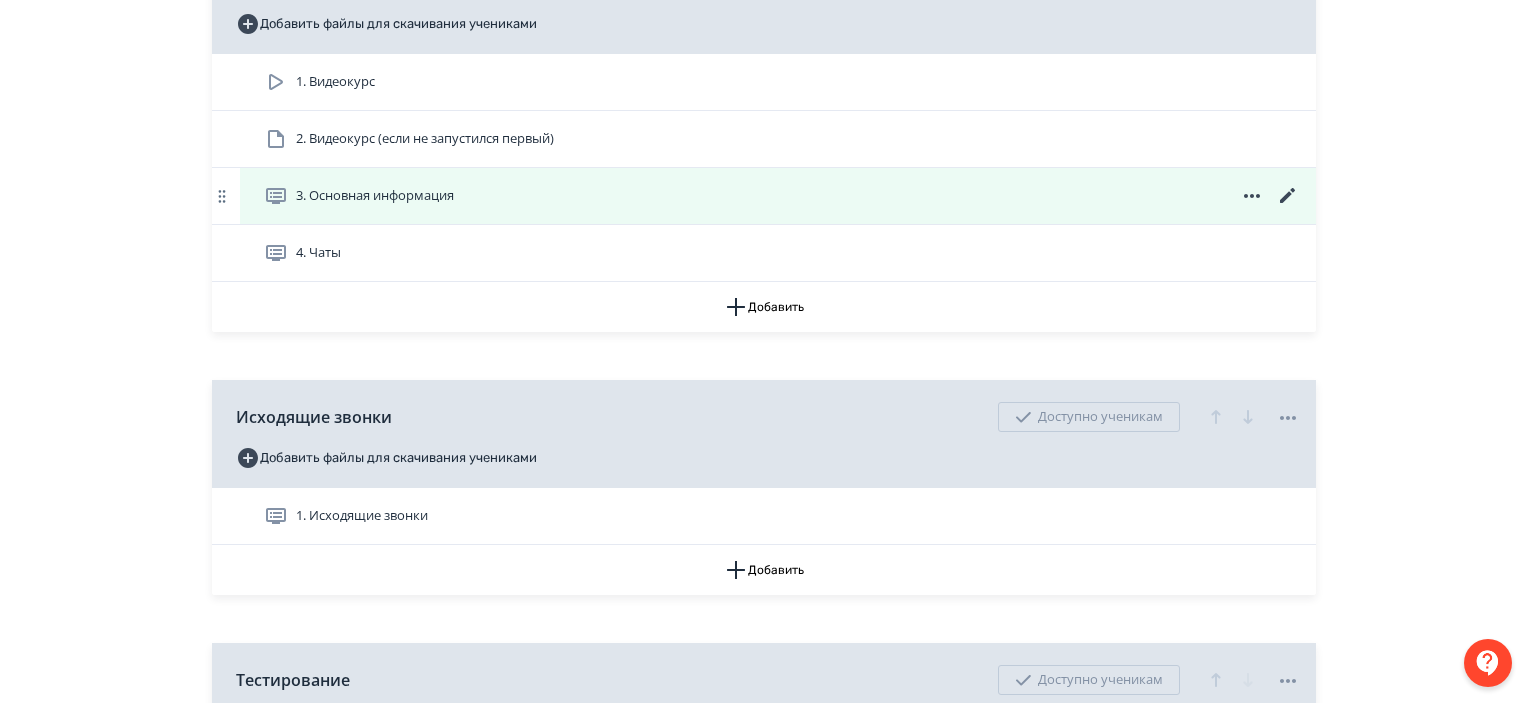 click 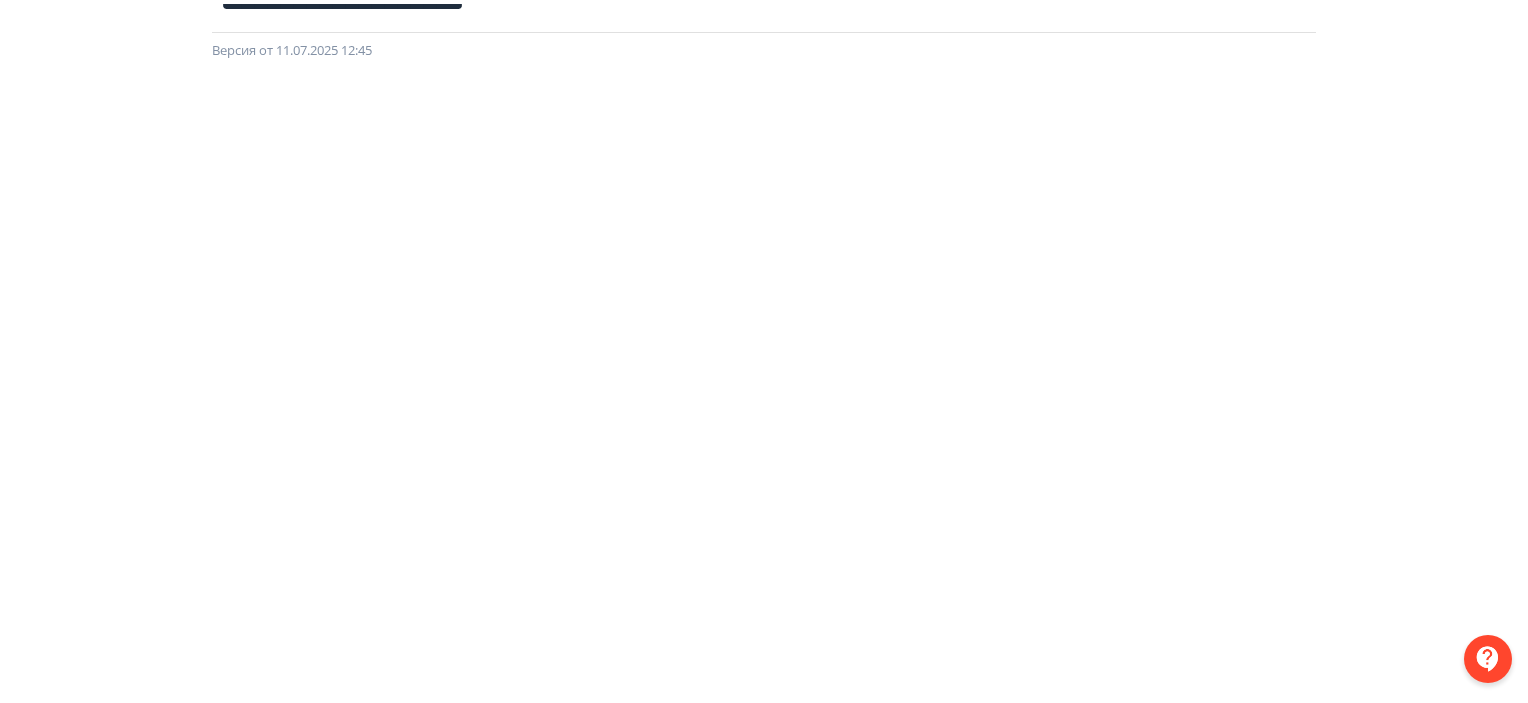 scroll, scrollTop: 0, scrollLeft: 0, axis: both 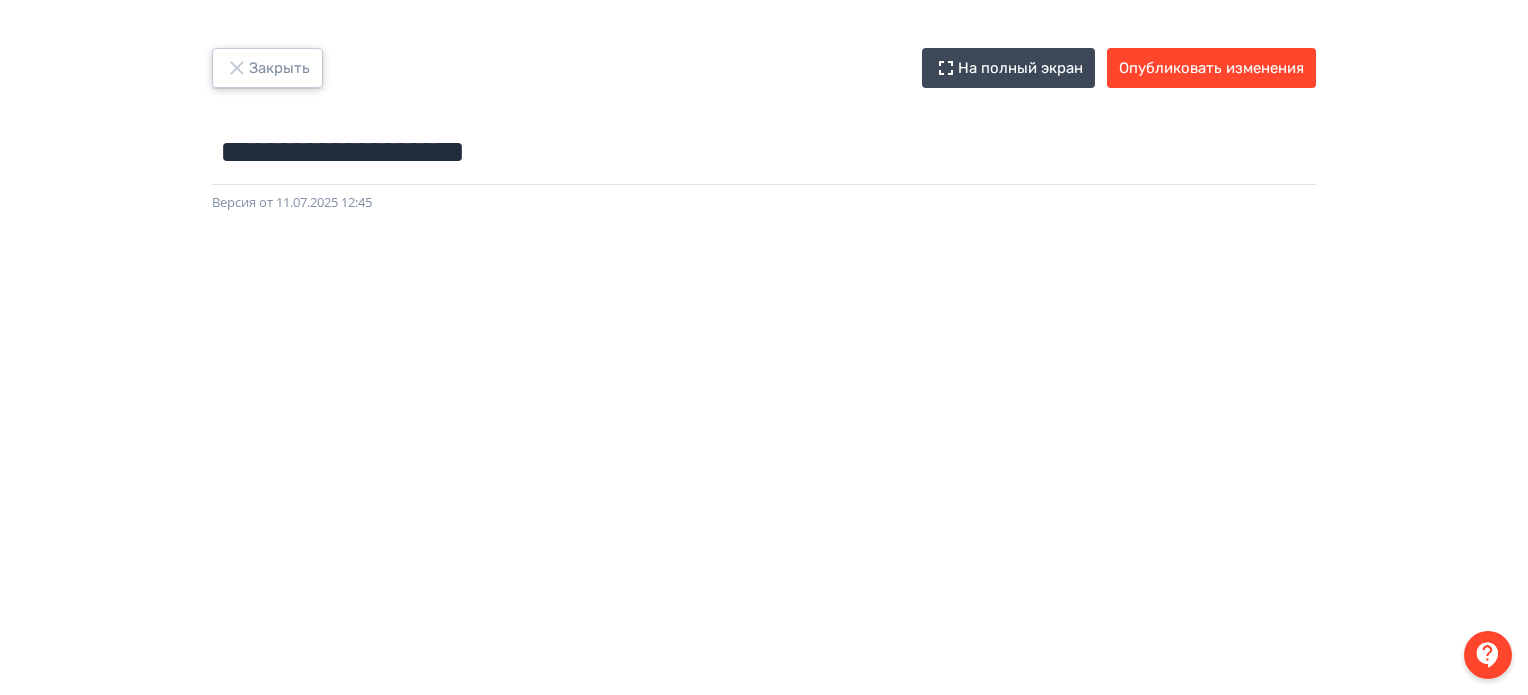 click on "Закрыть" at bounding box center [267, 68] 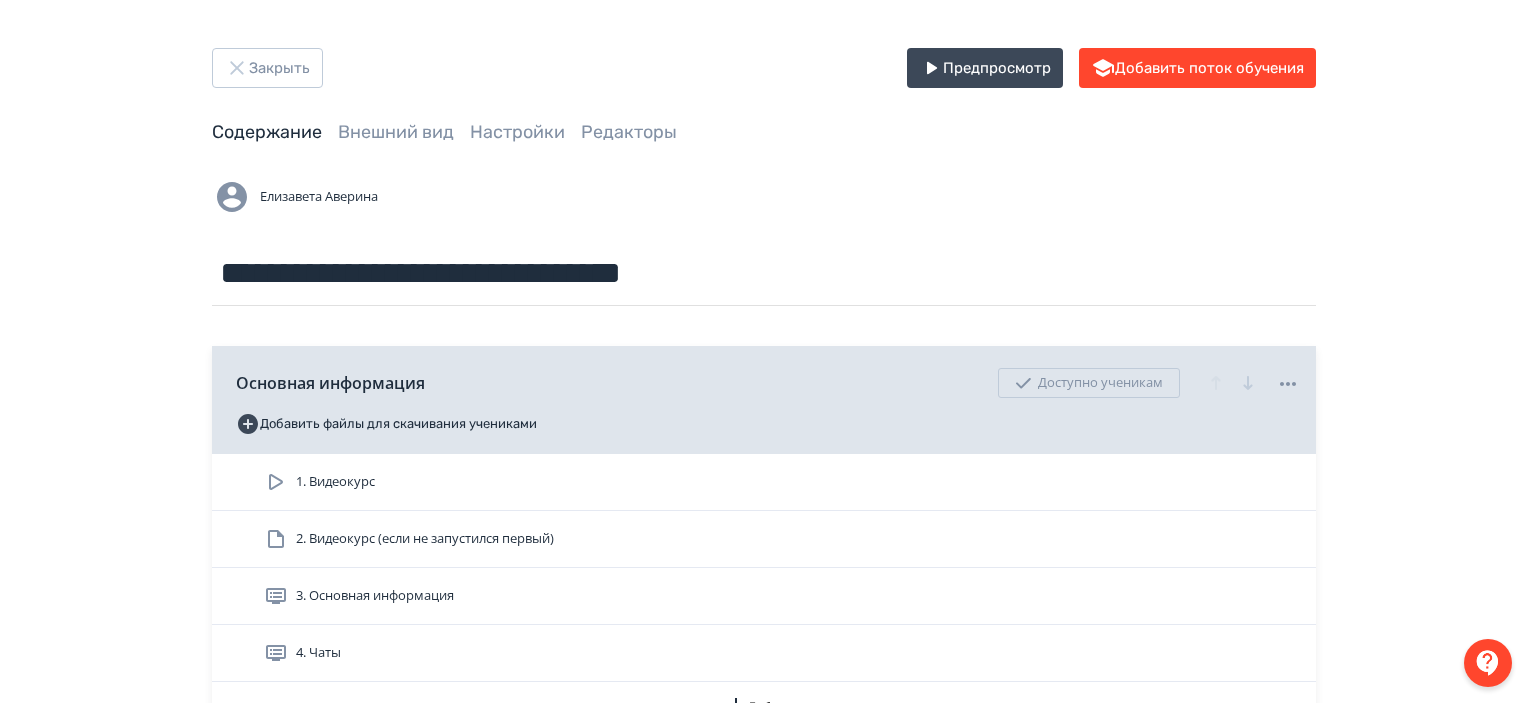 click on "**********" at bounding box center [764, 713] 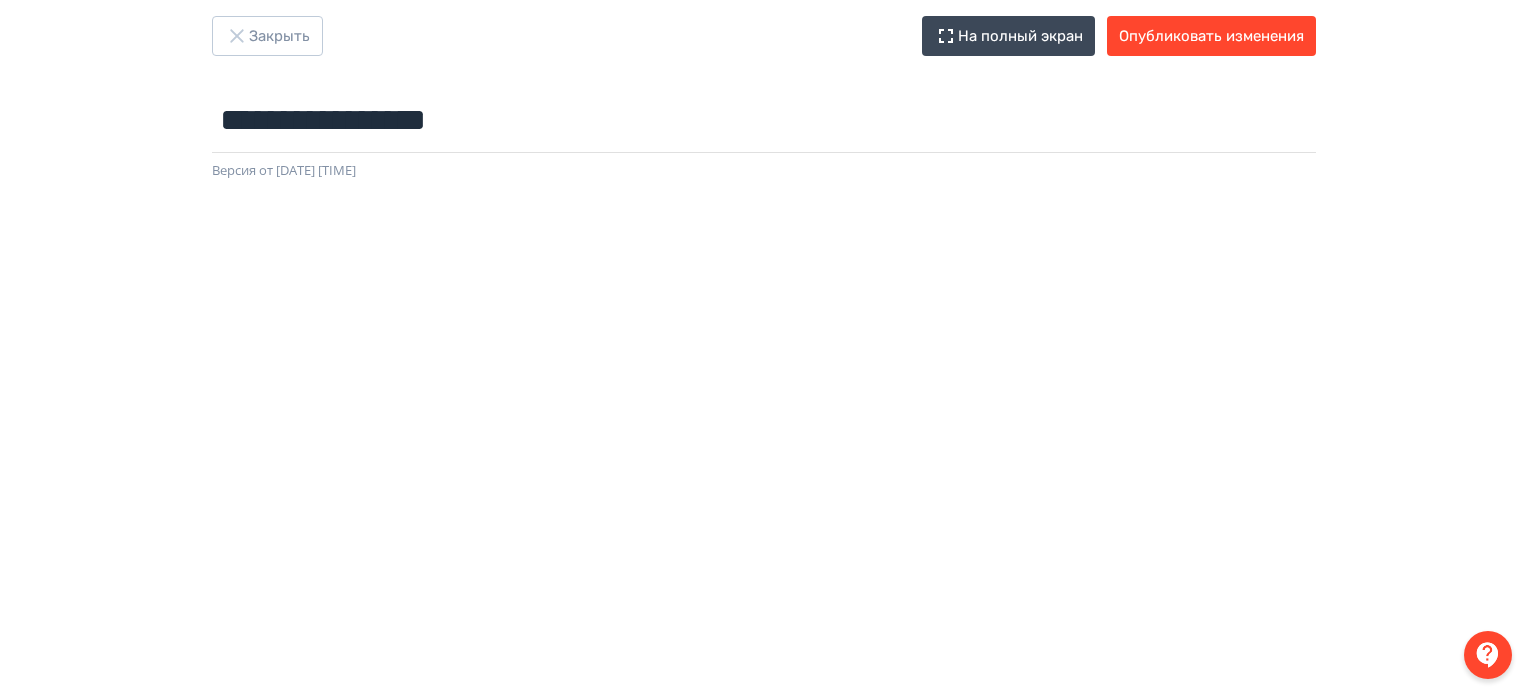 scroll, scrollTop: 0, scrollLeft: 0, axis: both 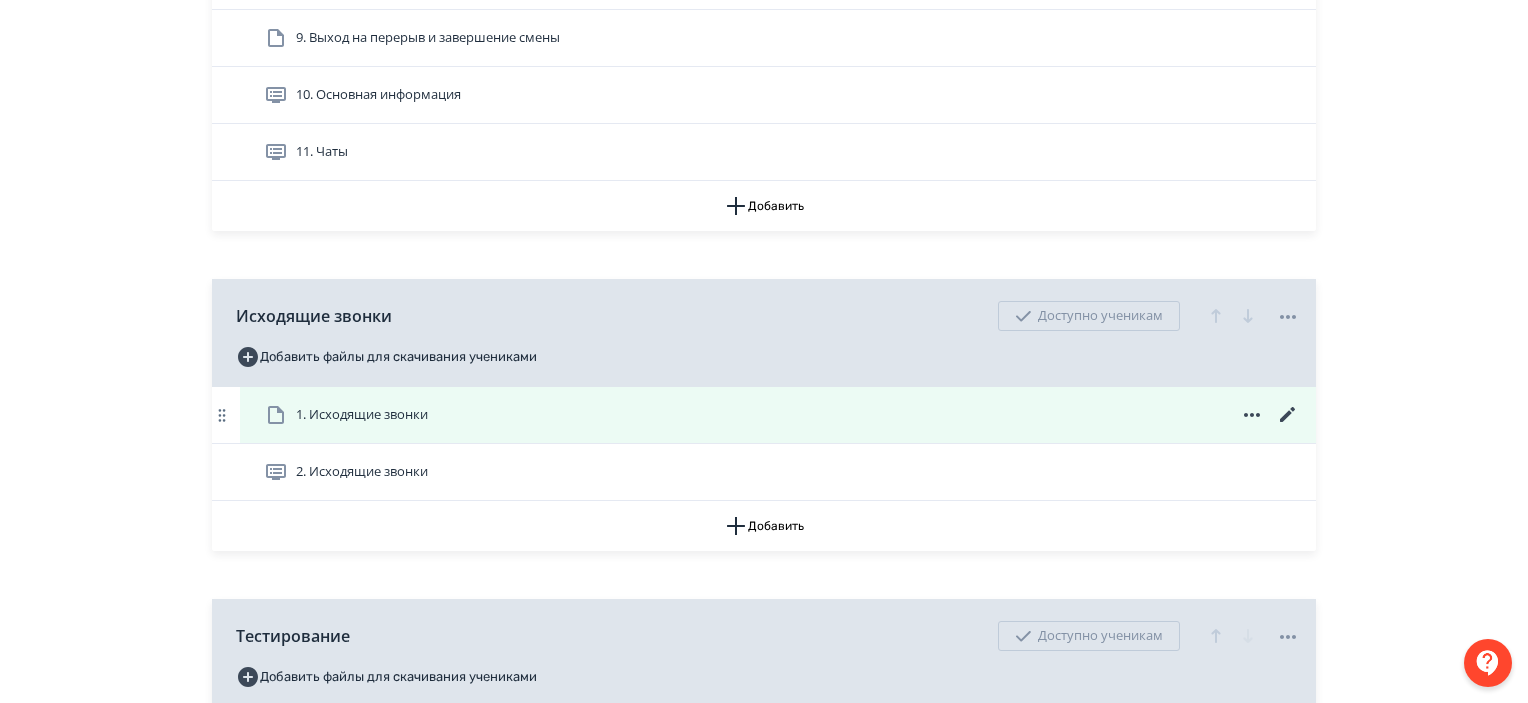click 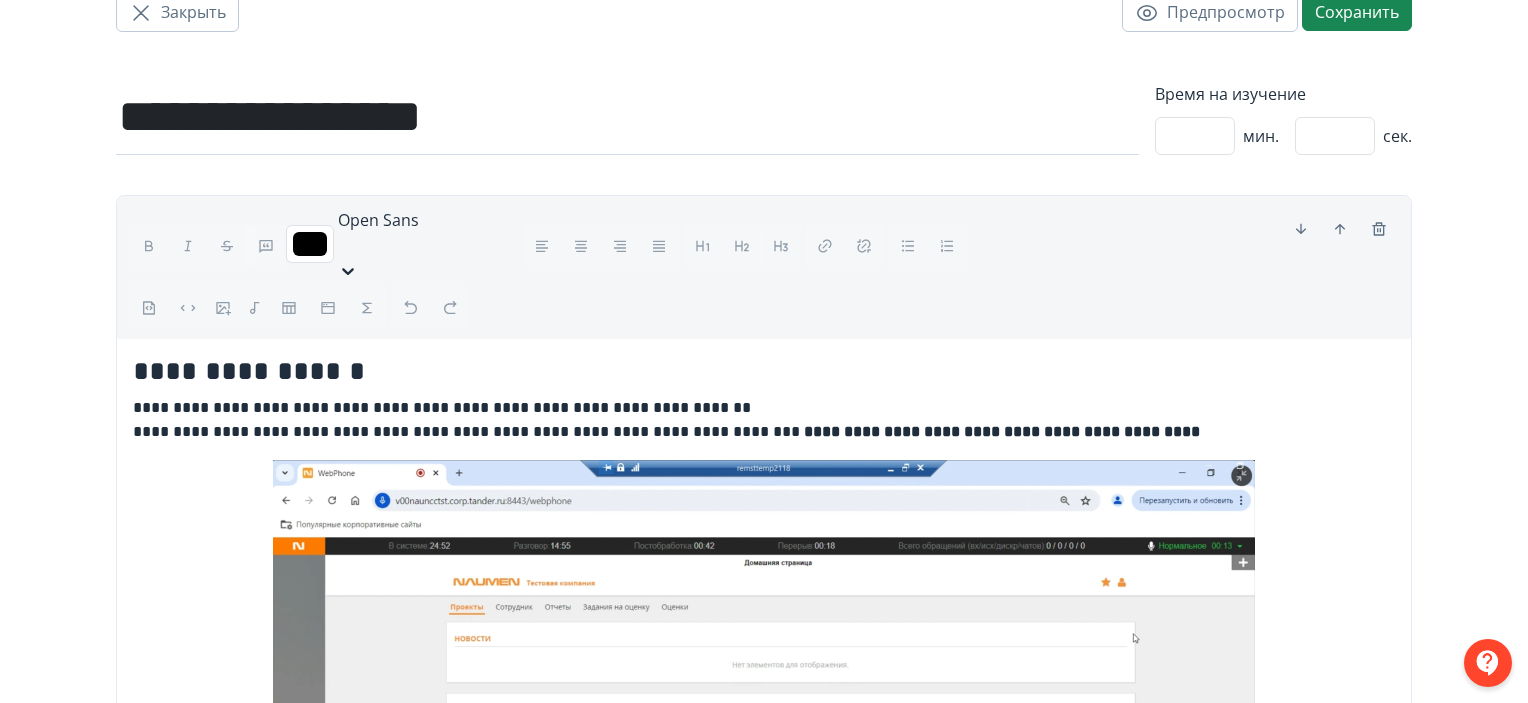 scroll, scrollTop: 100, scrollLeft: 0, axis: vertical 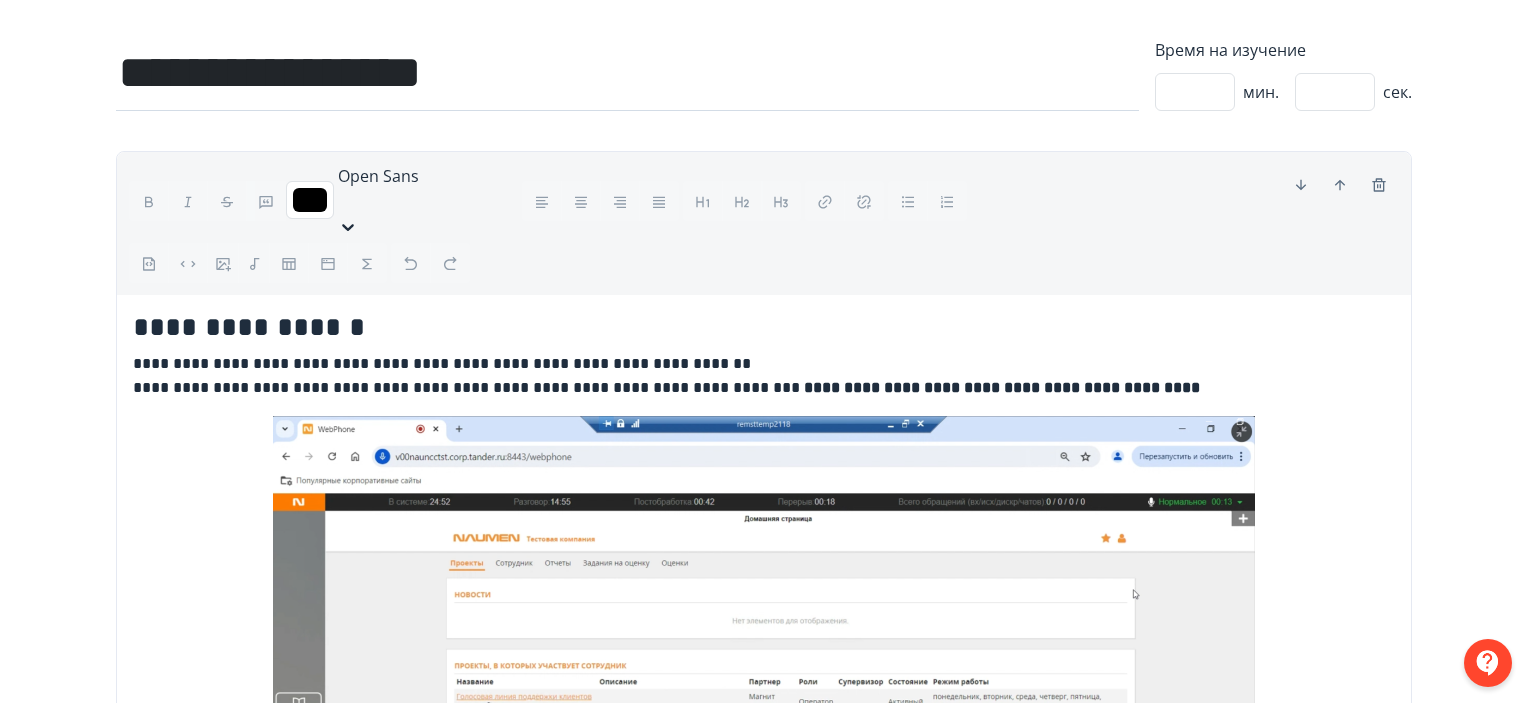drag, startPoint x: 131, startPoint y: 332, endPoint x: 400, endPoint y: 337, distance: 269.04648 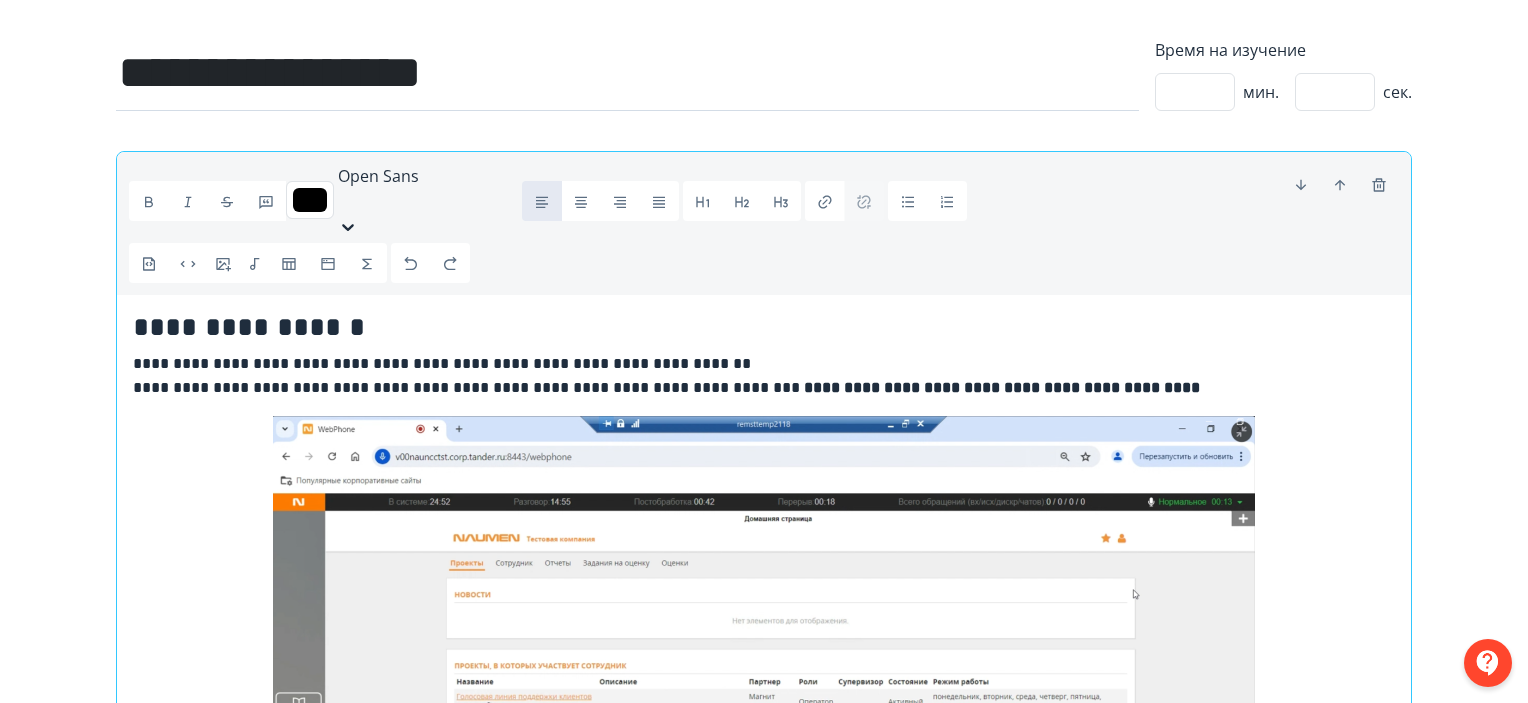 click on "**********" at bounding box center [764, 376] 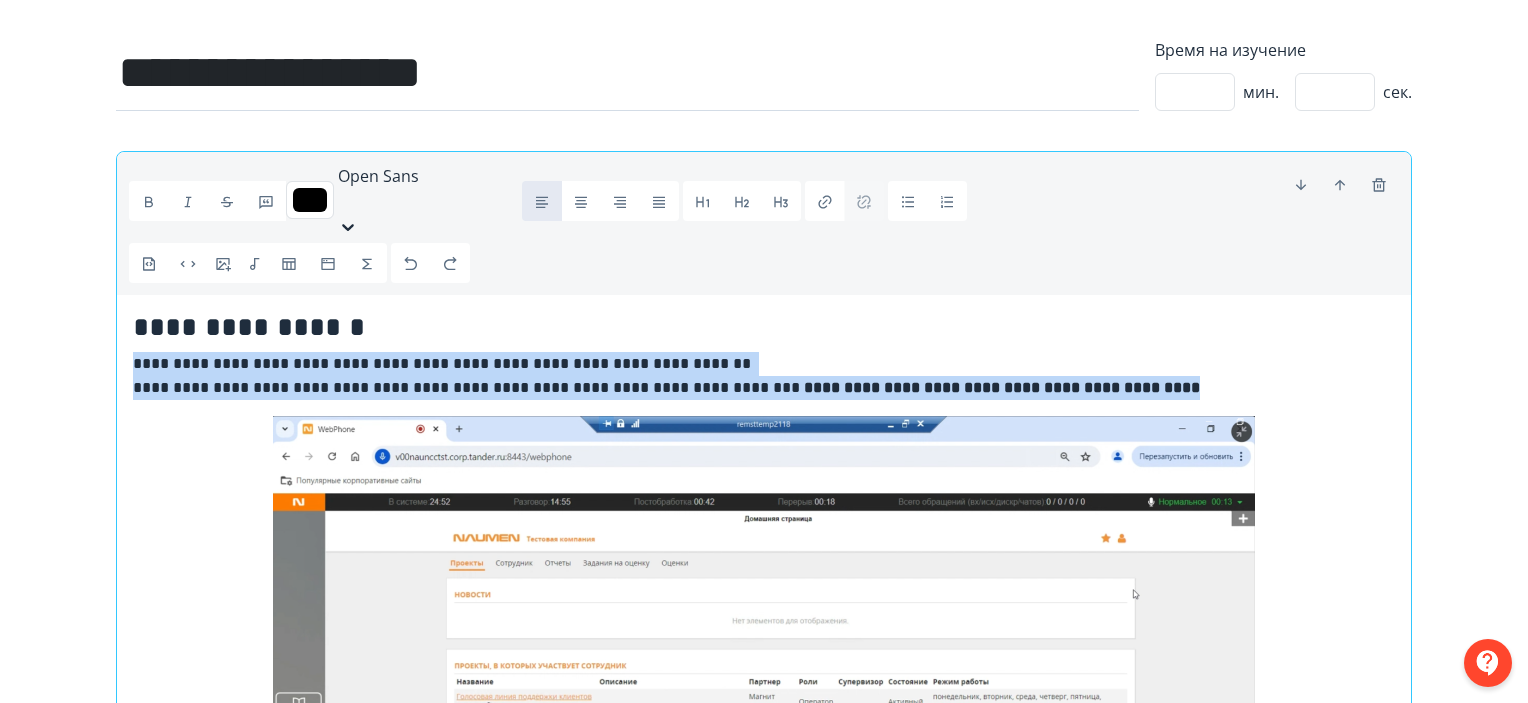drag, startPoint x: 135, startPoint y: 329, endPoint x: 1355, endPoint y: 360, distance: 1220.3938 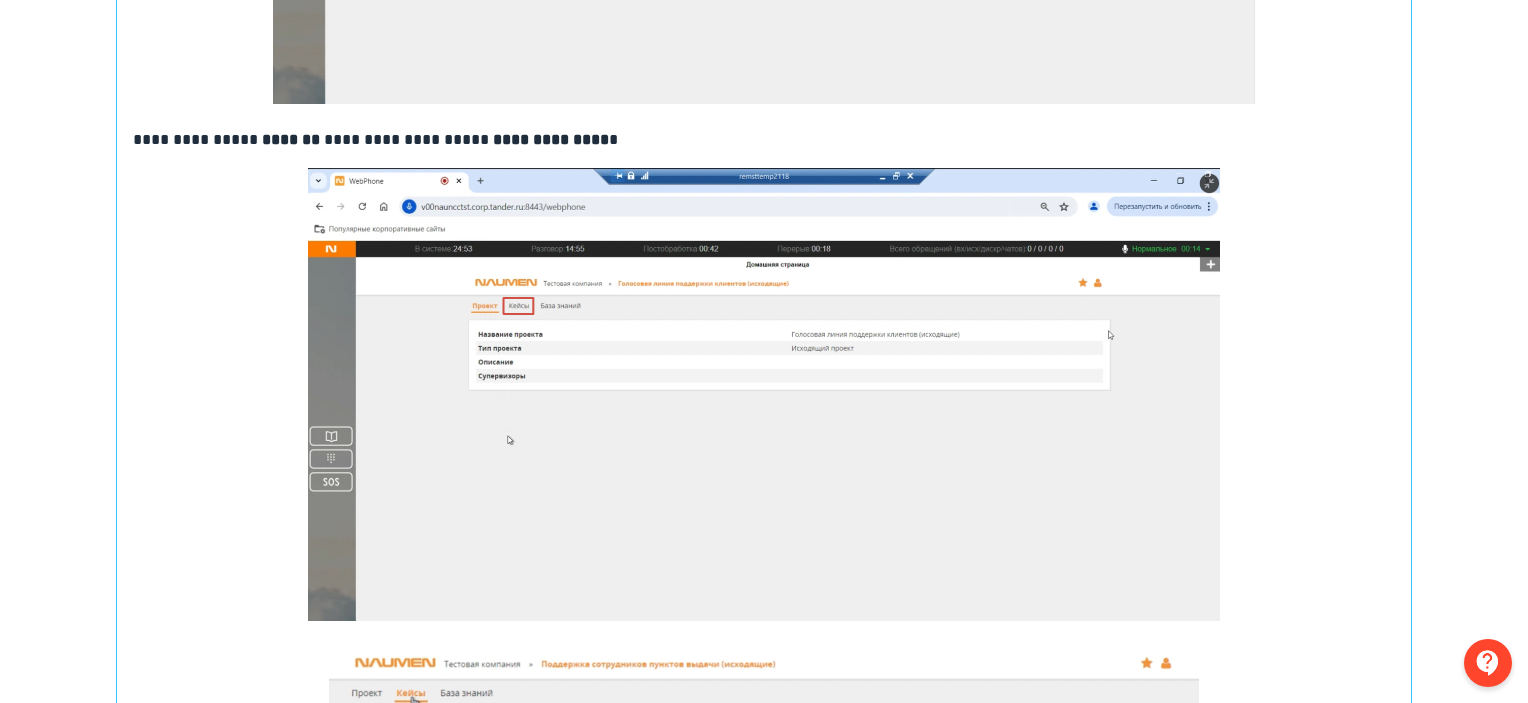 scroll, scrollTop: 900, scrollLeft: 0, axis: vertical 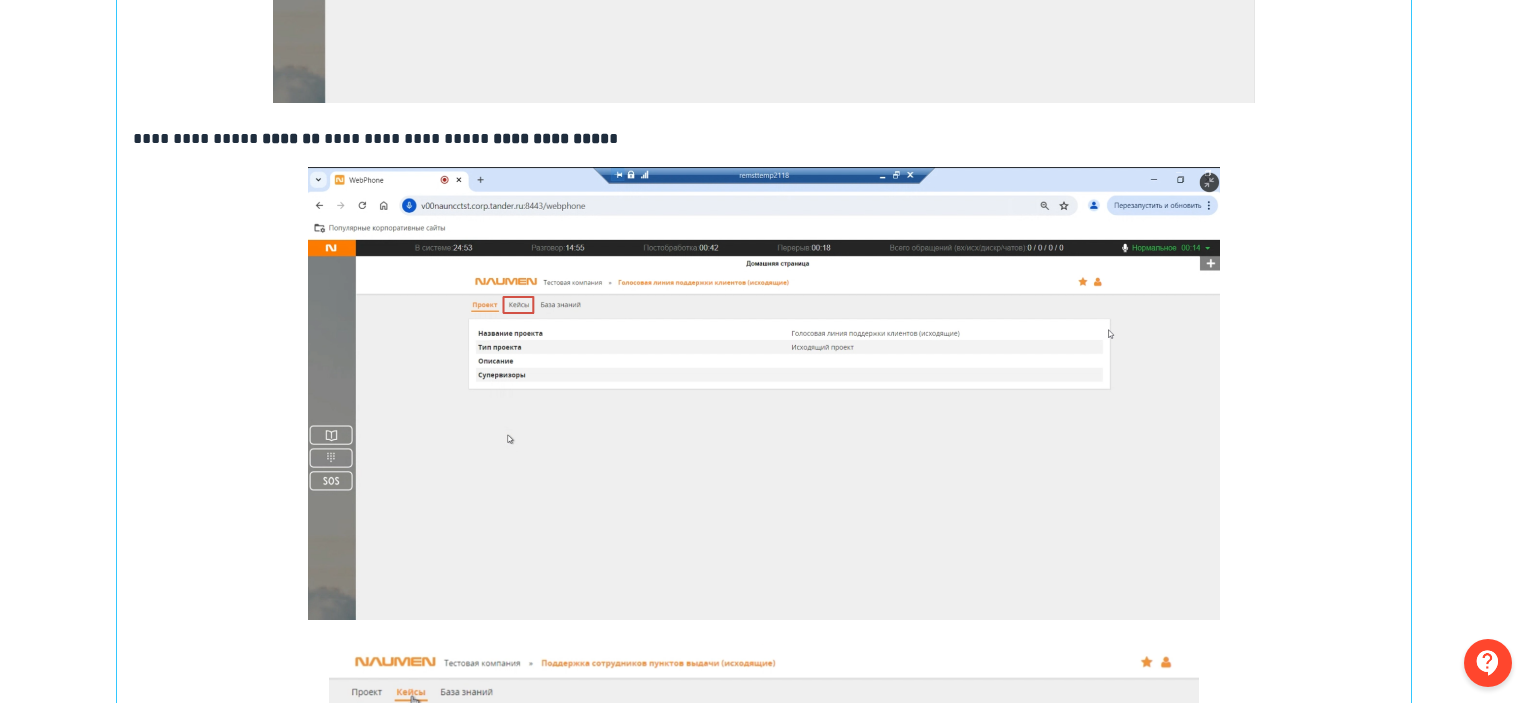 click on "**********" at bounding box center [764, 139] 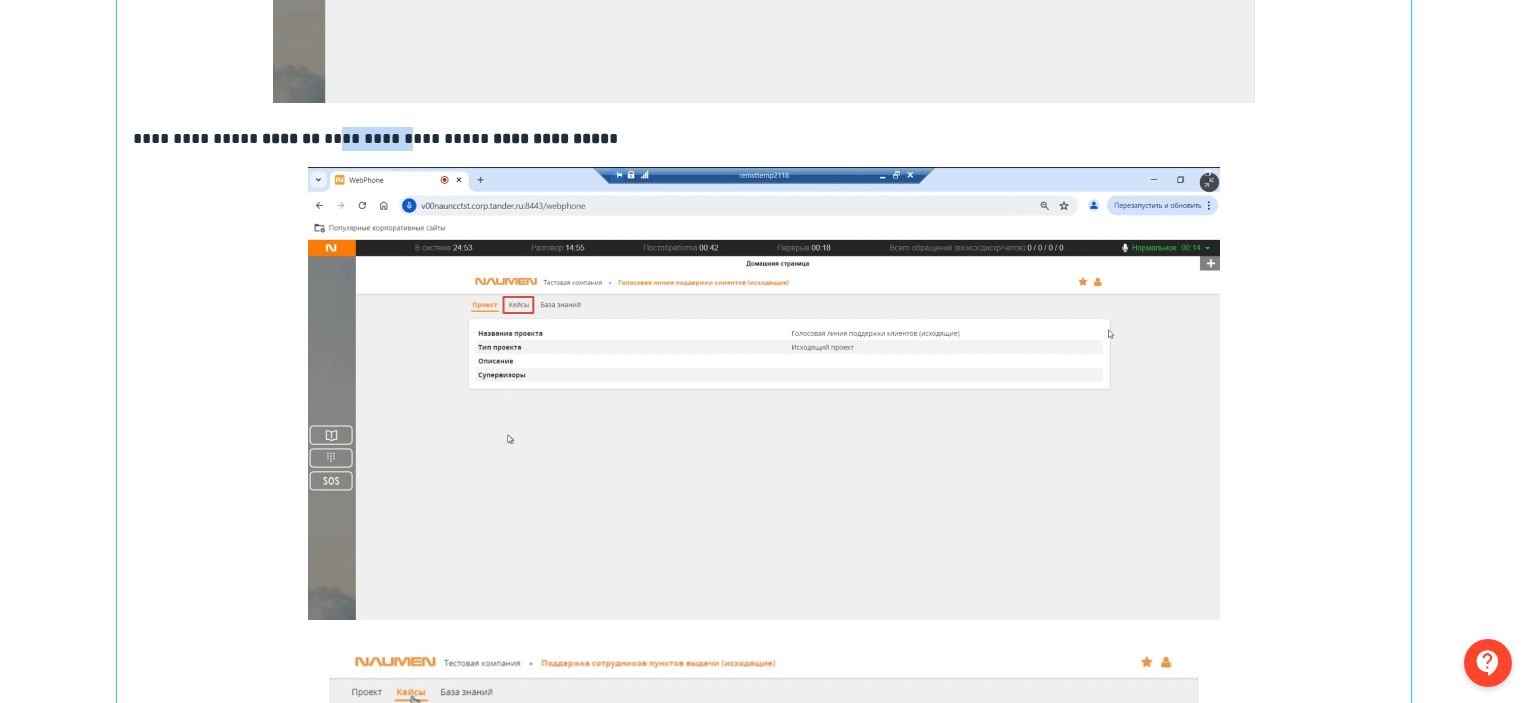 click on "**********" at bounding box center [764, 139] 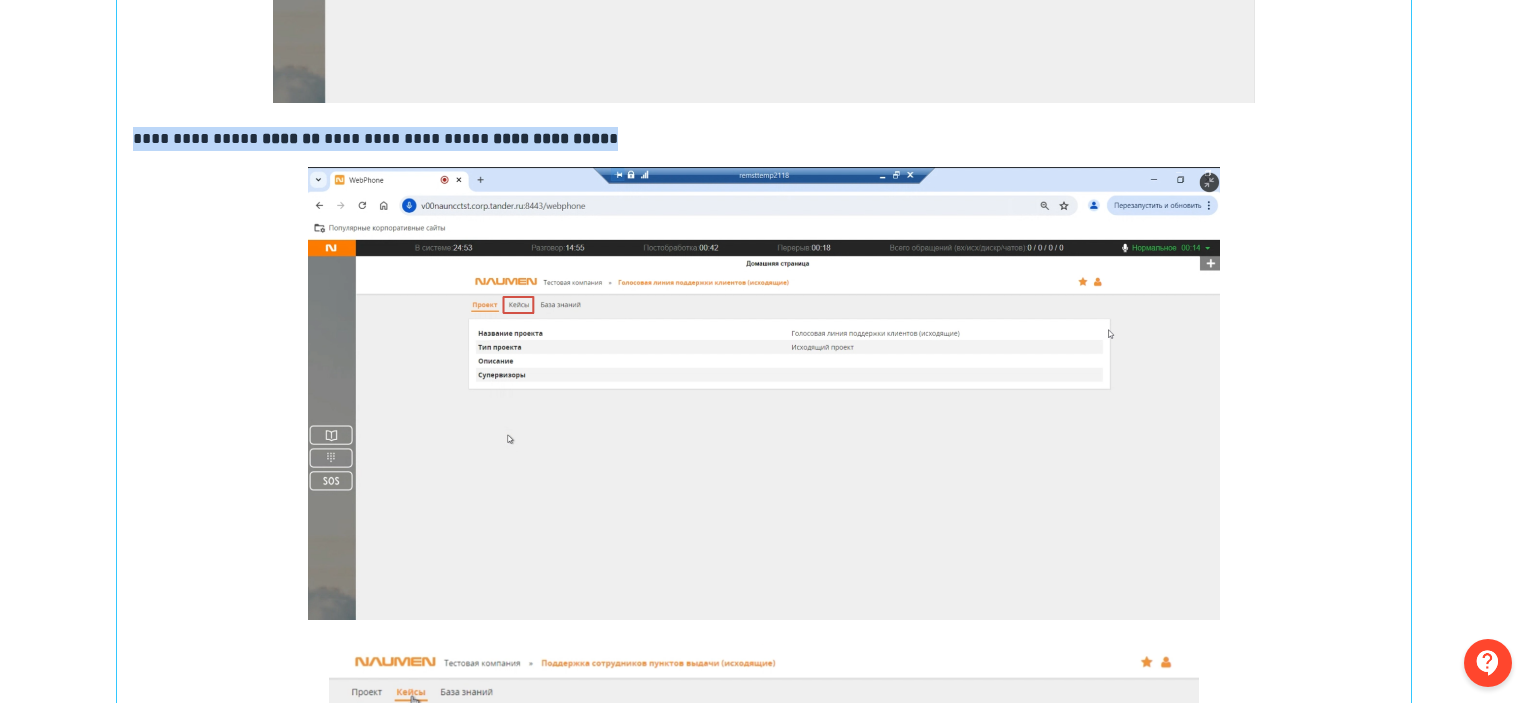click on "**********" at bounding box center [764, 139] 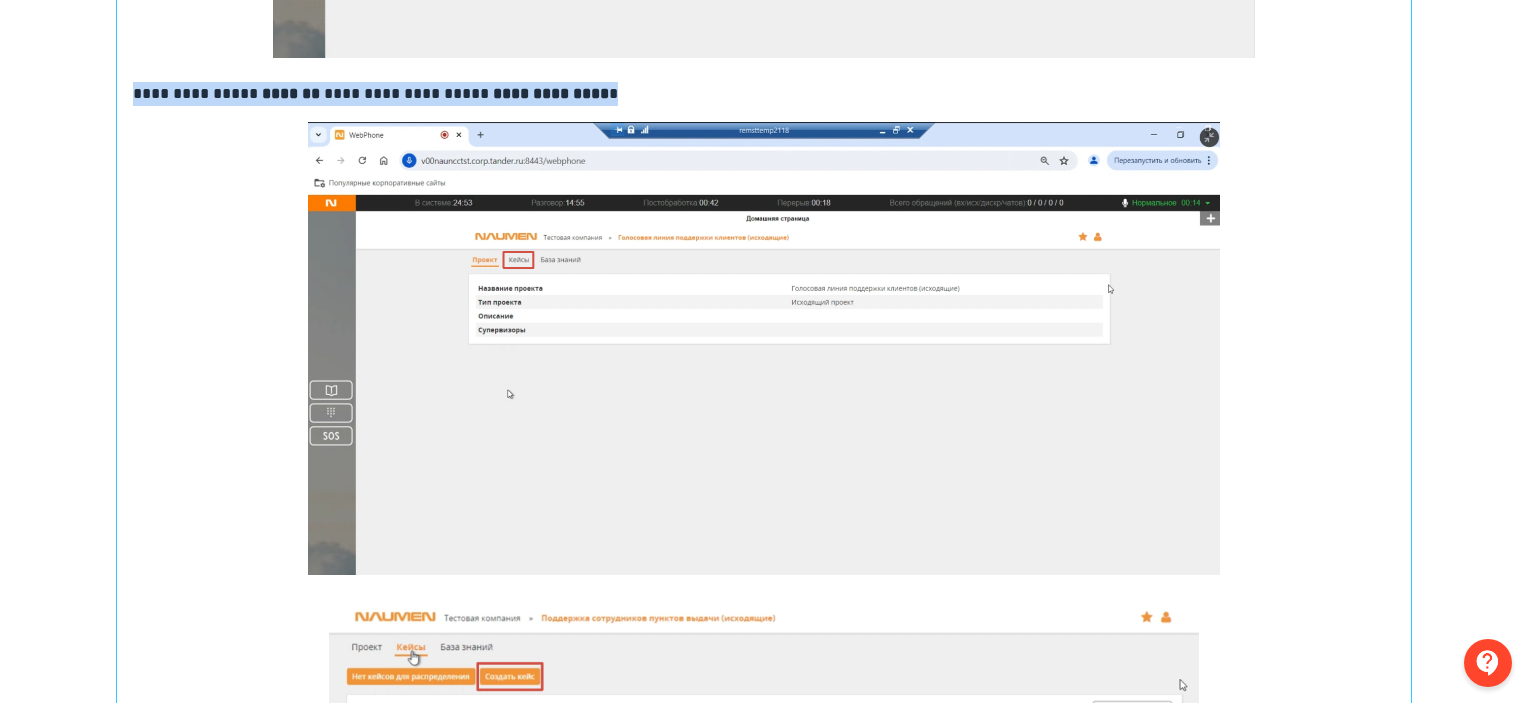 scroll, scrollTop: 900, scrollLeft: 0, axis: vertical 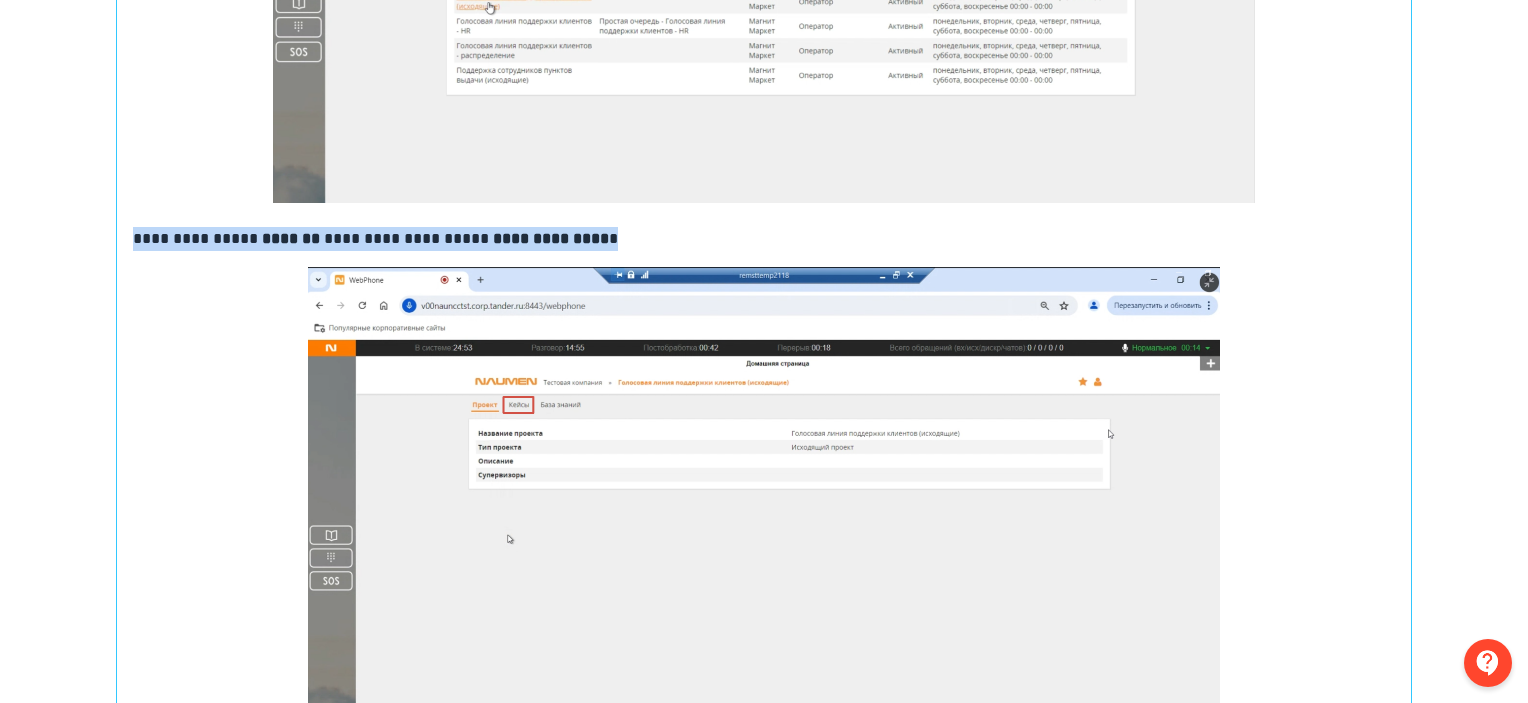 click on "**********" at bounding box center [764, 1016] 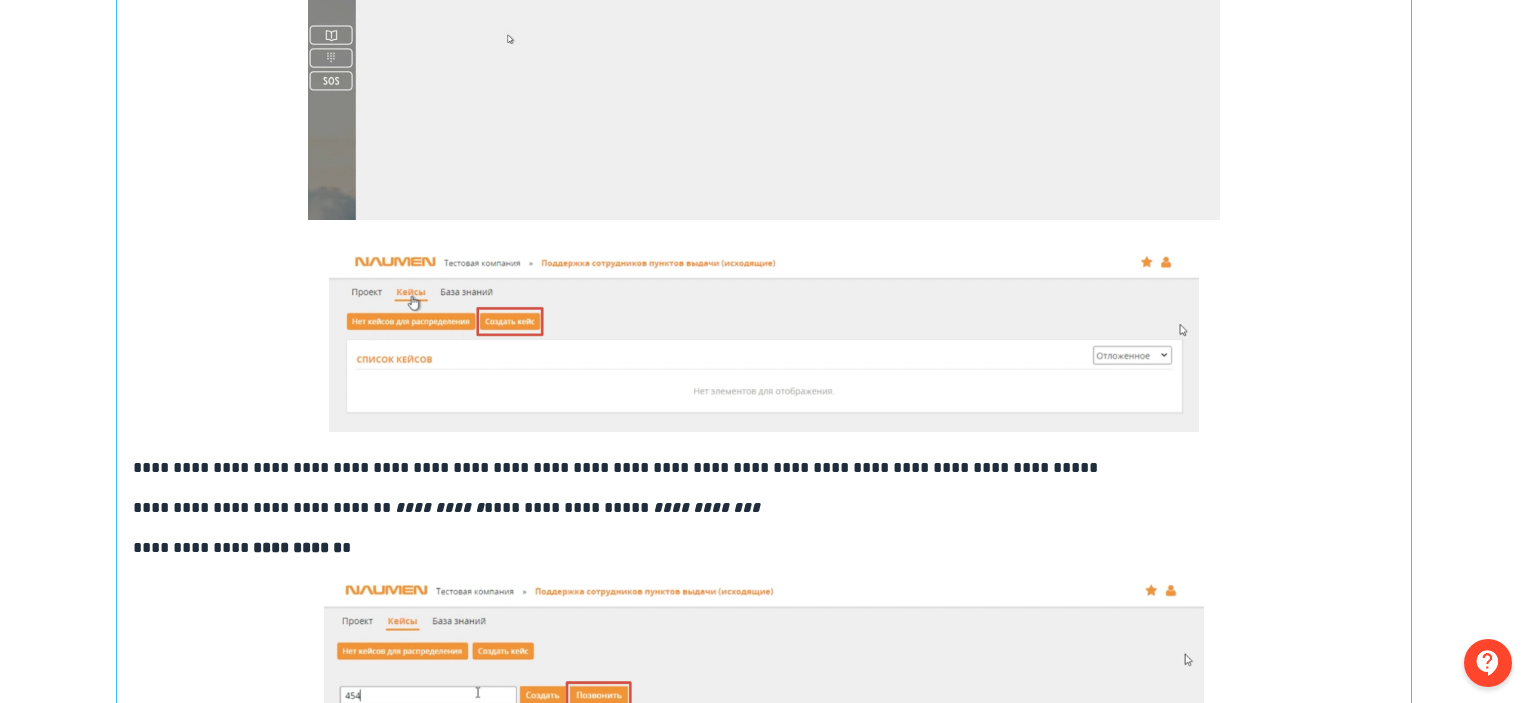 scroll, scrollTop: 1400, scrollLeft: 0, axis: vertical 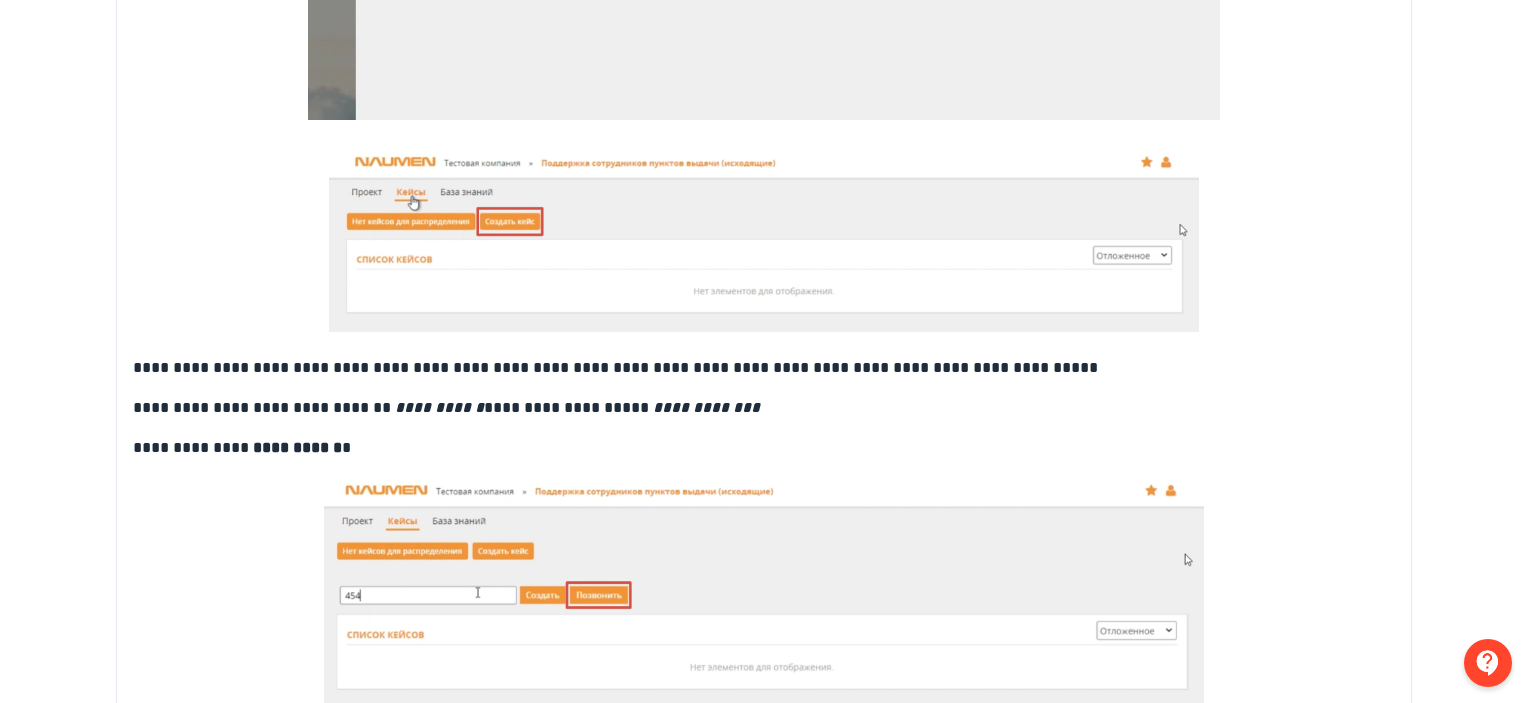 drag, startPoint x: 131, startPoint y: 323, endPoint x: 360, endPoint y: 368, distance: 233.37952 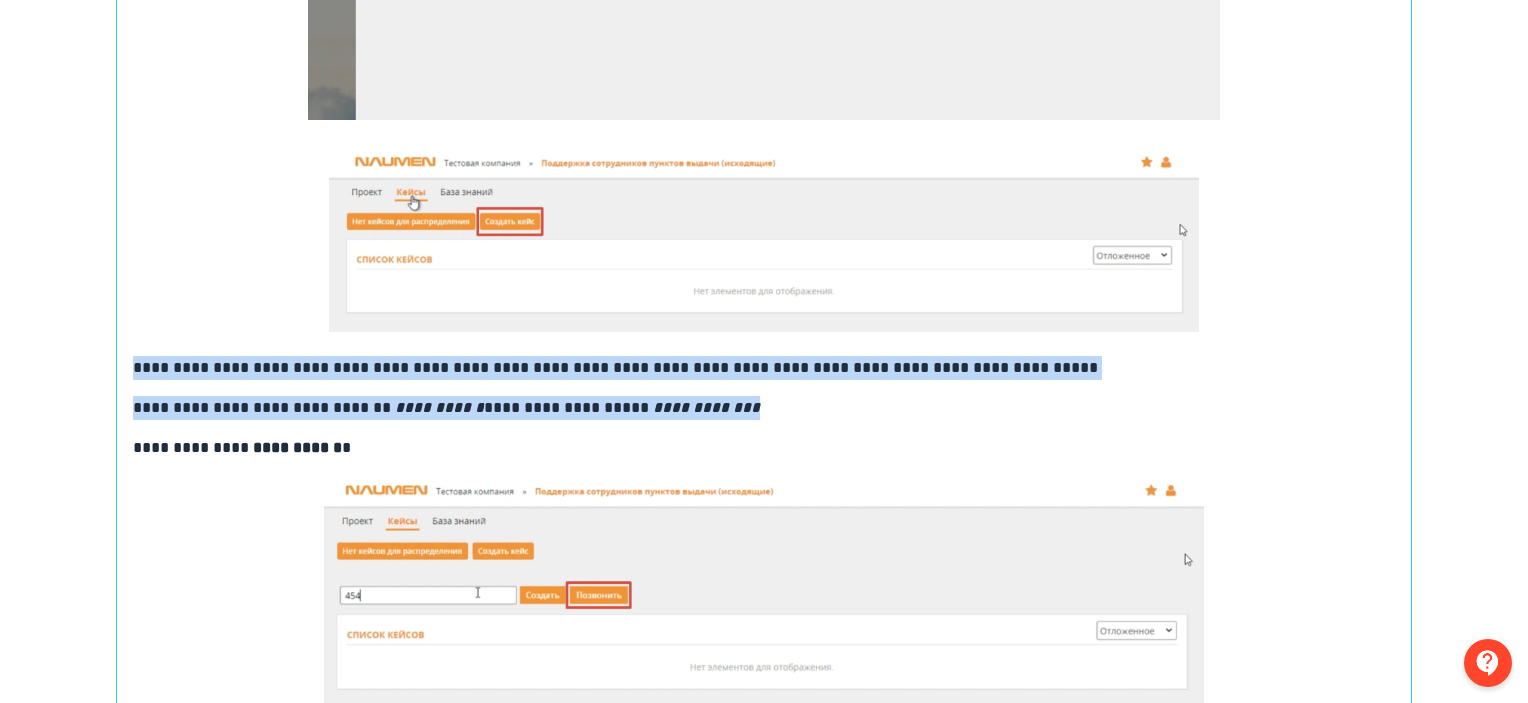 drag, startPoint x: 805, startPoint y: 372, endPoint x: 132, endPoint y: 323, distance: 674.78143 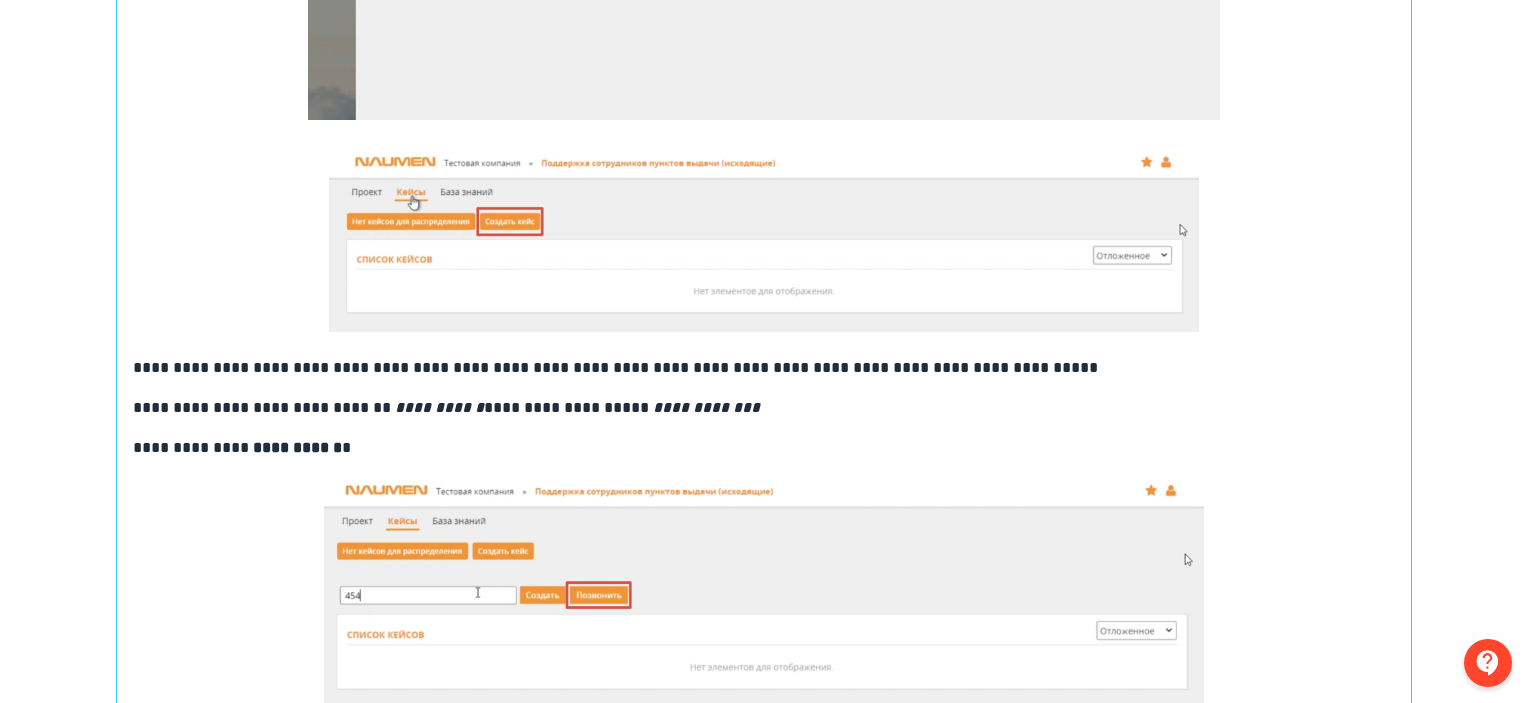 click on "**********" at bounding box center [764, 416] 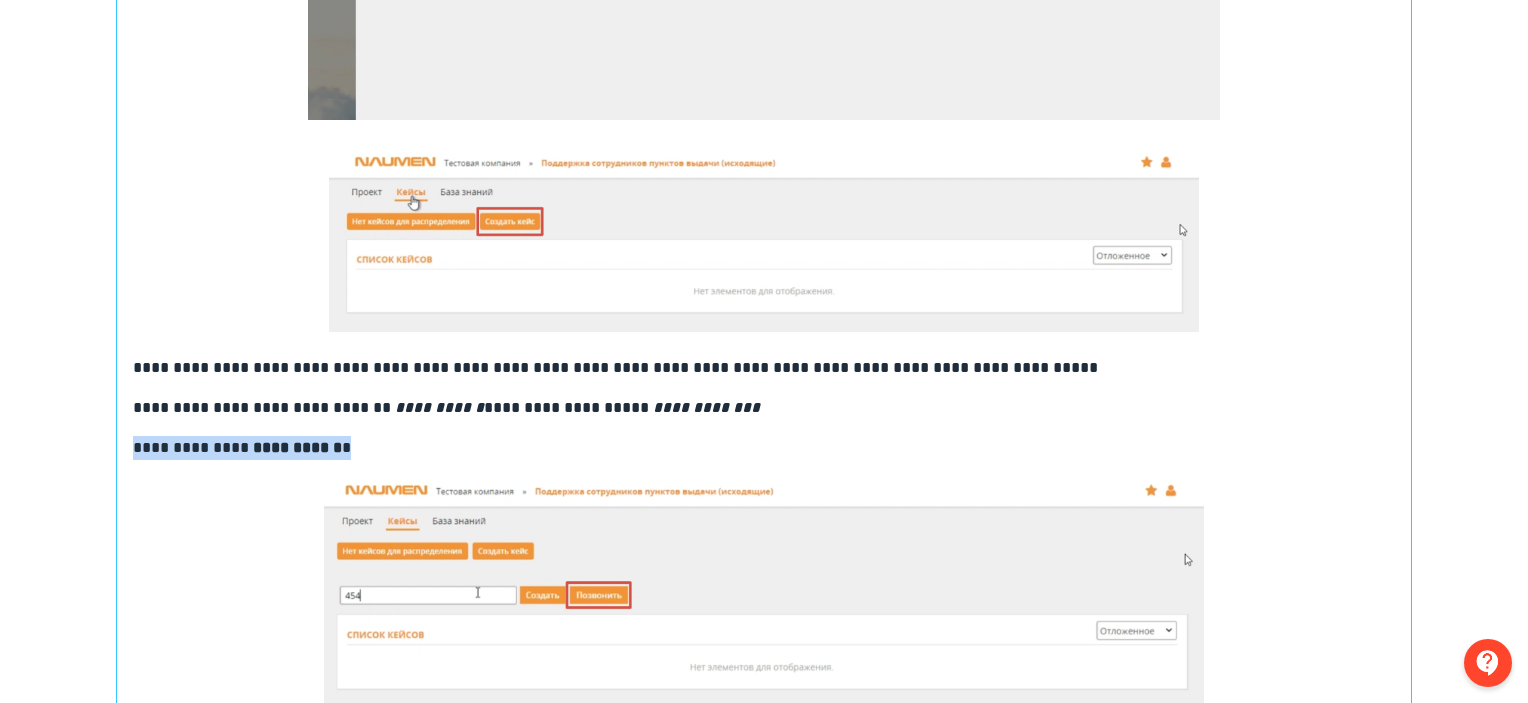 drag, startPoint x: 362, startPoint y: 414, endPoint x: 97, endPoint y: 414, distance: 265 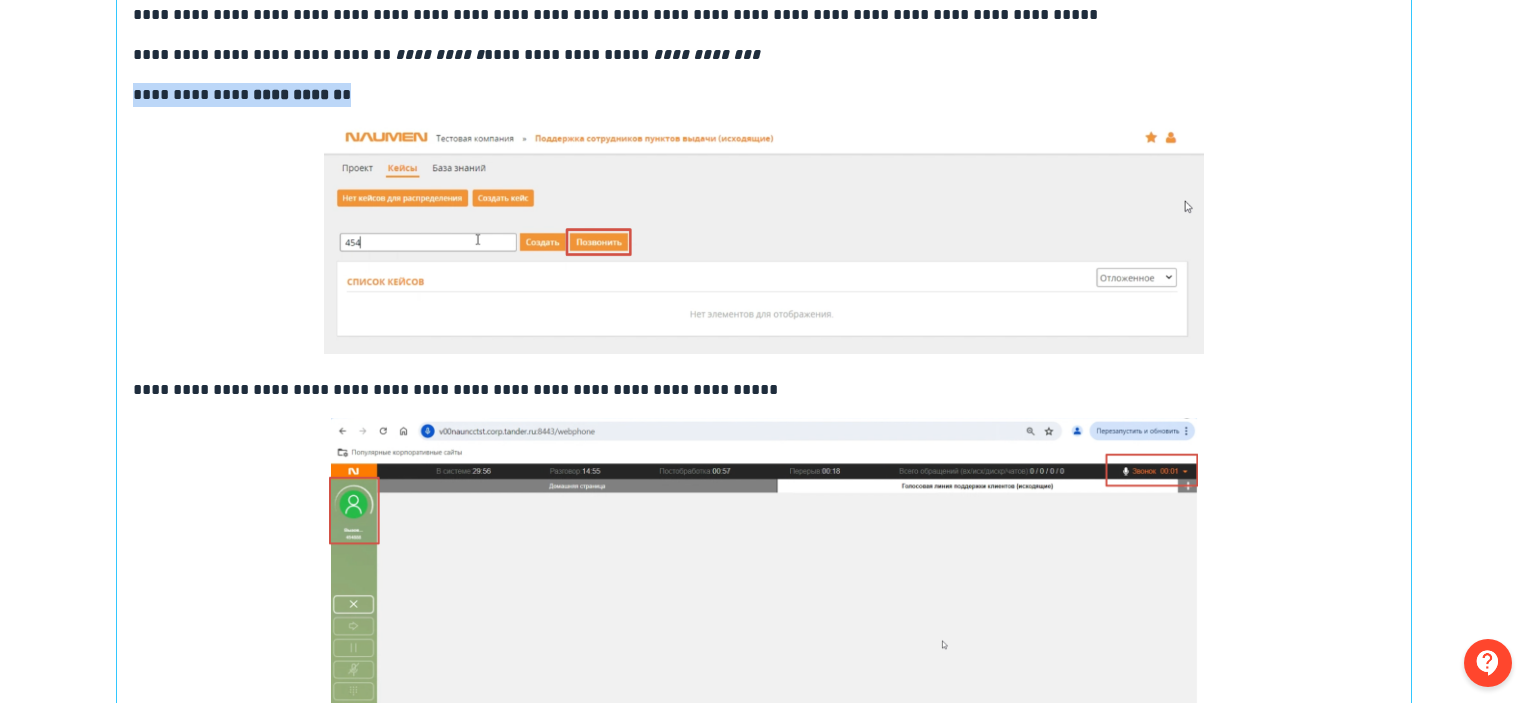 scroll, scrollTop: 1800, scrollLeft: 0, axis: vertical 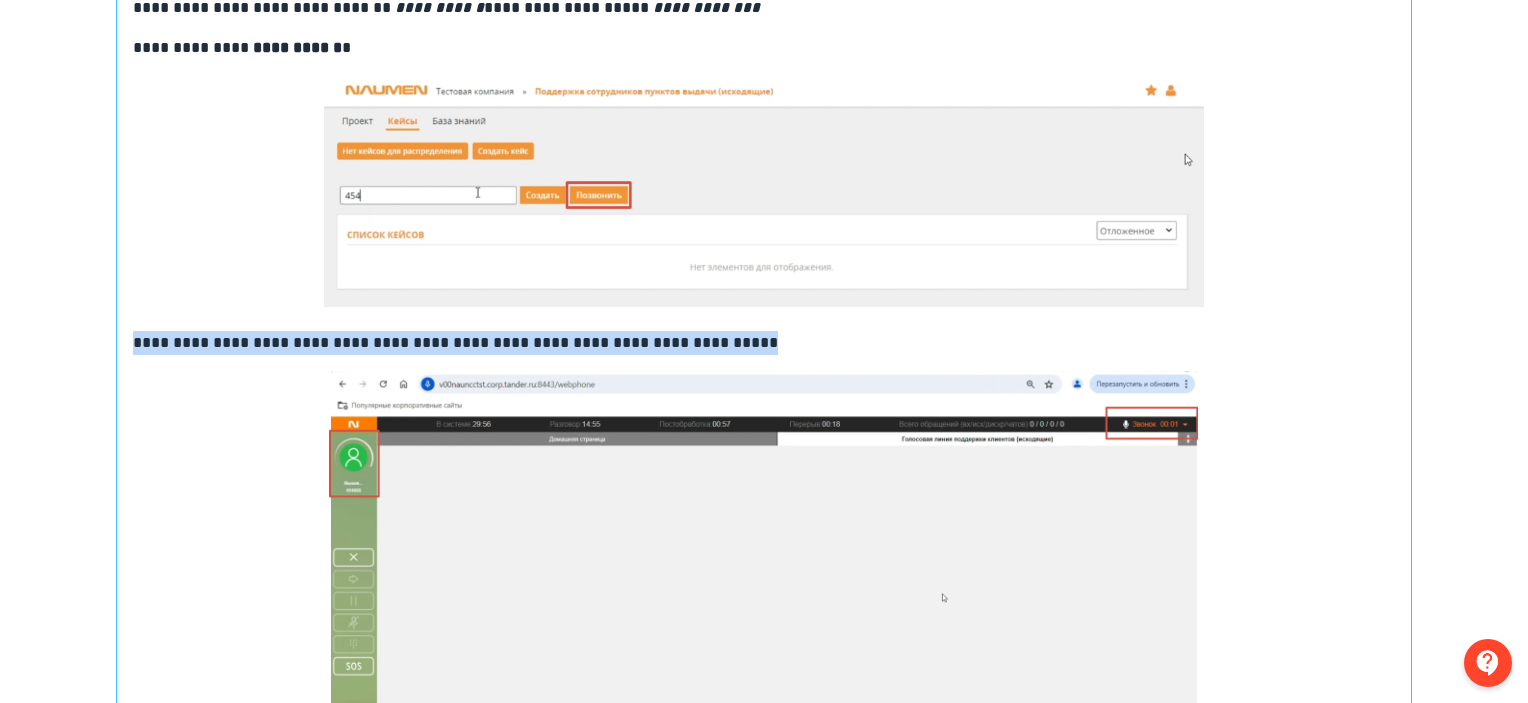 drag, startPoint x: 821, startPoint y: 304, endPoint x: 132, endPoint y: 295, distance: 689.0588 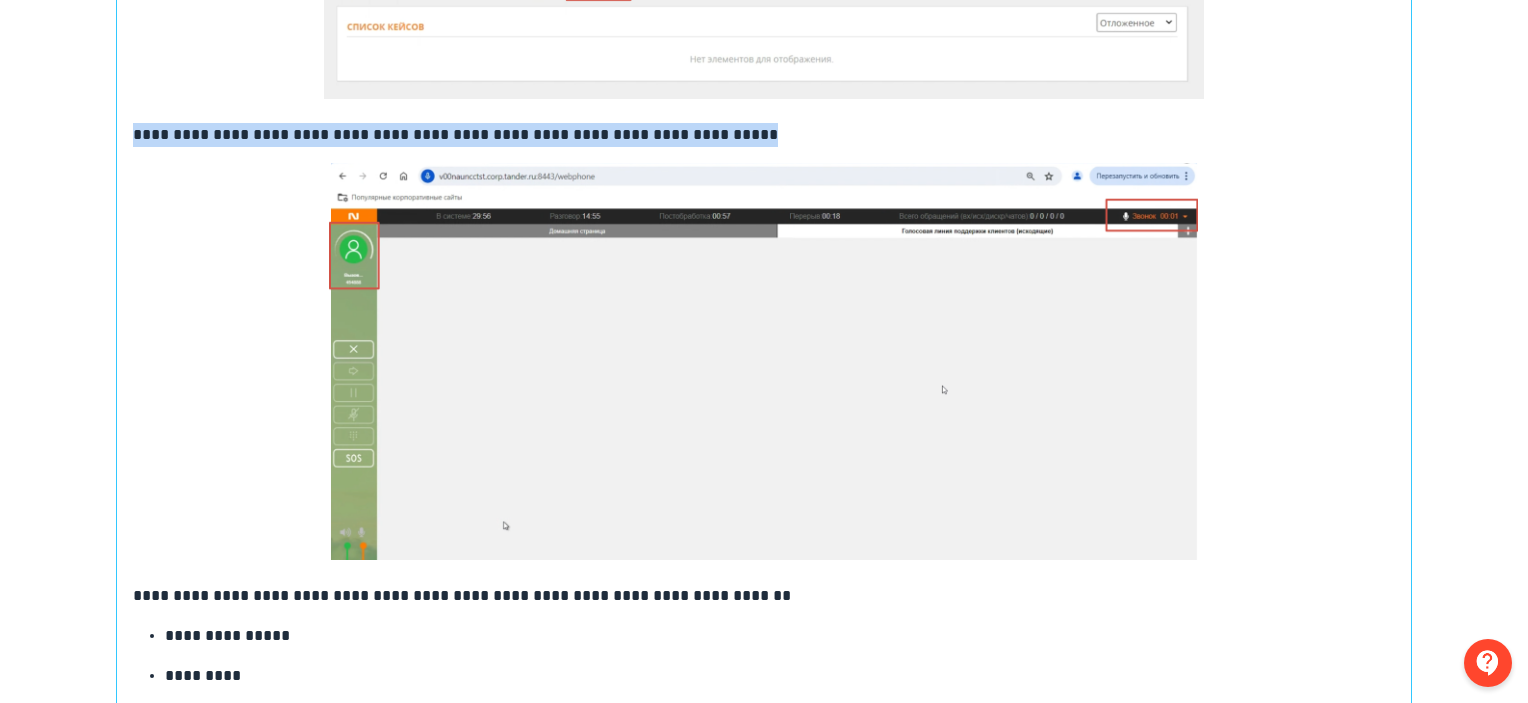 scroll, scrollTop: 1908, scrollLeft: 0, axis: vertical 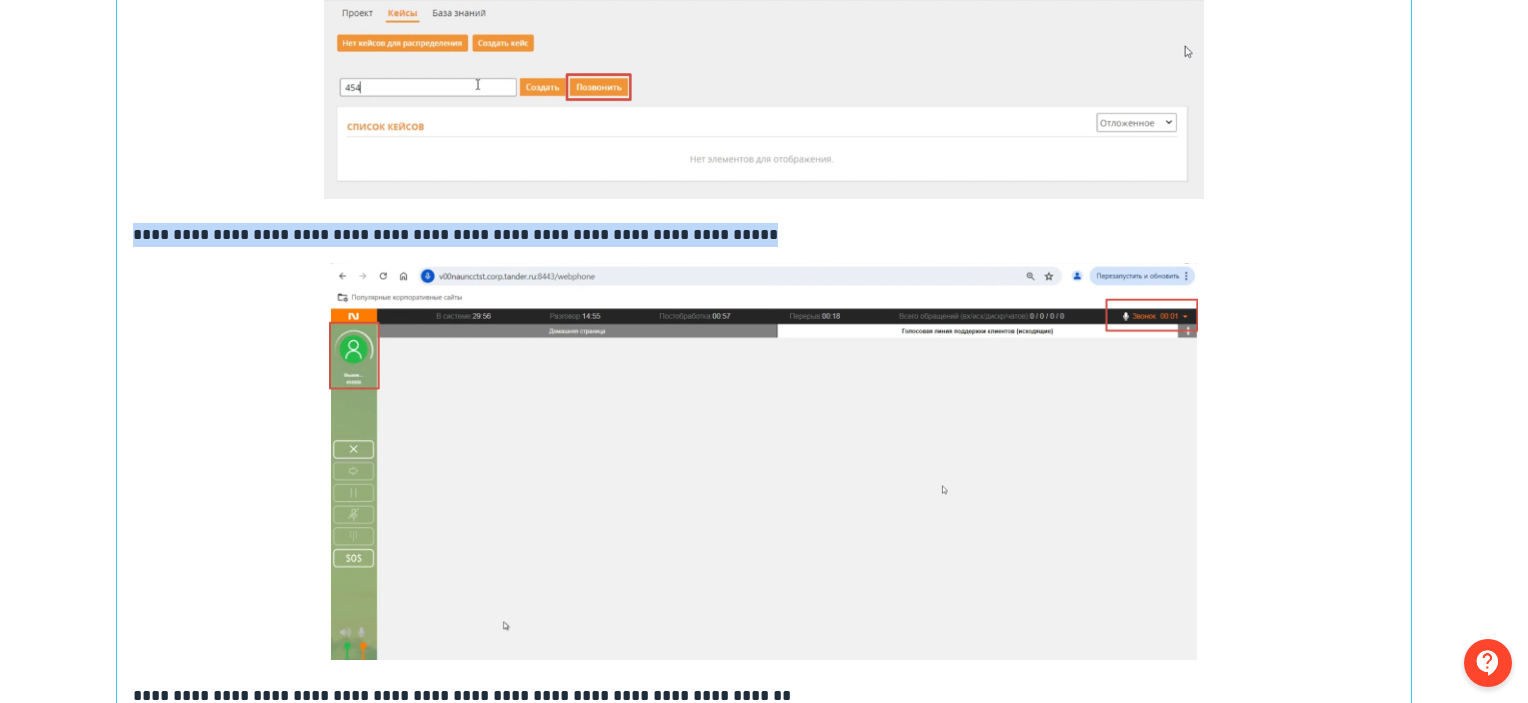 copy on "**********" 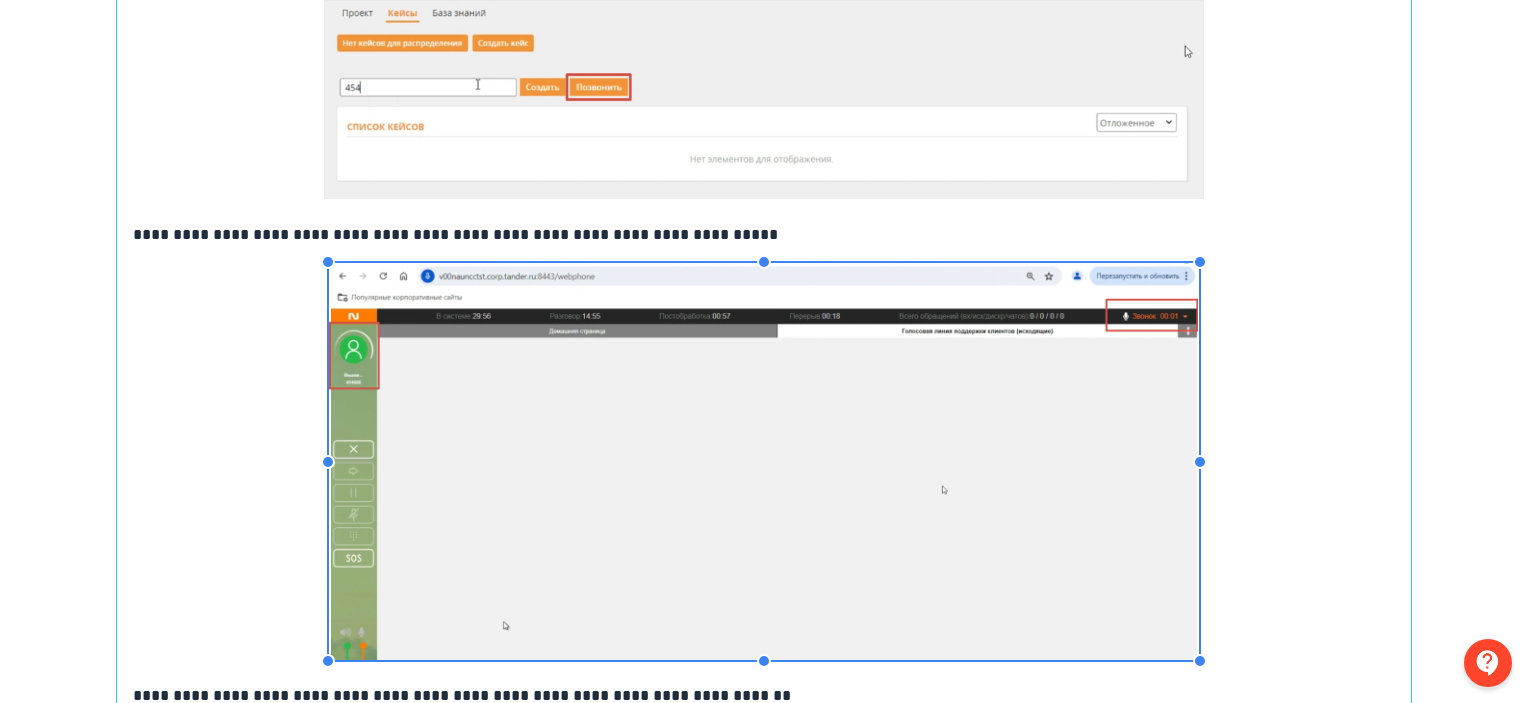 click on "**********" at bounding box center (764, 235) 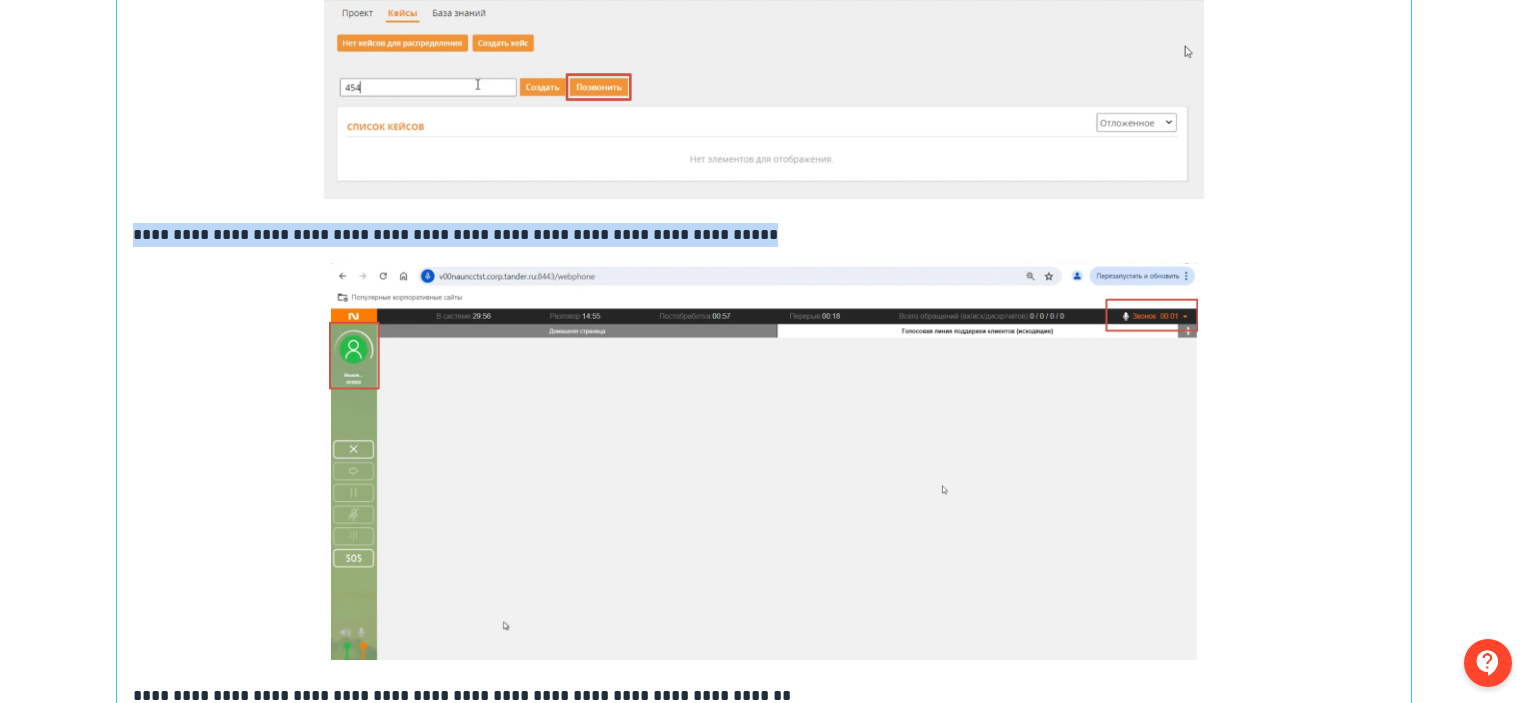 drag, startPoint x: 814, startPoint y: 191, endPoint x: 132, endPoint y: 176, distance: 682.1649 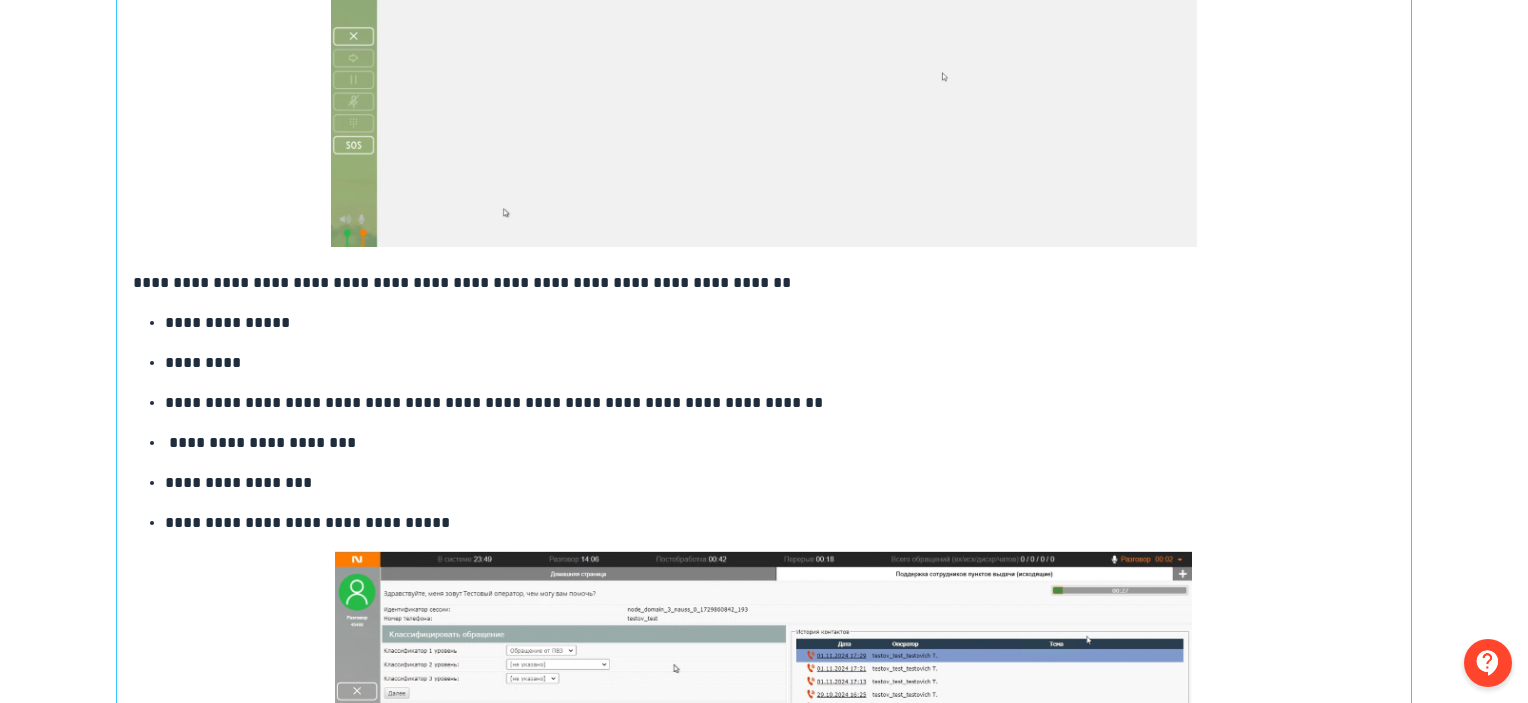 scroll, scrollTop: 2508, scrollLeft: 0, axis: vertical 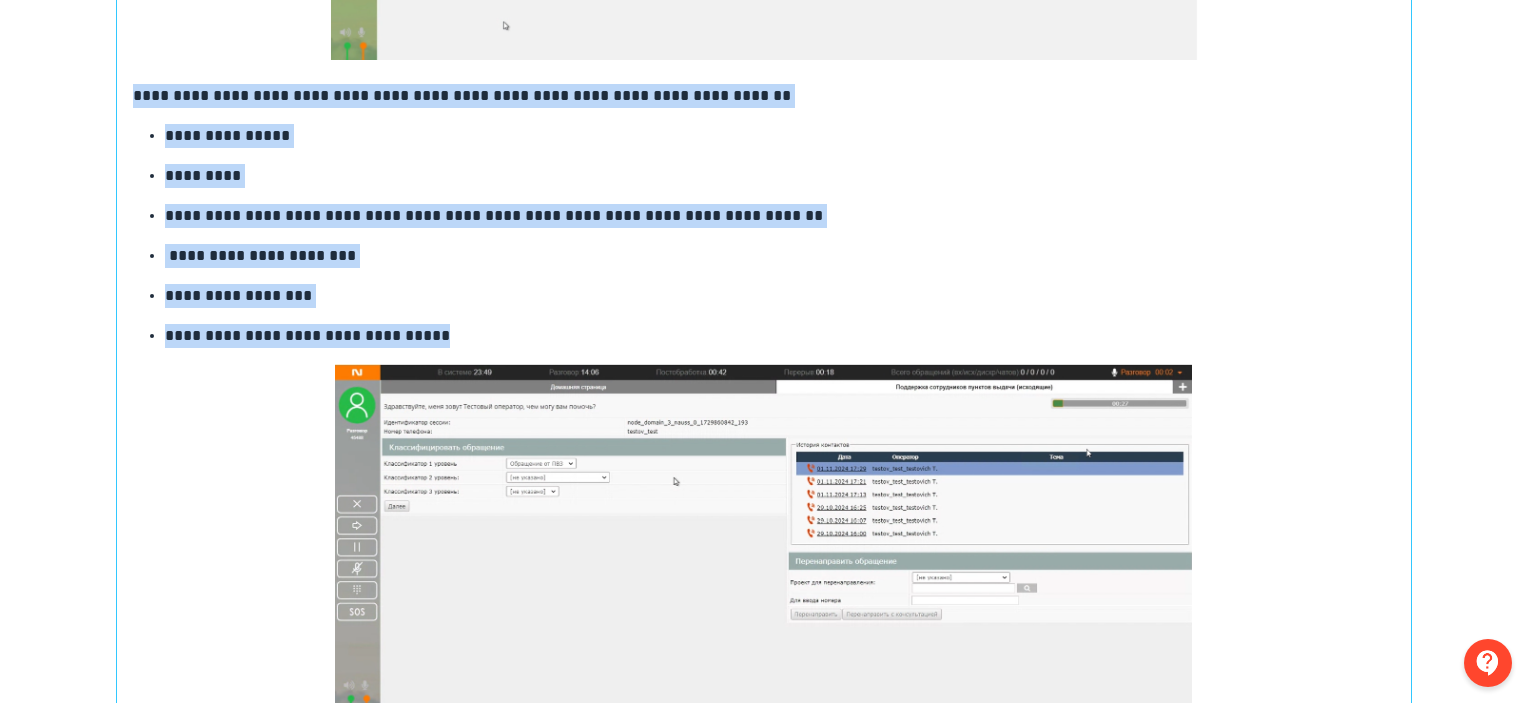 drag, startPoint x: 134, startPoint y: 45, endPoint x: 499, endPoint y: 299, distance: 444.6808 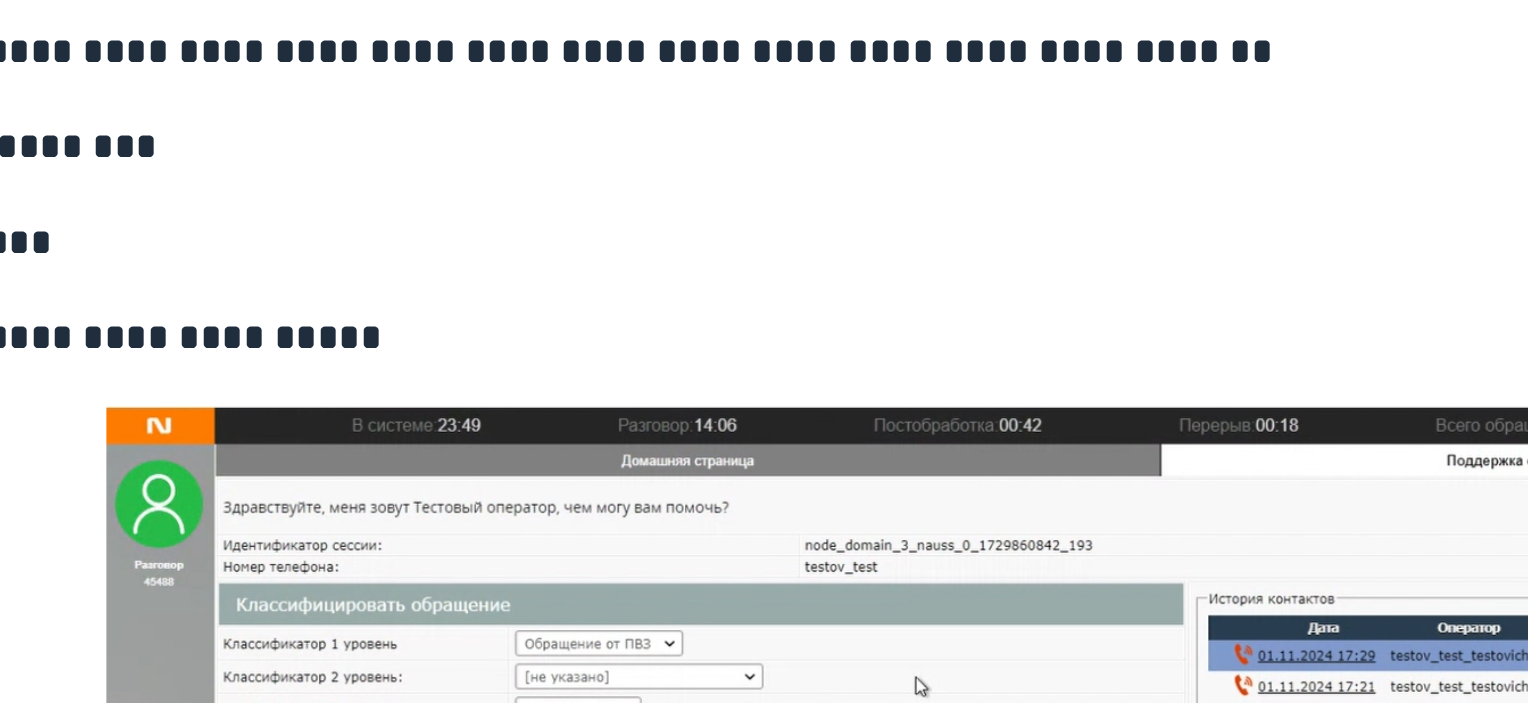 scroll, scrollTop: 2508, scrollLeft: 0, axis: vertical 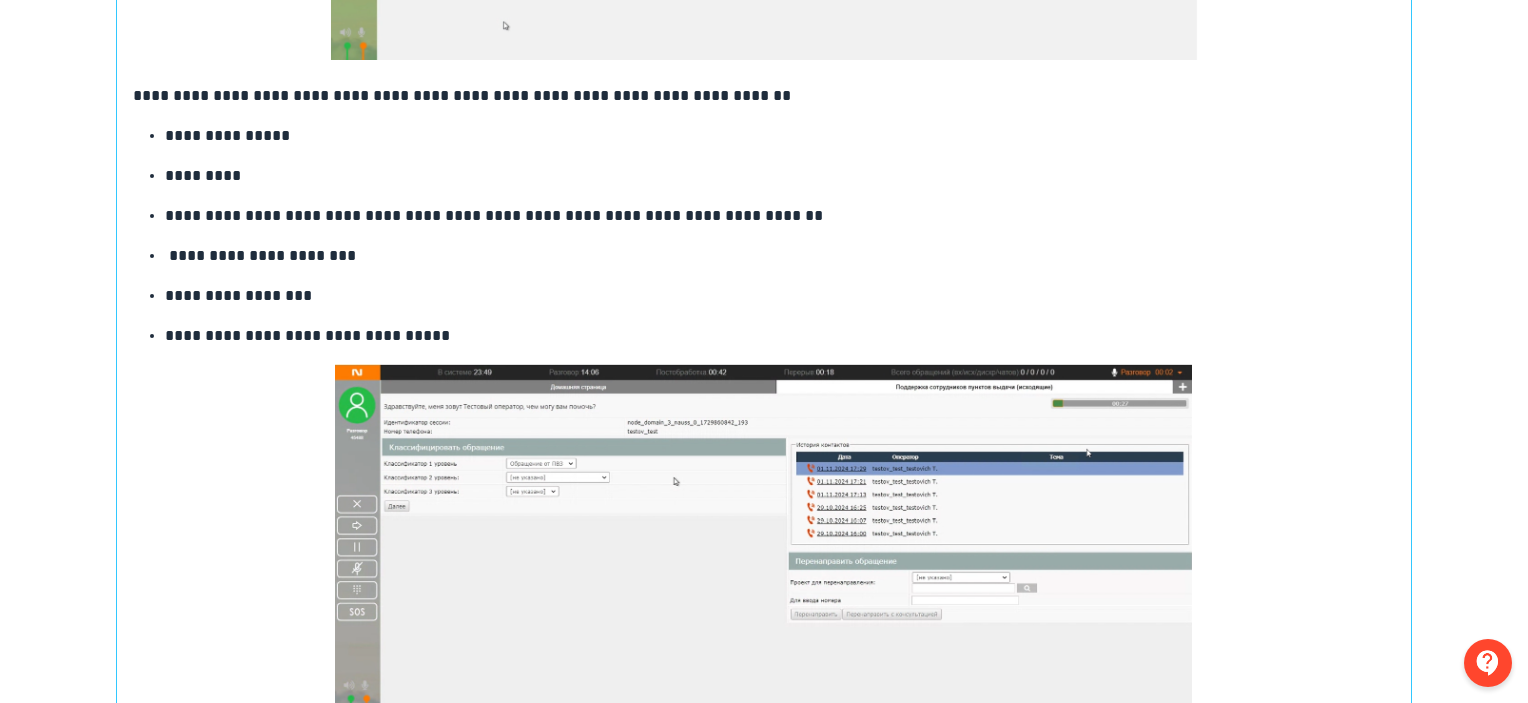 click on "**********" at bounding box center (780, 256) 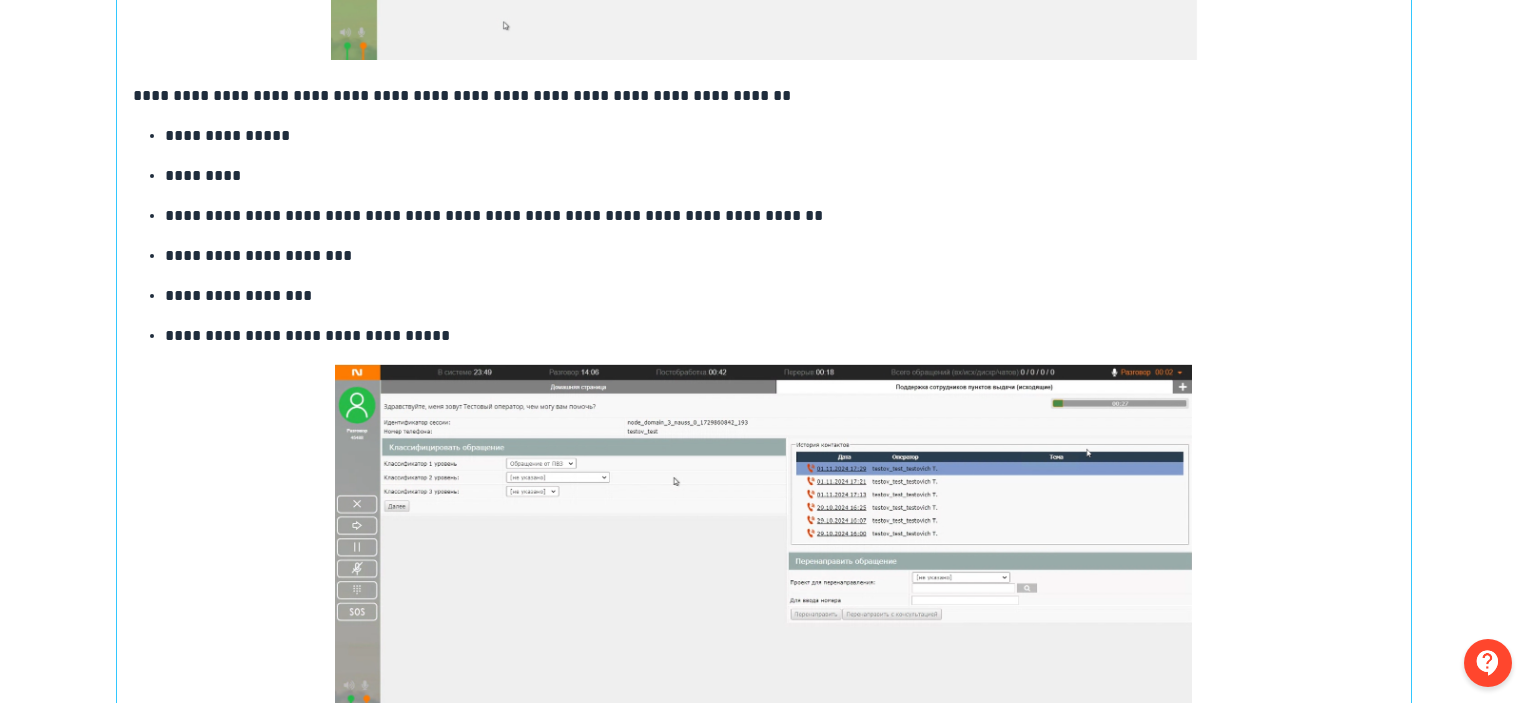 drag, startPoint x: 348, startPoint y: 132, endPoint x: 355, endPoint y: 124, distance: 10.630146 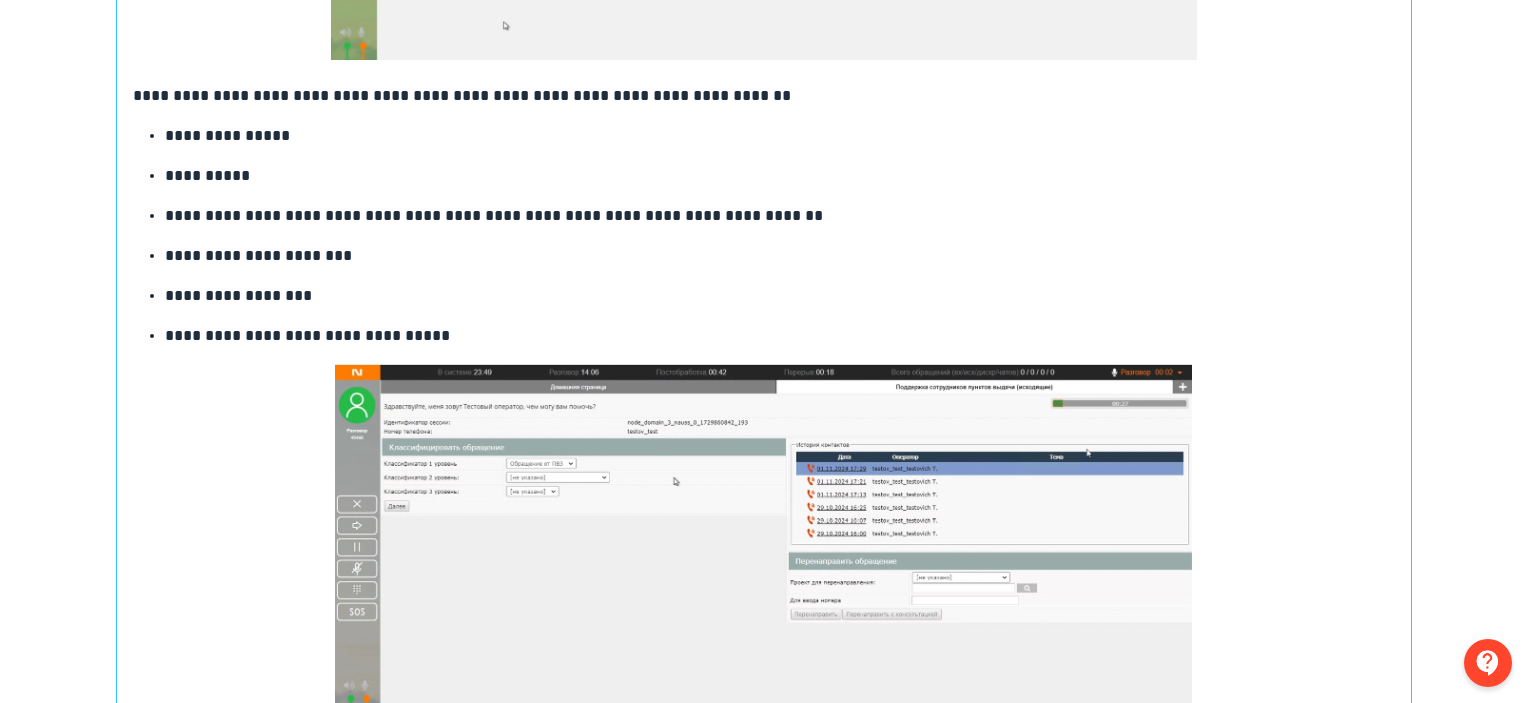 click on "**********" at bounding box center (780, 296) 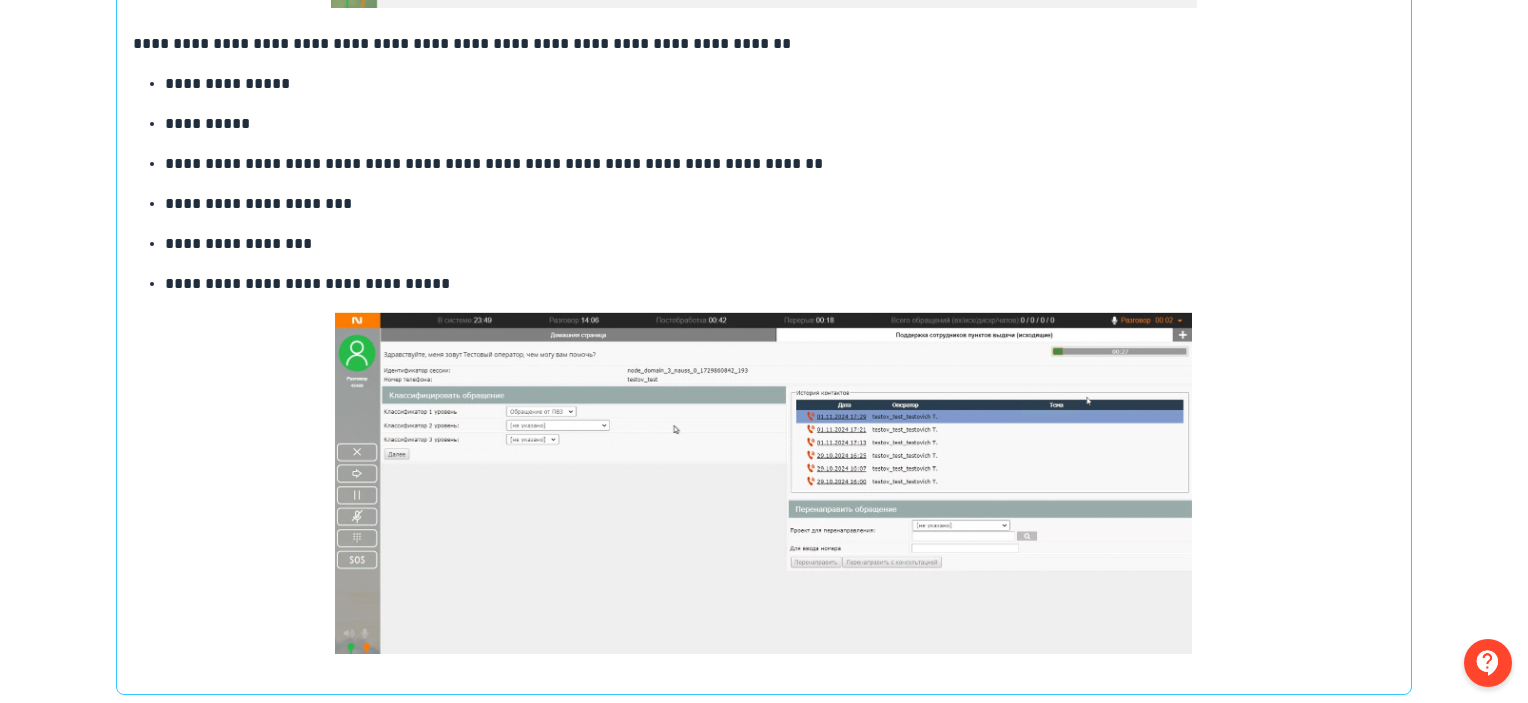 scroll, scrollTop: 2608, scrollLeft: 0, axis: vertical 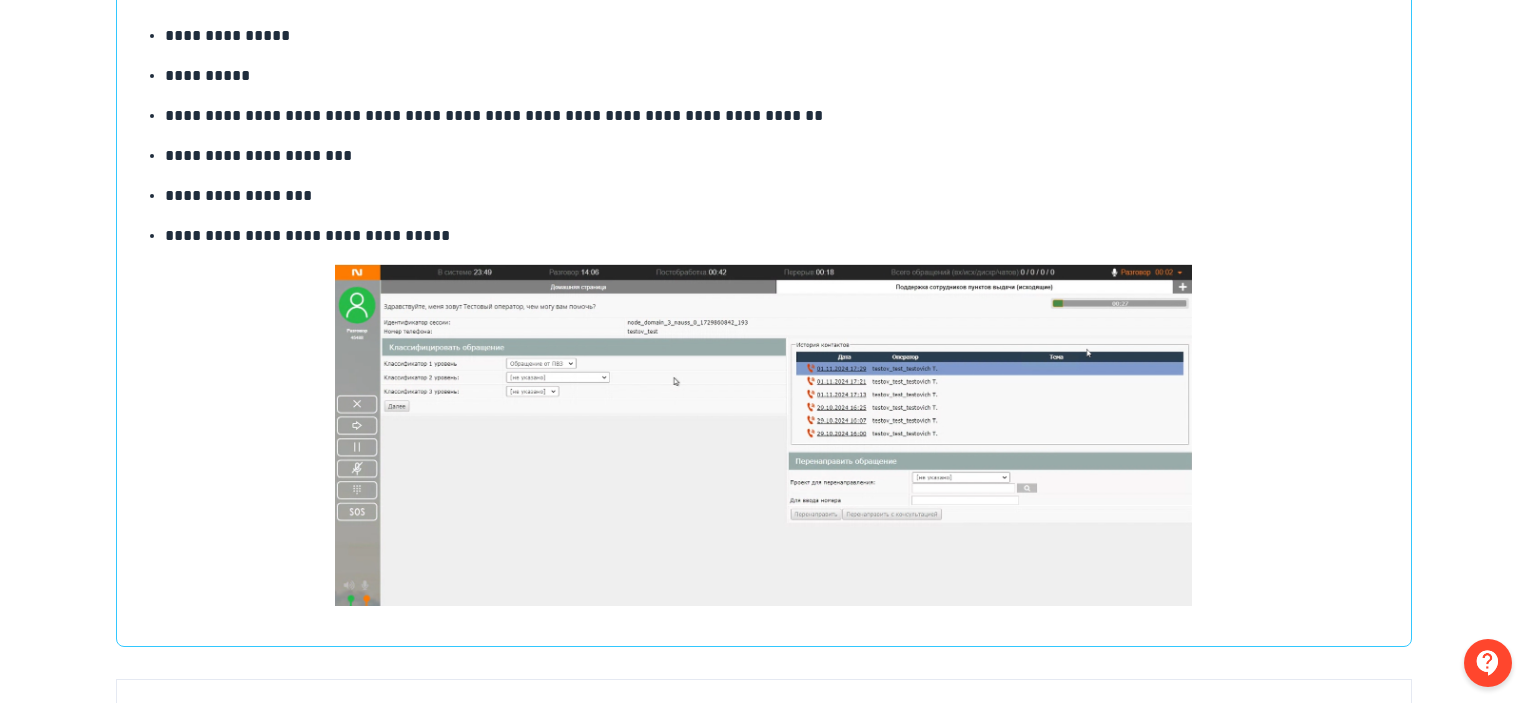 click at bounding box center (764, 435) 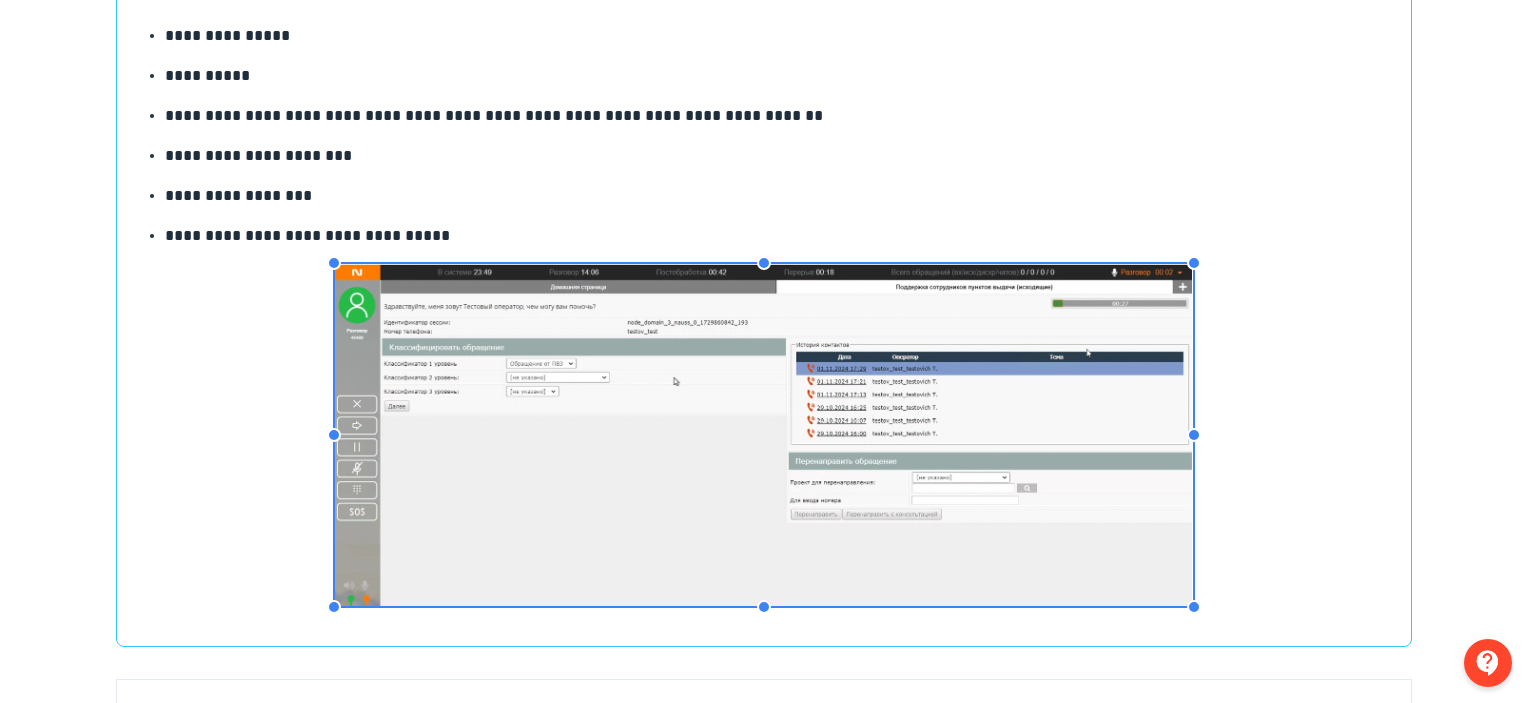 click at bounding box center [764, 435] 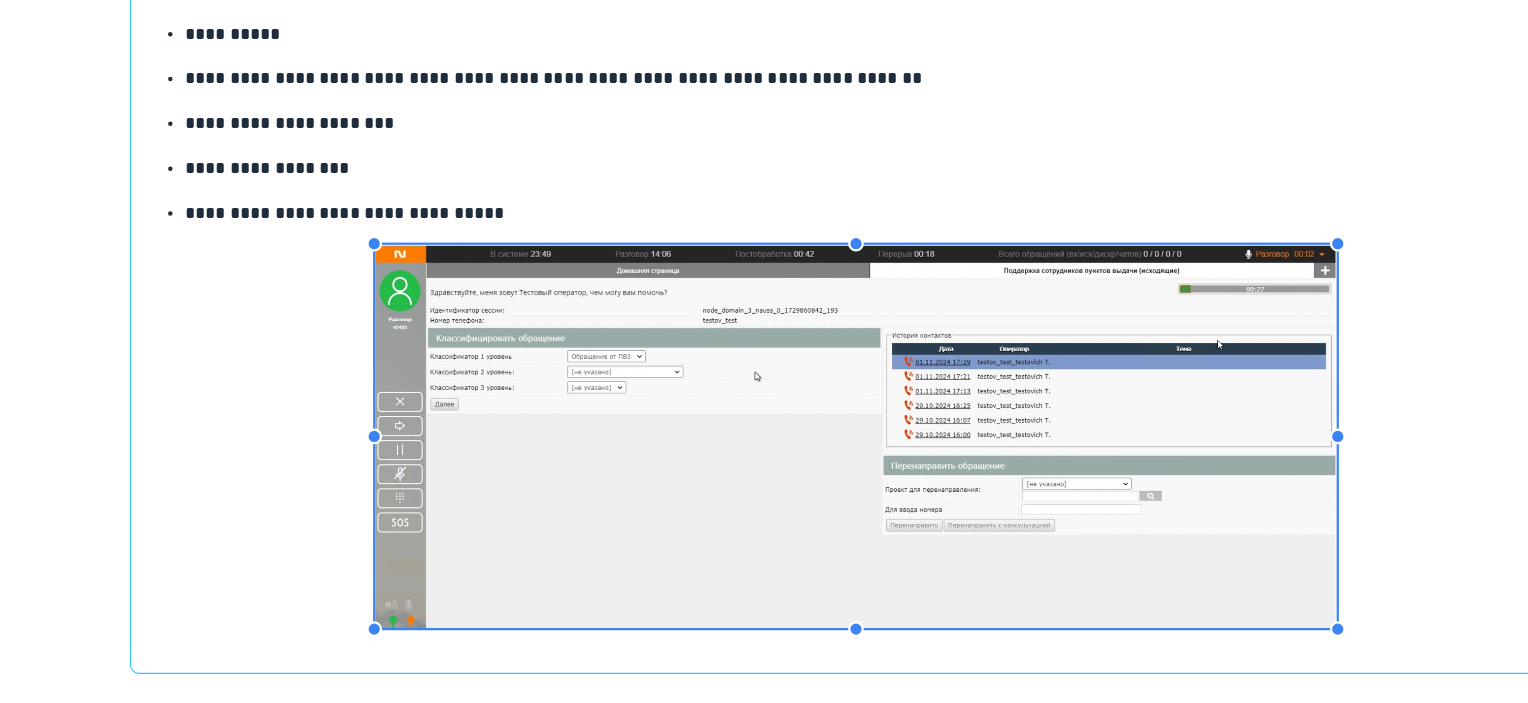 scroll, scrollTop: 2608, scrollLeft: 0, axis: vertical 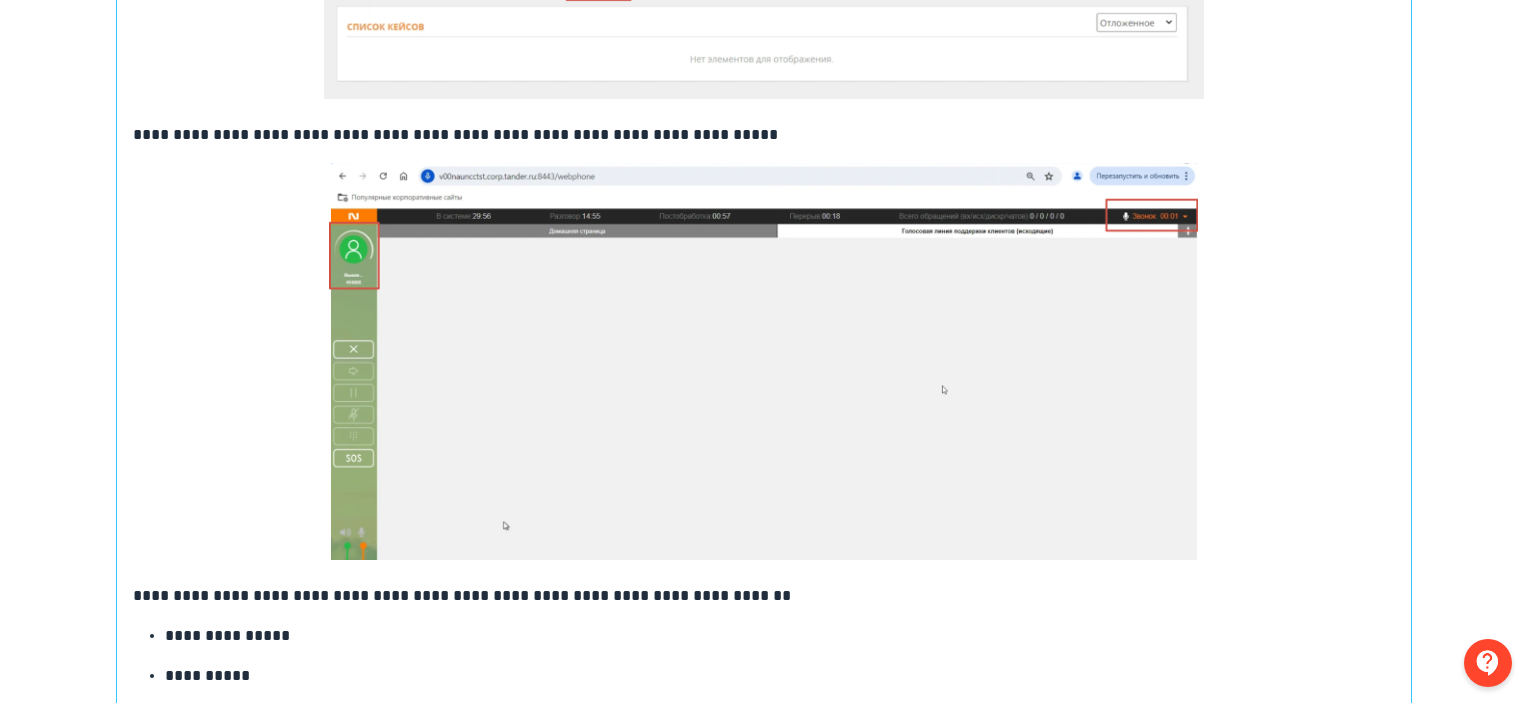 drag, startPoint x: 742, startPoint y: 325, endPoint x: 1236, endPoint y: 301, distance: 494.58264 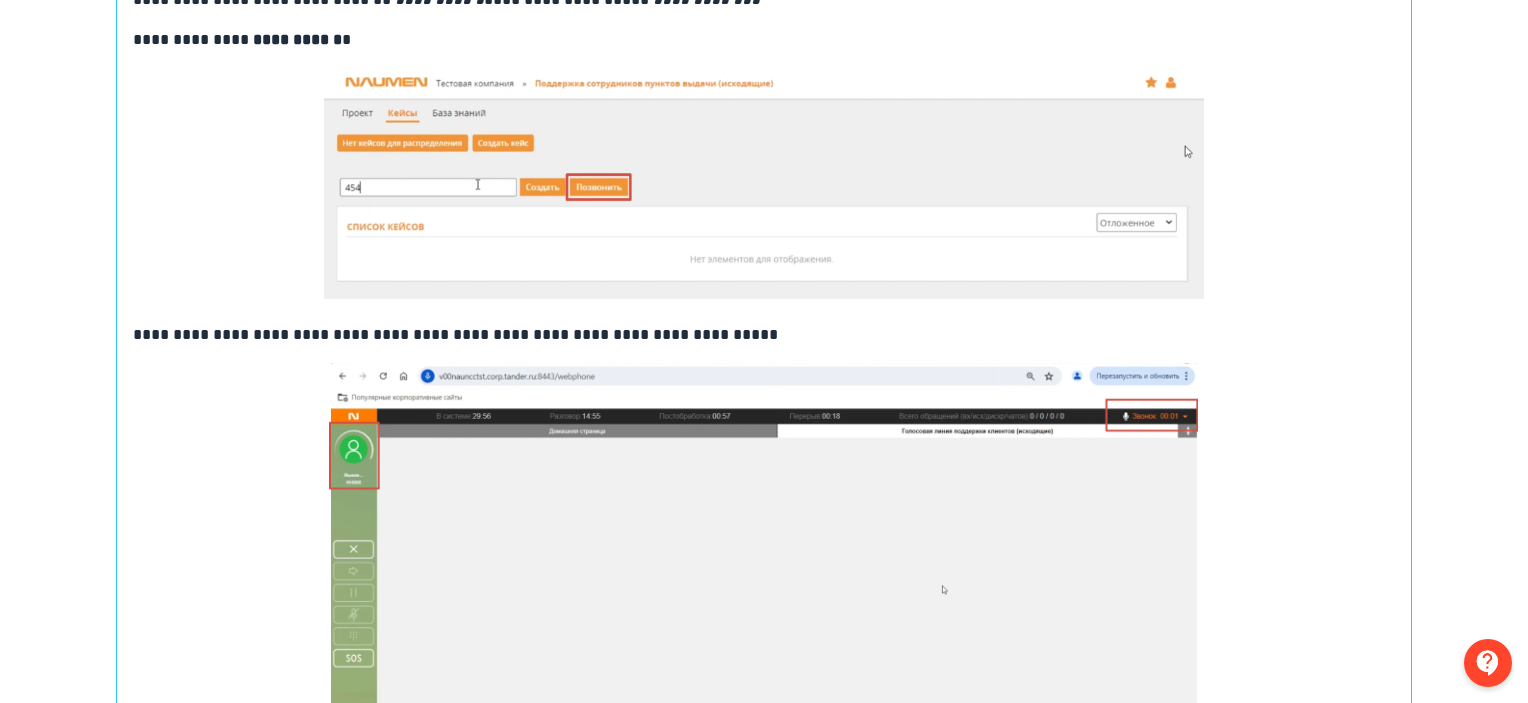 scroll, scrollTop: 1908, scrollLeft: 0, axis: vertical 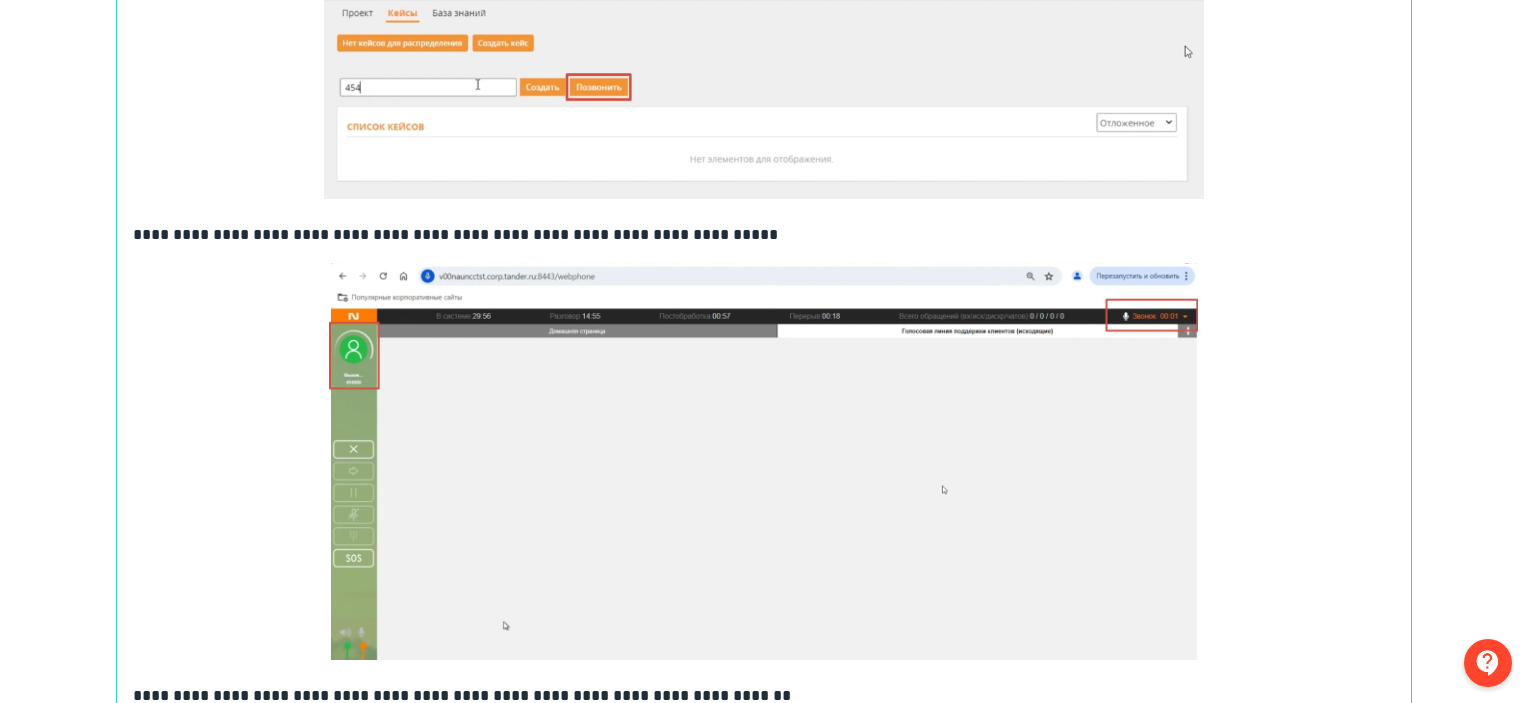 click at bounding box center [764, 461] 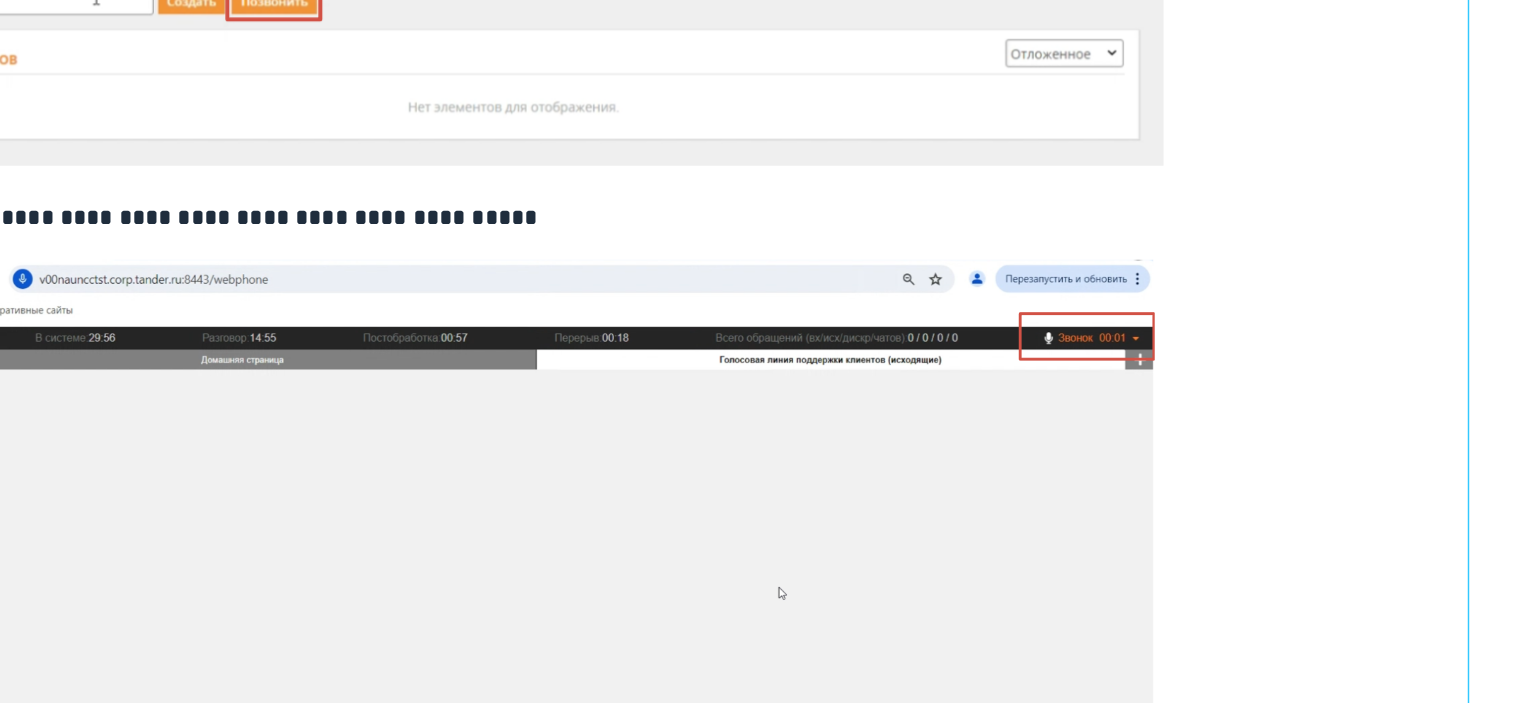 scroll, scrollTop: 1907, scrollLeft: 0, axis: vertical 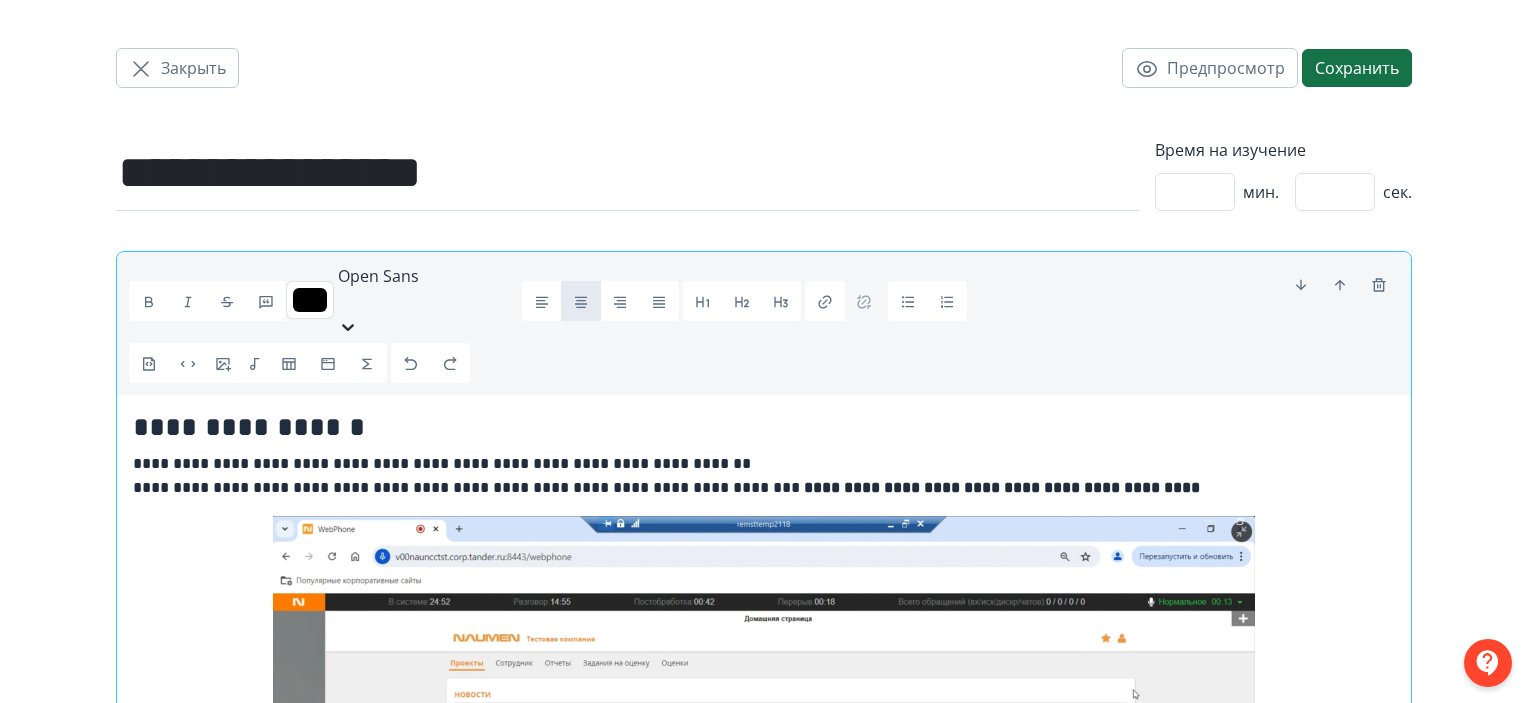 click on "Сохранить" at bounding box center (1357, 68) 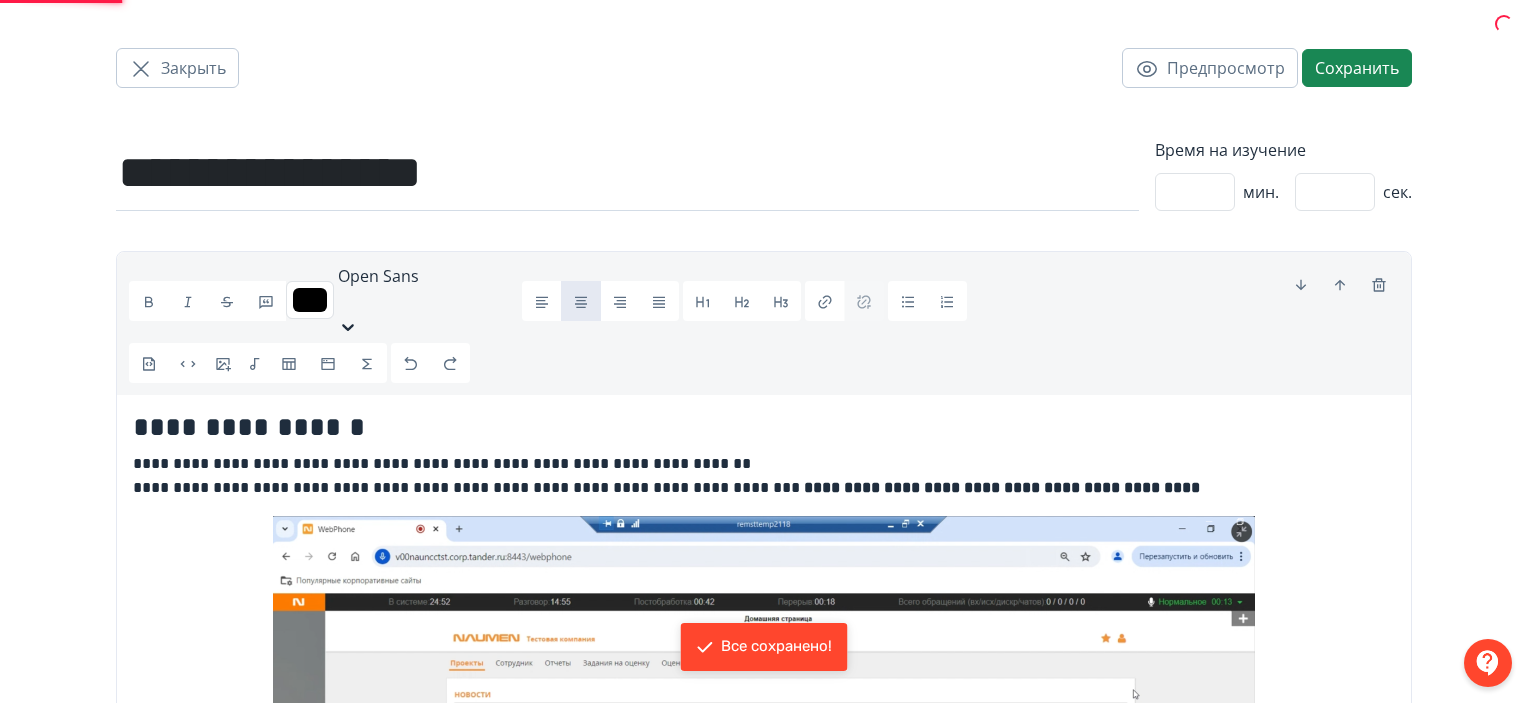 scroll, scrollTop: 80, scrollLeft: 0, axis: vertical 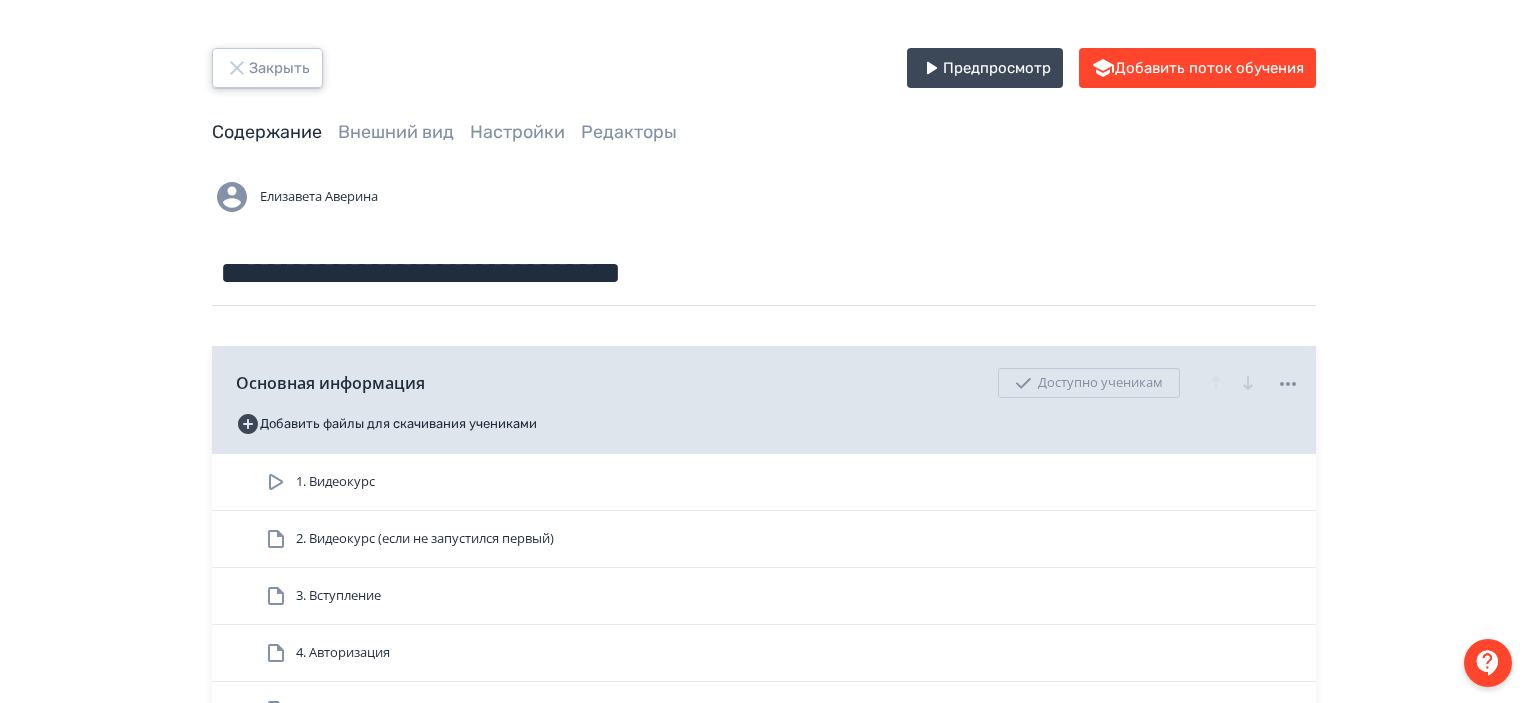 click on "Закрыть" at bounding box center (267, 68) 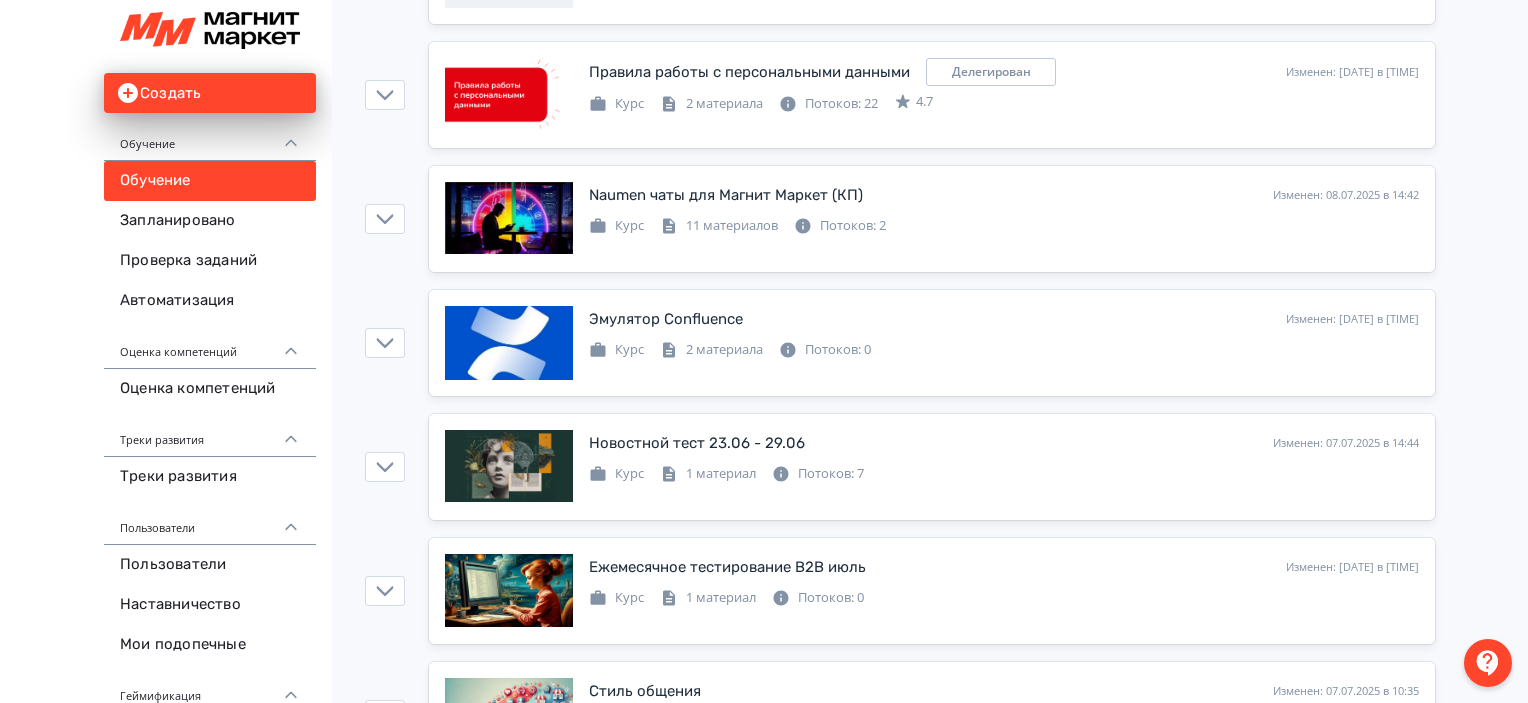 scroll, scrollTop: 3200, scrollLeft: 0, axis: vertical 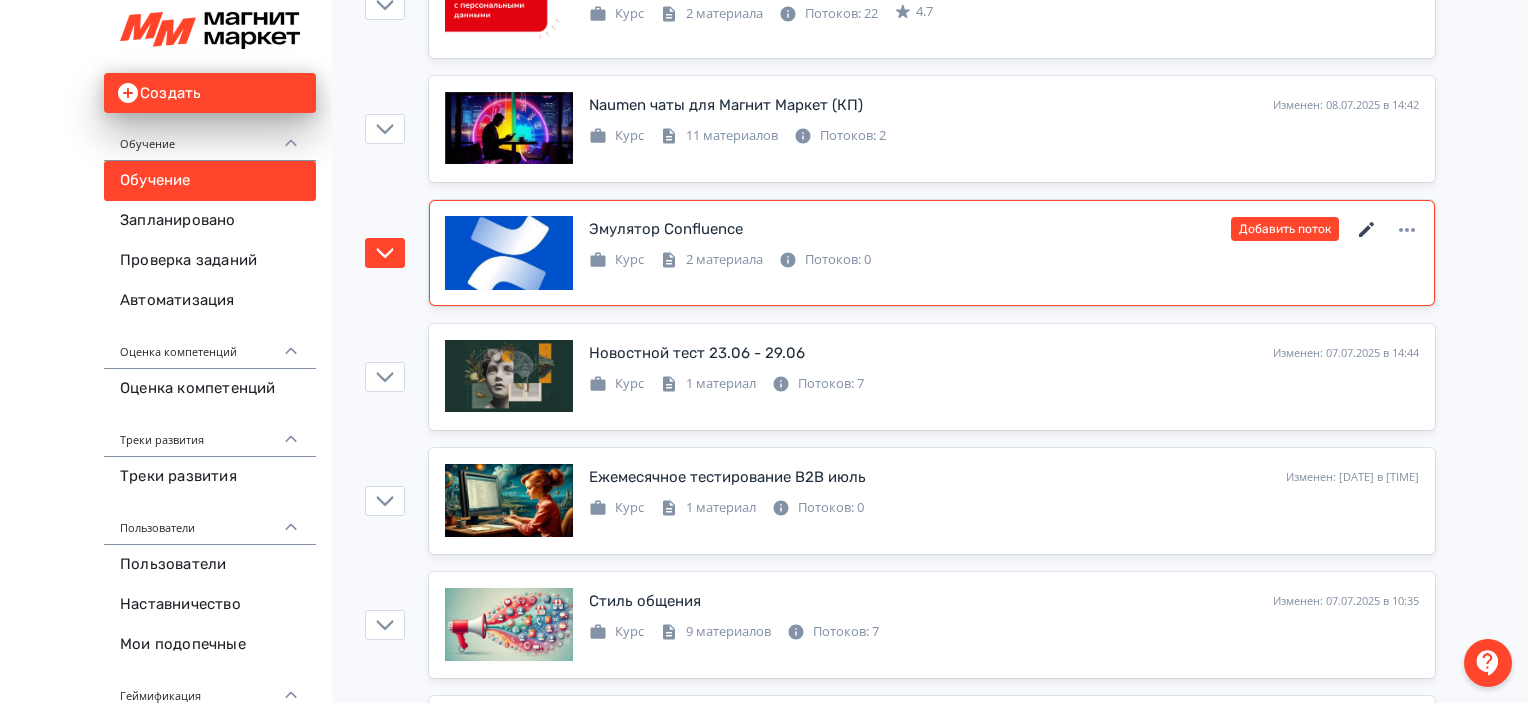 click 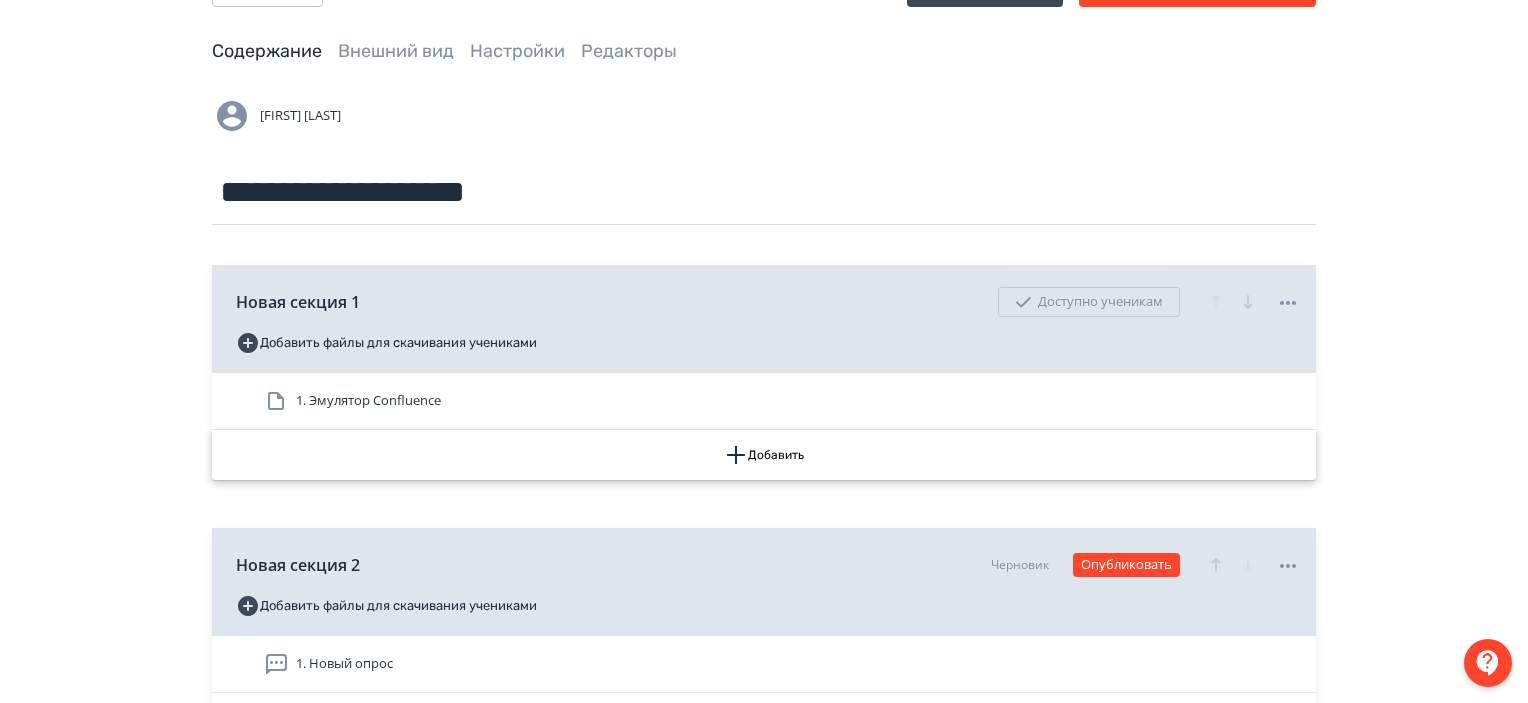 scroll, scrollTop: 200, scrollLeft: 0, axis: vertical 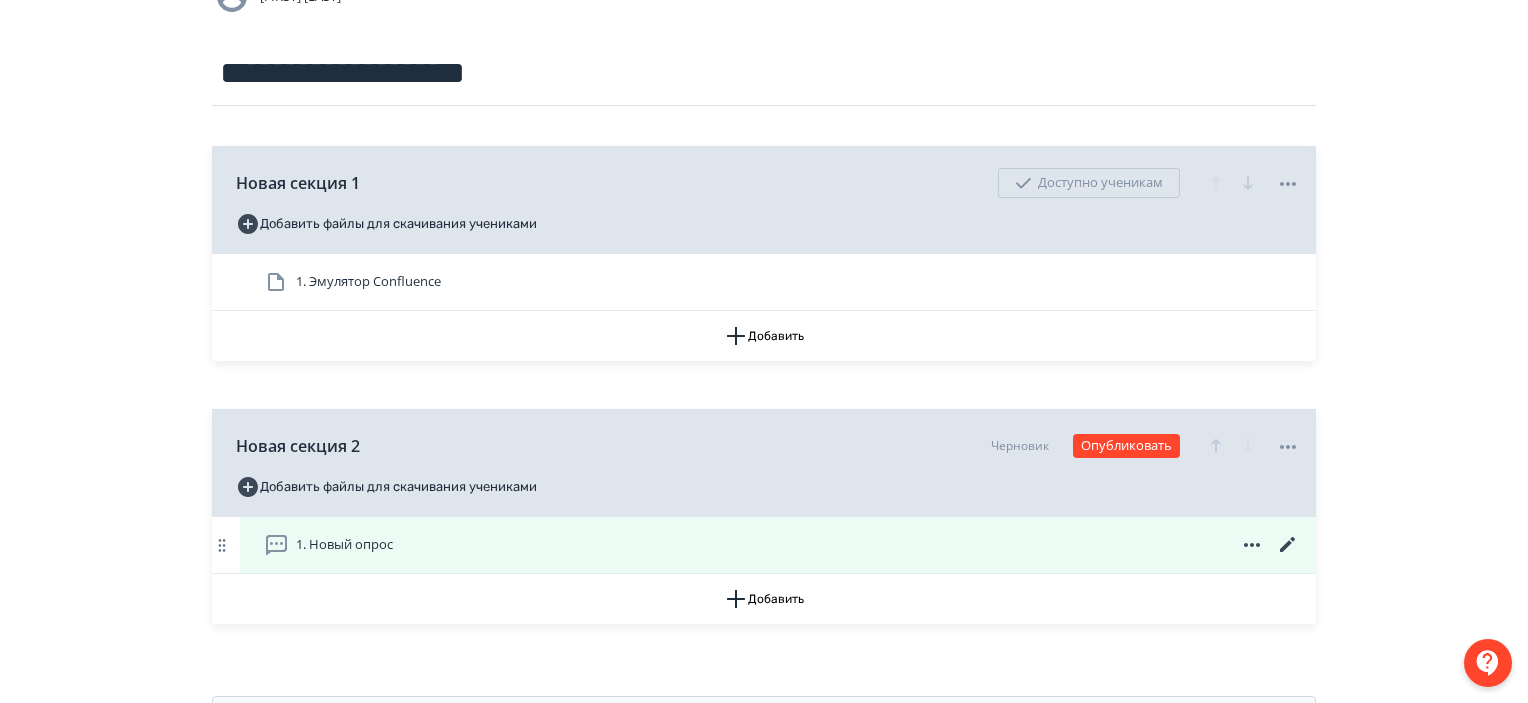 click 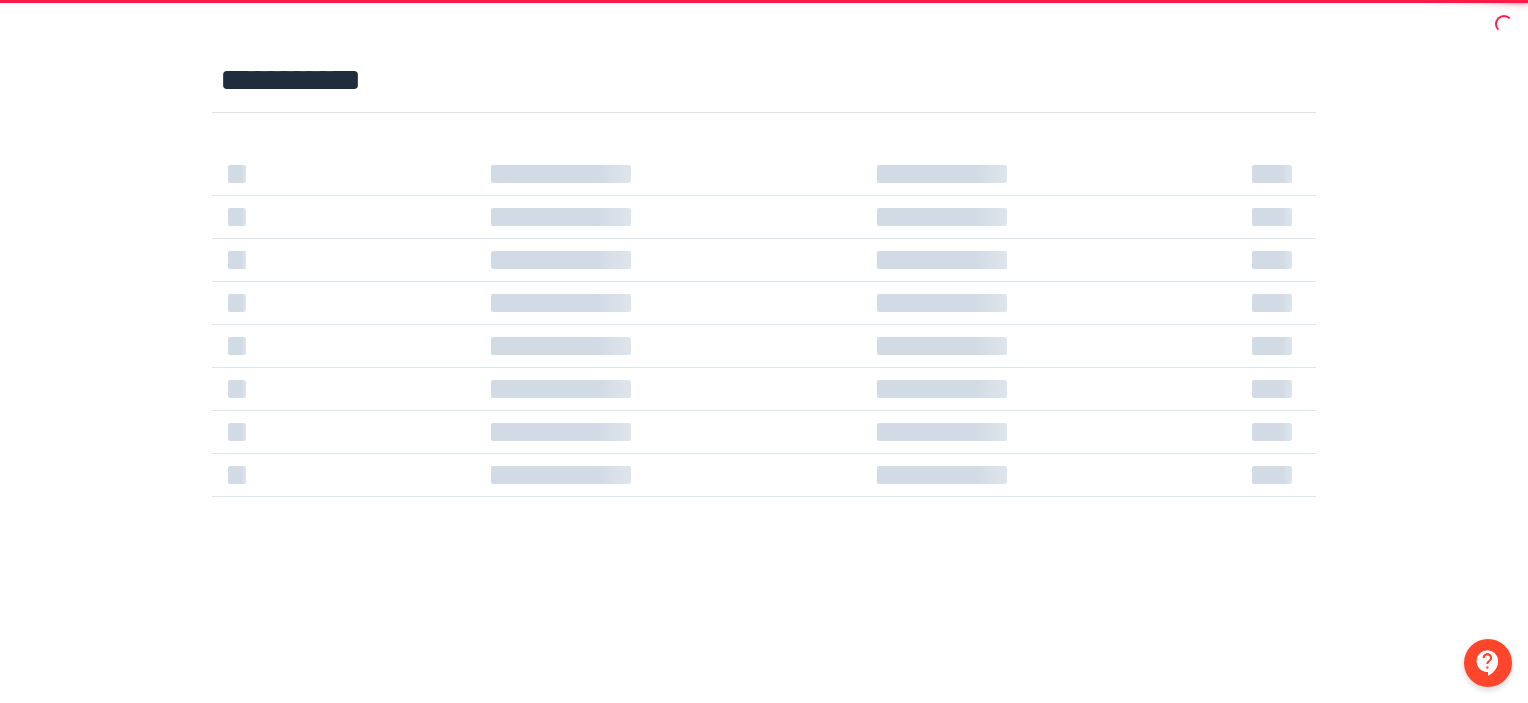 scroll, scrollTop: 0, scrollLeft: 0, axis: both 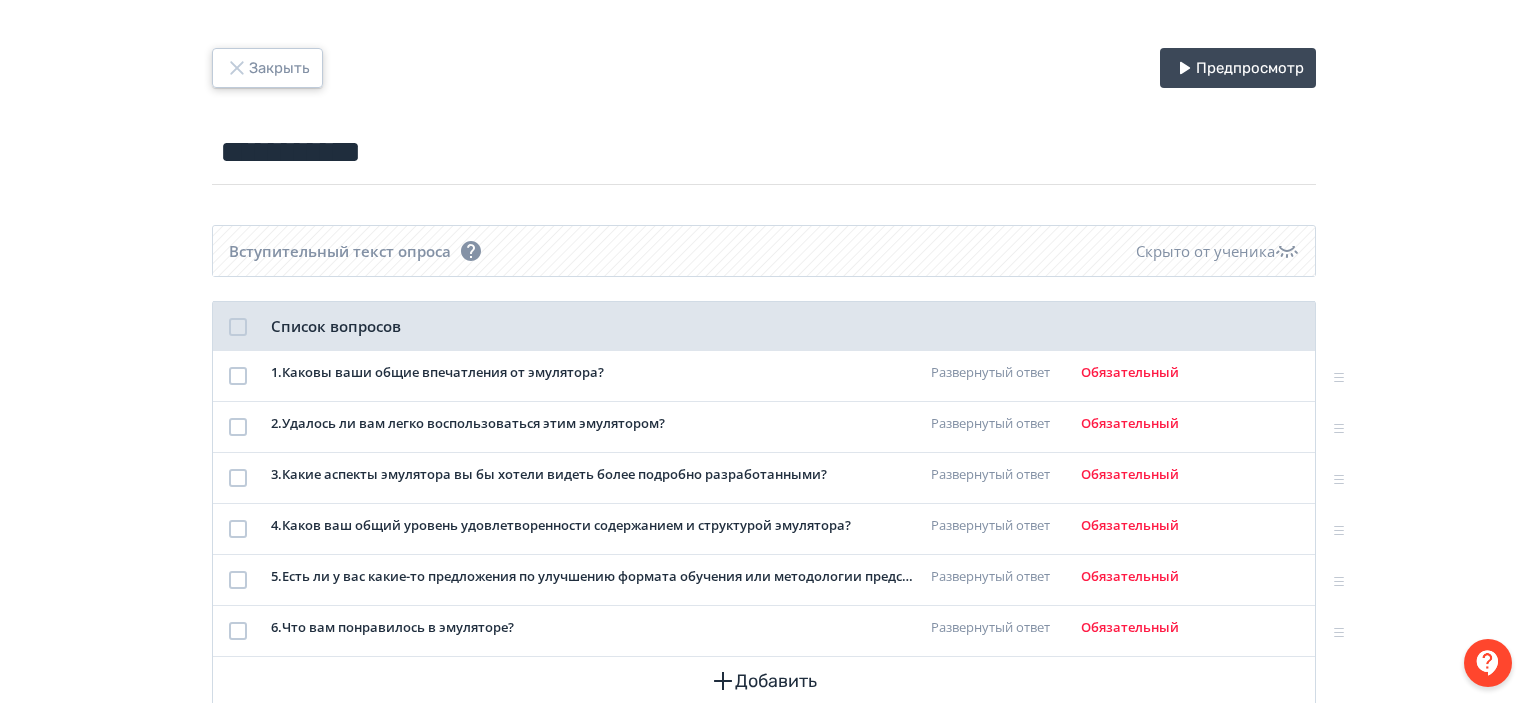 click on "Закрыть" at bounding box center (267, 68) 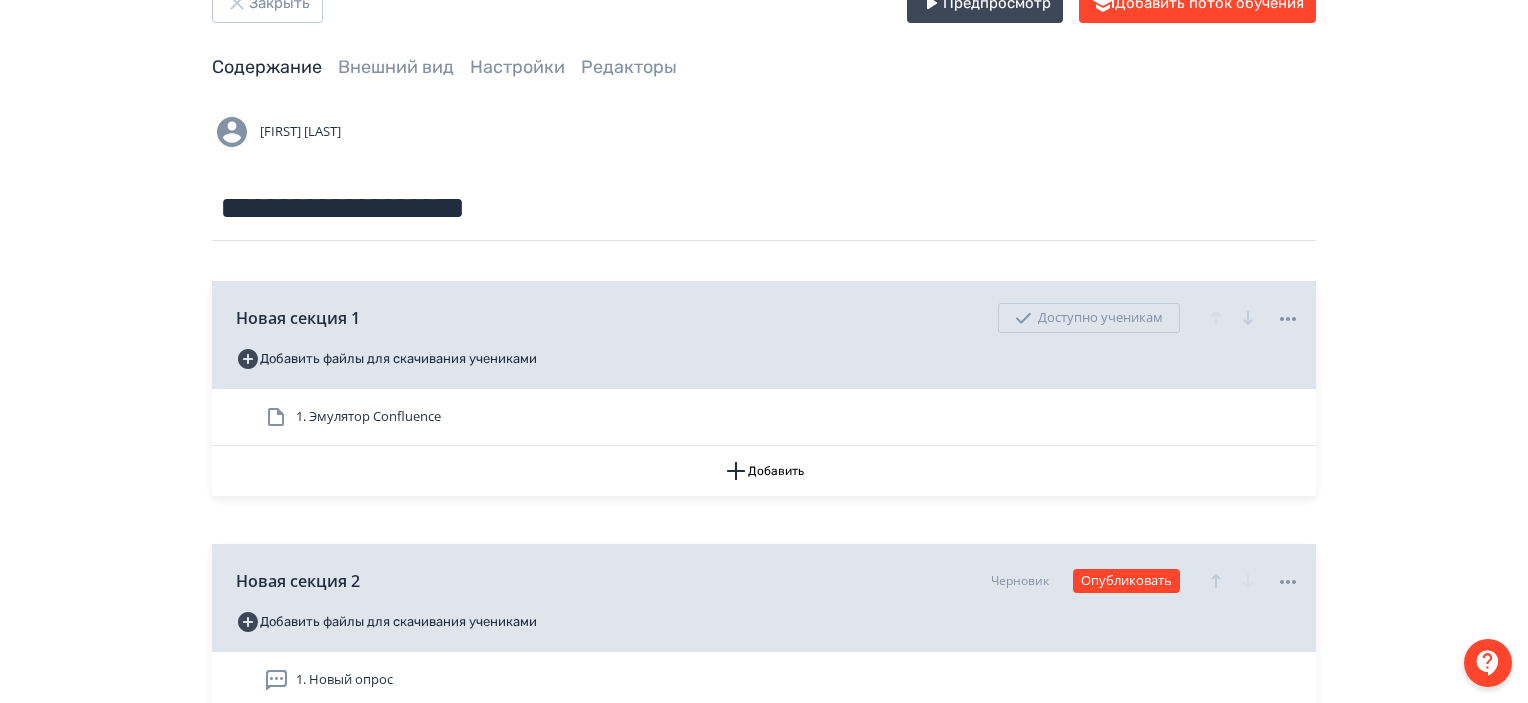 scroll, scrollTop: 100, scrollLeft: 0, axis: vertical 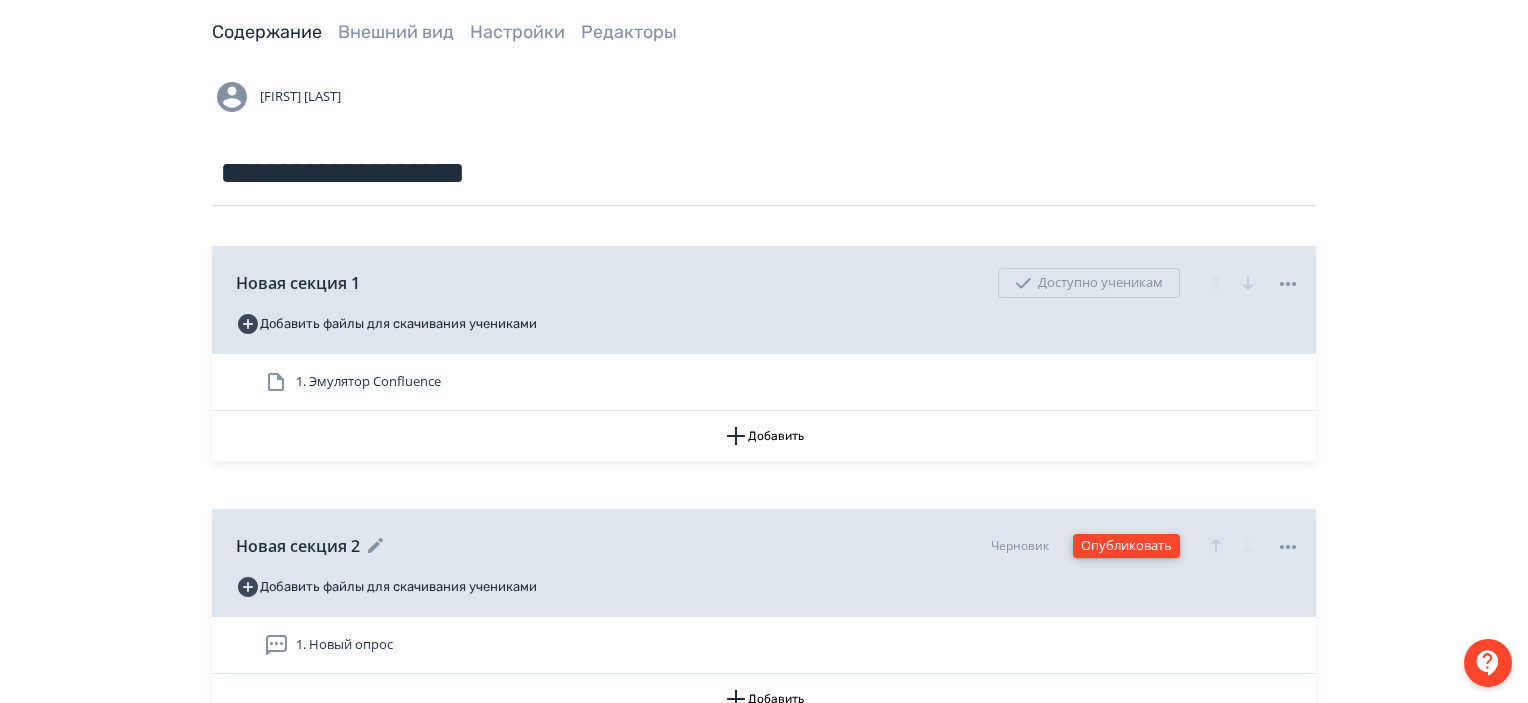 click on "Опубликовать" at bounding box center (1126, 546) 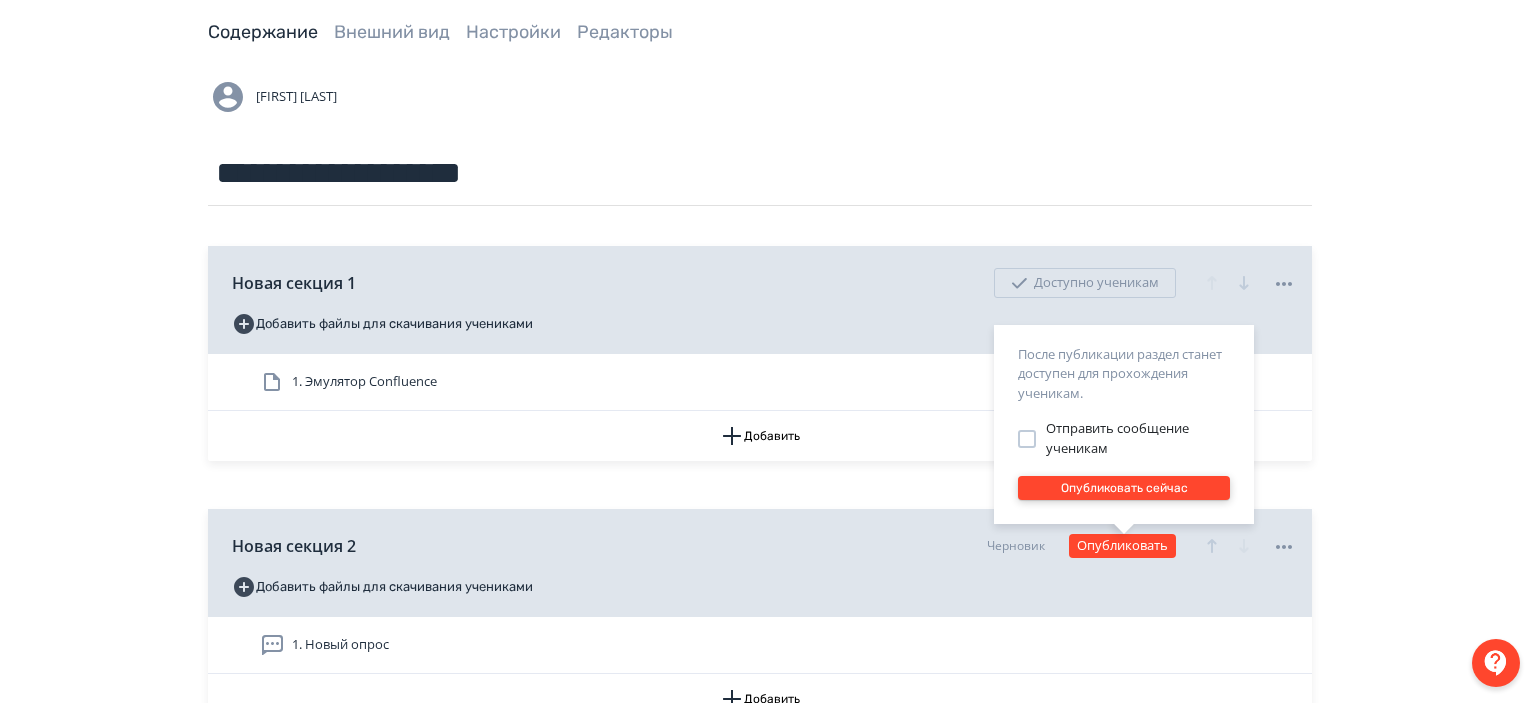 click on "Опубликовать сейчас" at bounding box center [1124, 488] 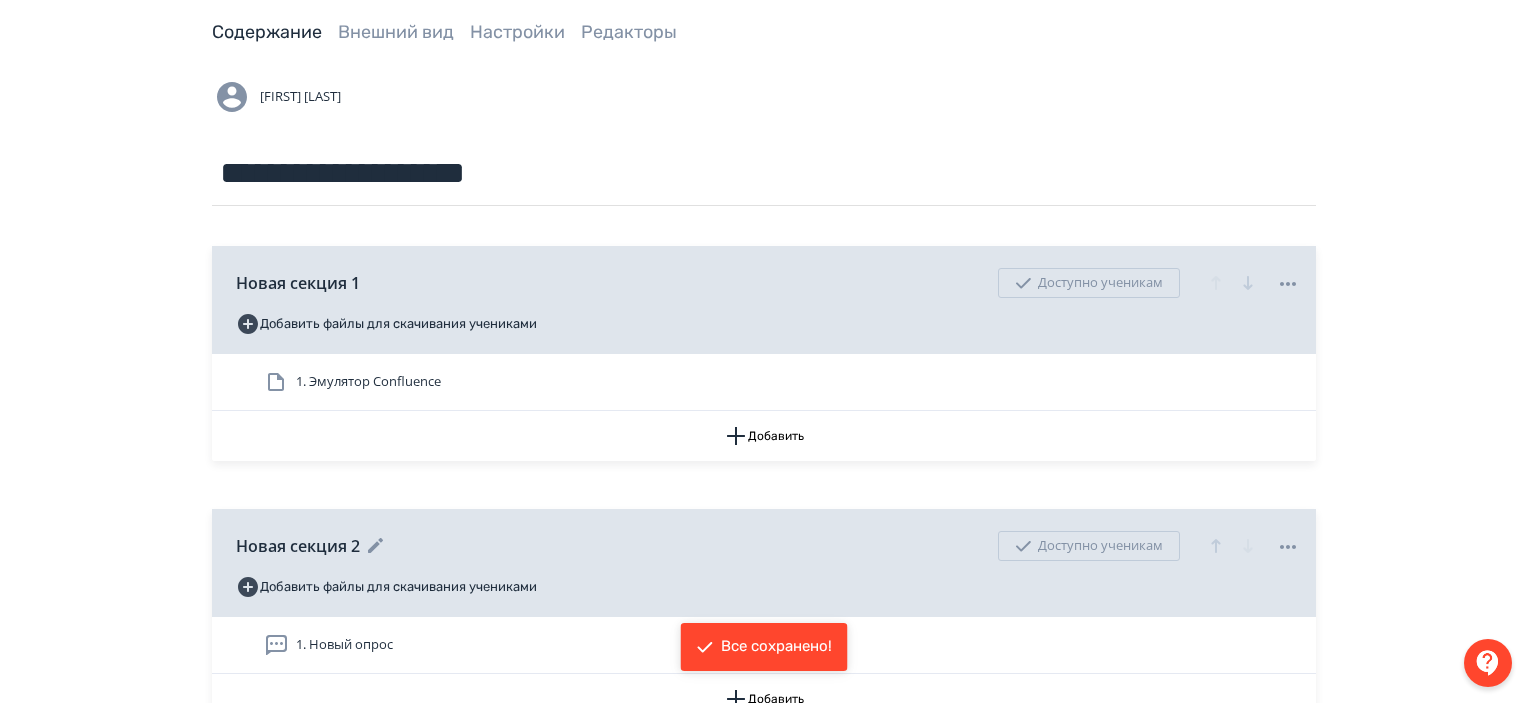 click on "Новая секция 2" at bounding box center (298, 546) 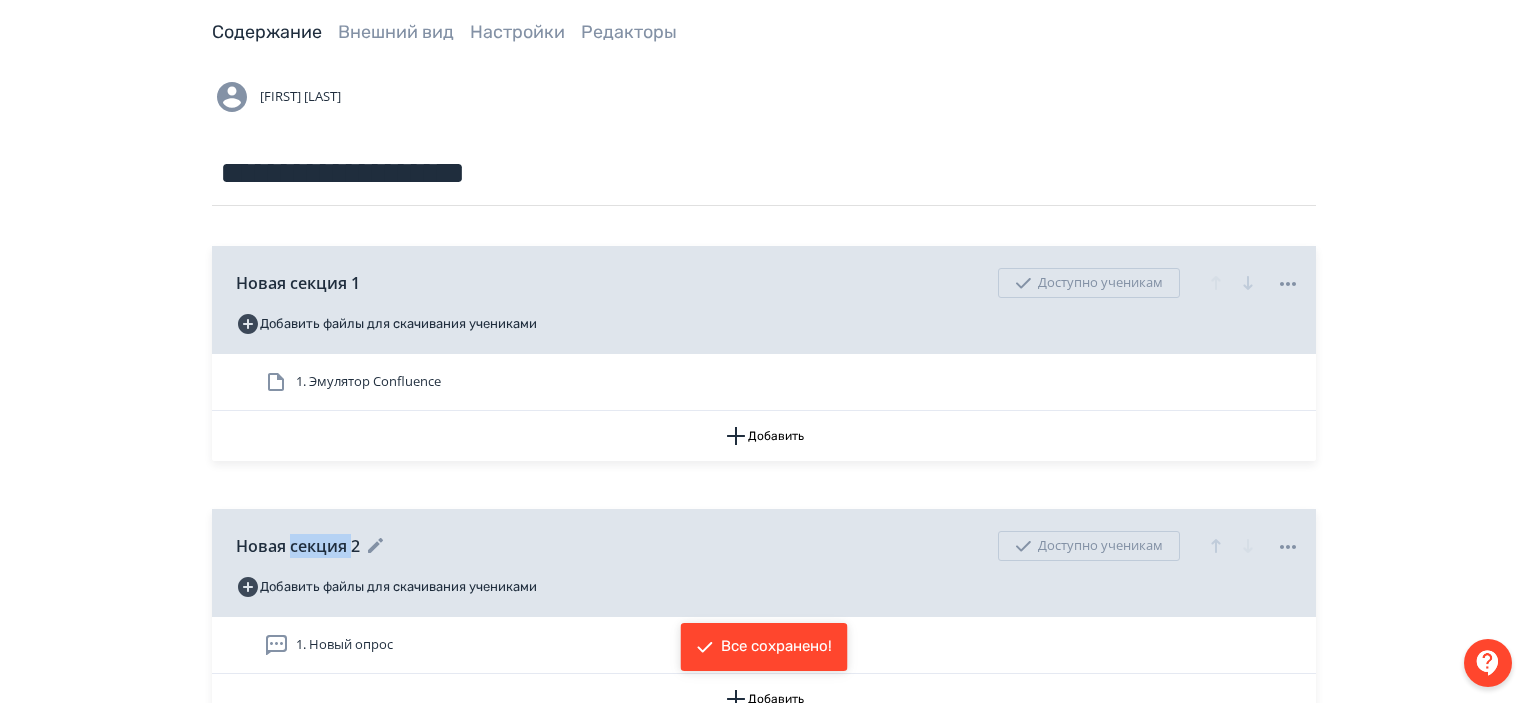 click on "Новая секция 2" at bounding box center (298, 546) 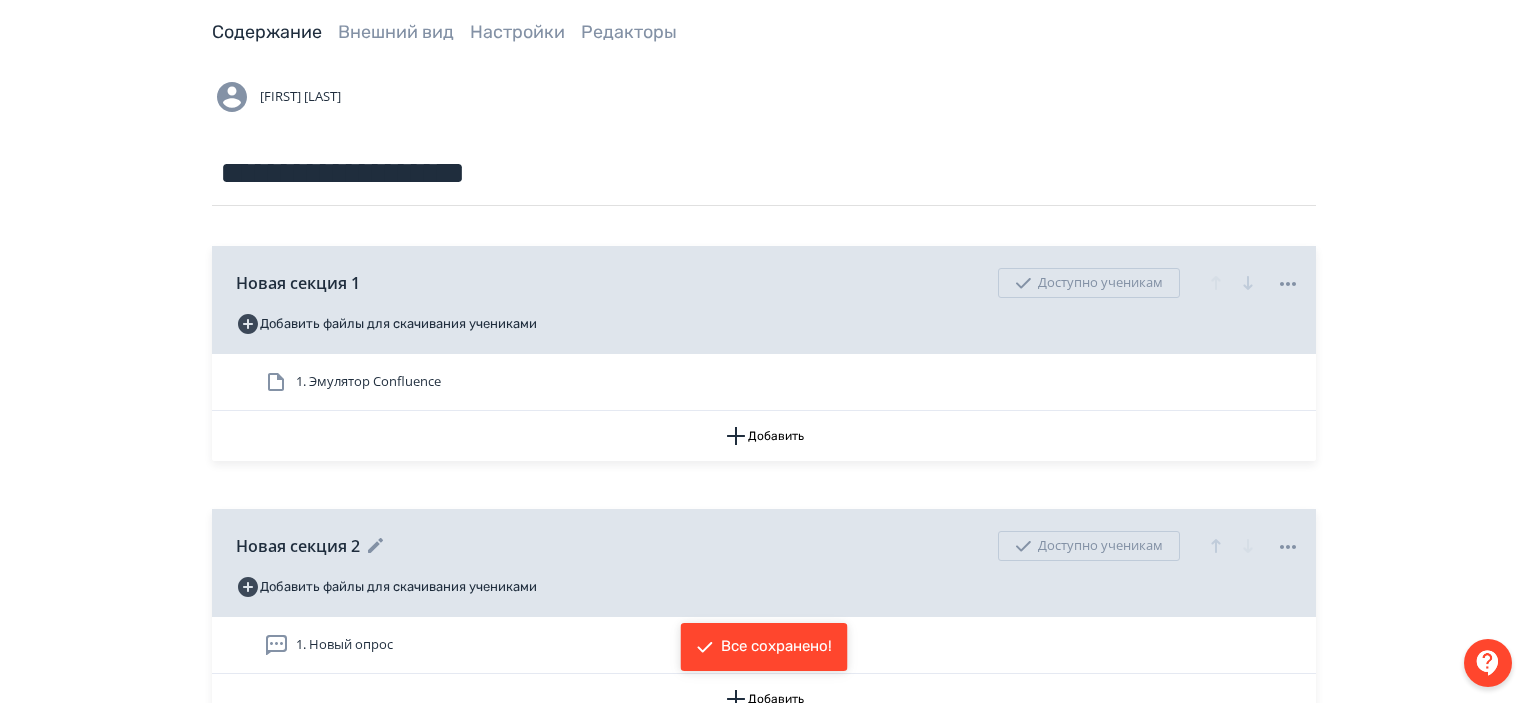 click 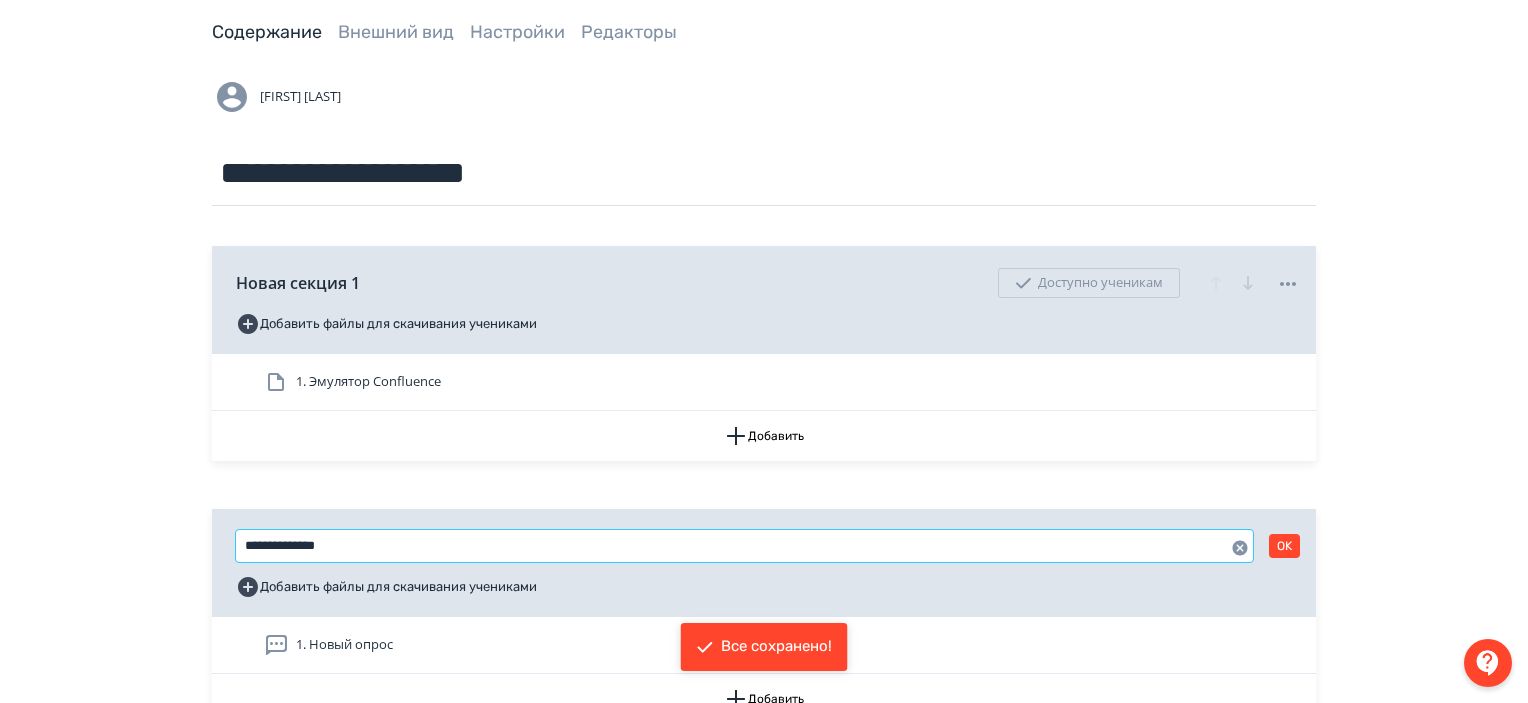 click on "**********" at bounding box center (744, 546) 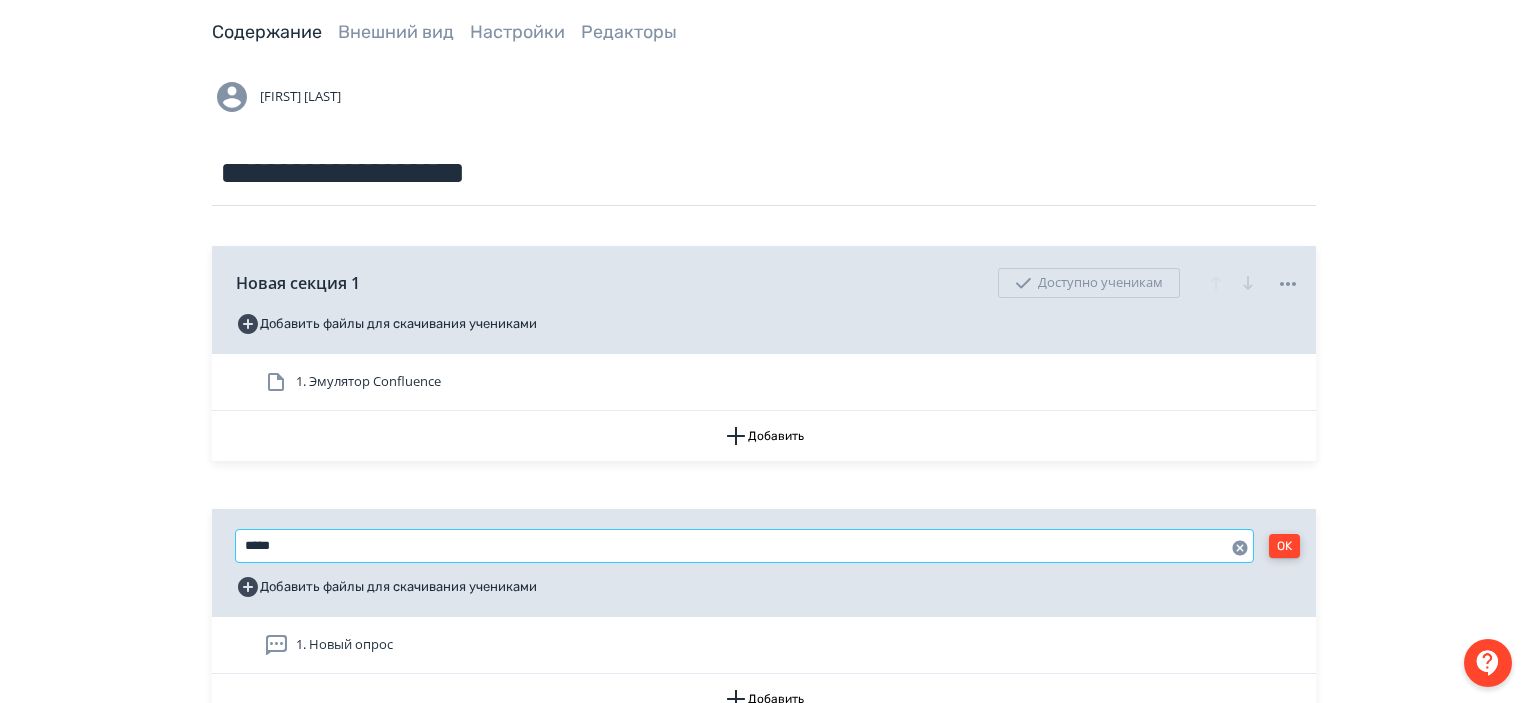 type on "*****" 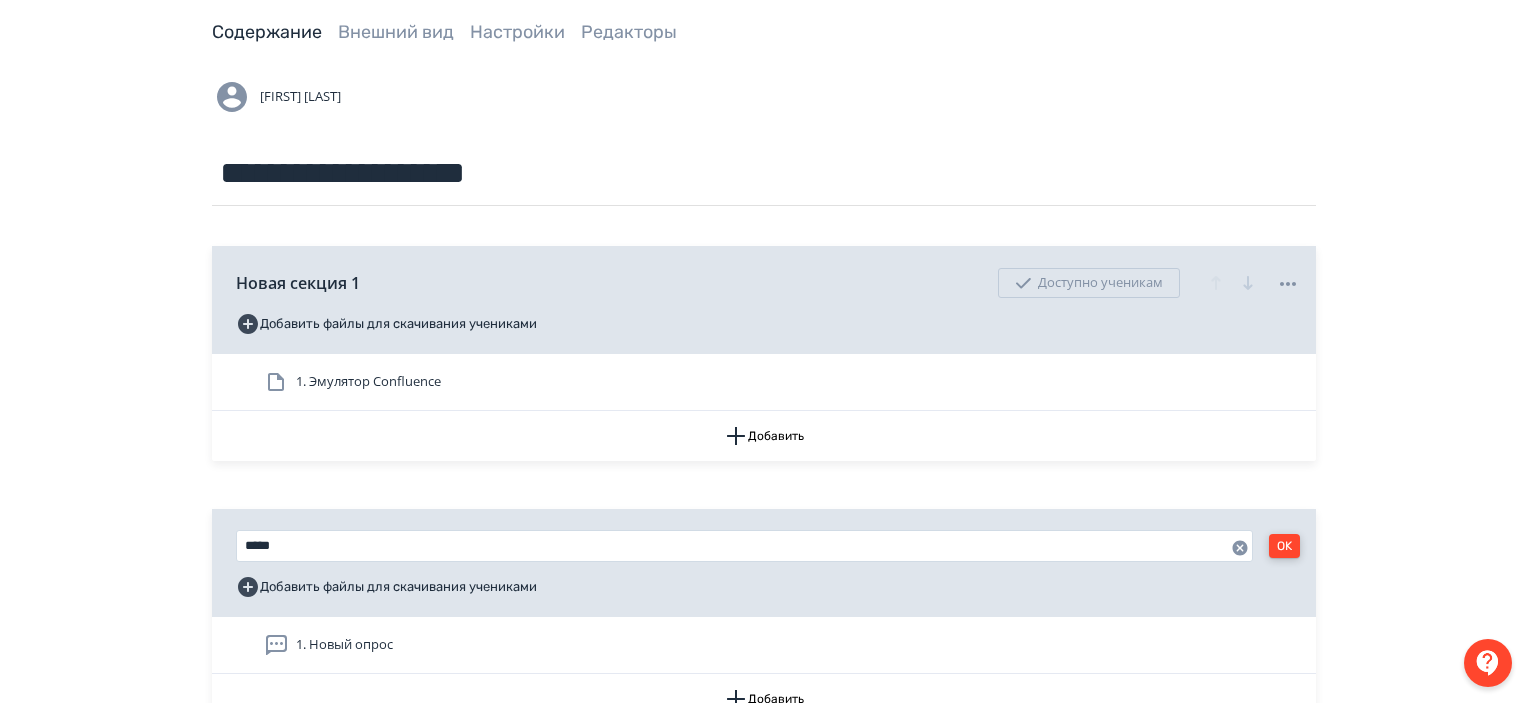 click on "OK" at bounding box center [1284, 546] 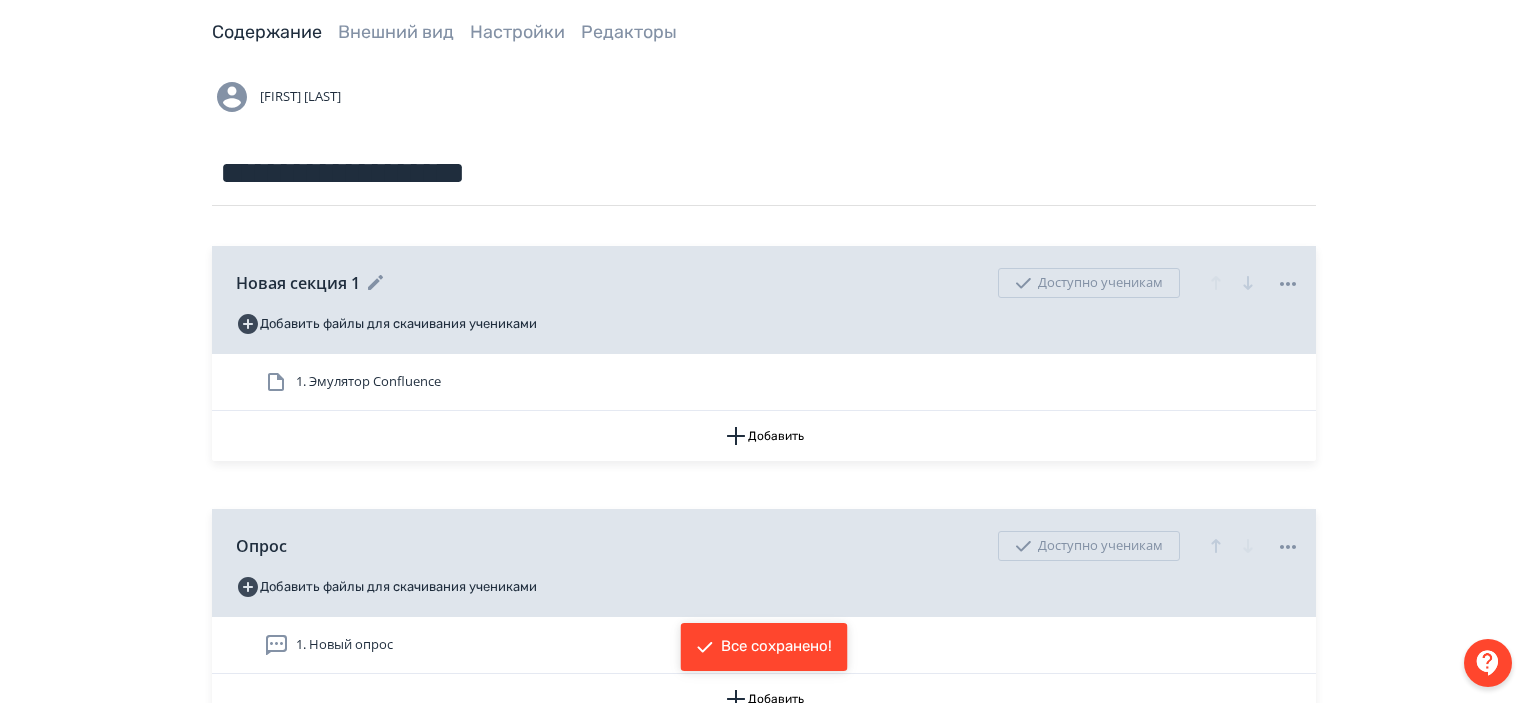 click 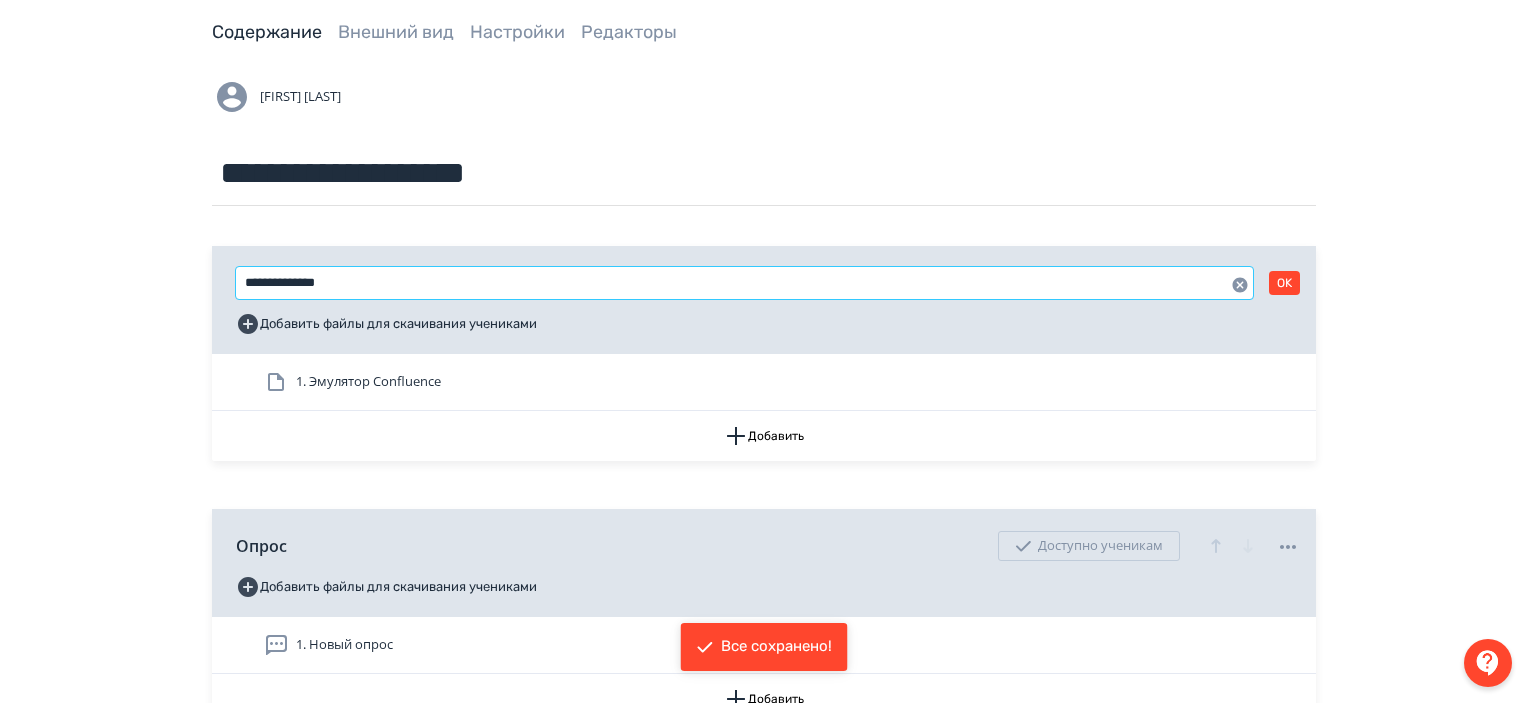 click on "**********" at bounding box center [744, 283] 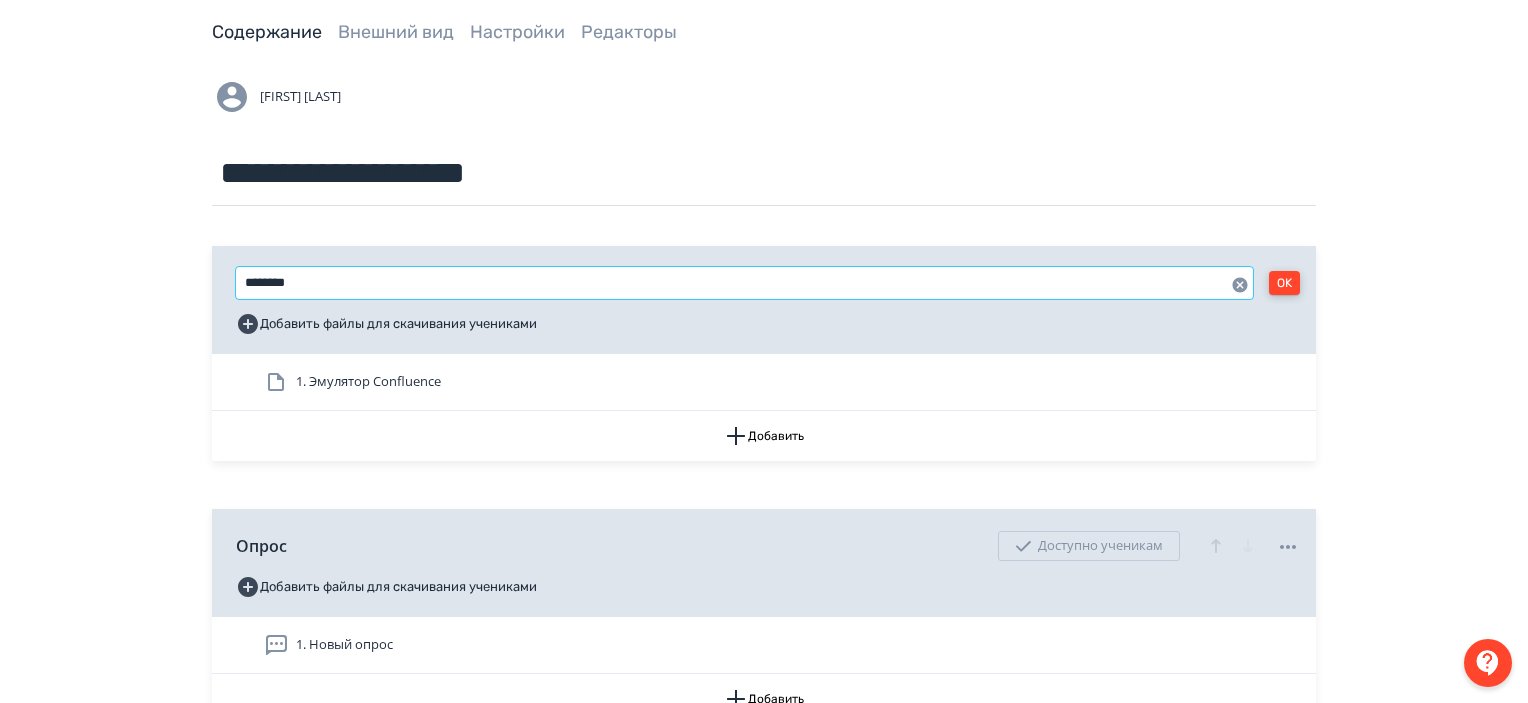 type on "********" 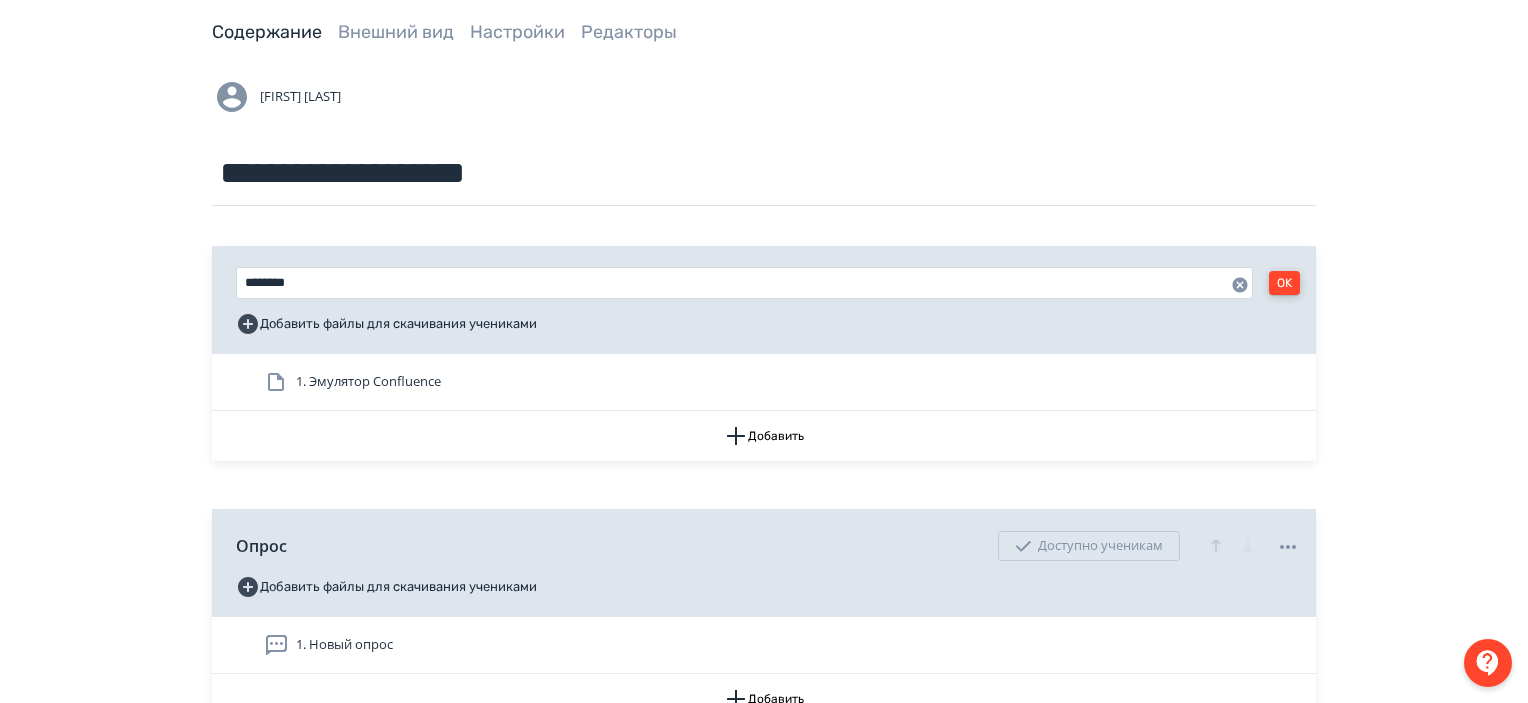 click on "OK" at bounding box center (1284, 283) 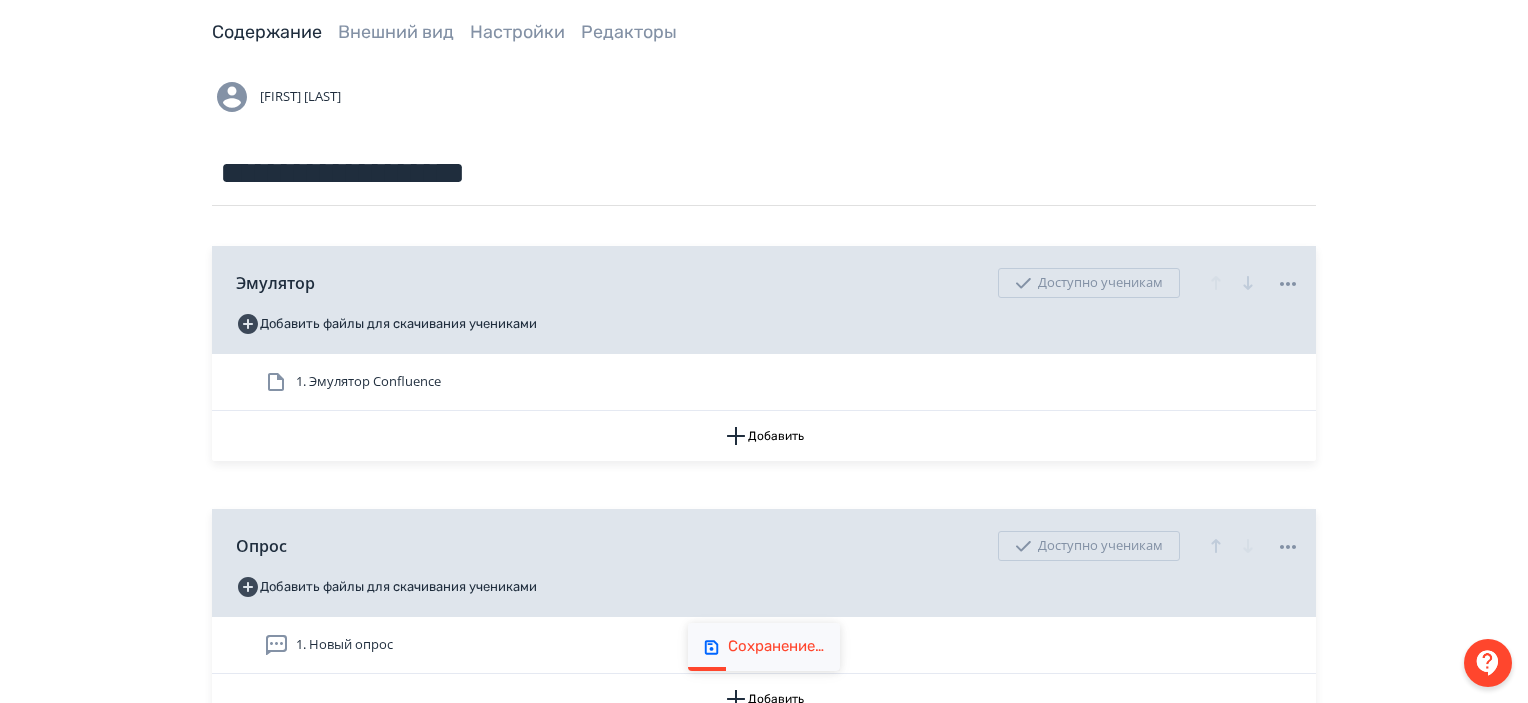 click on "**********" at bounding box center (764, 396) 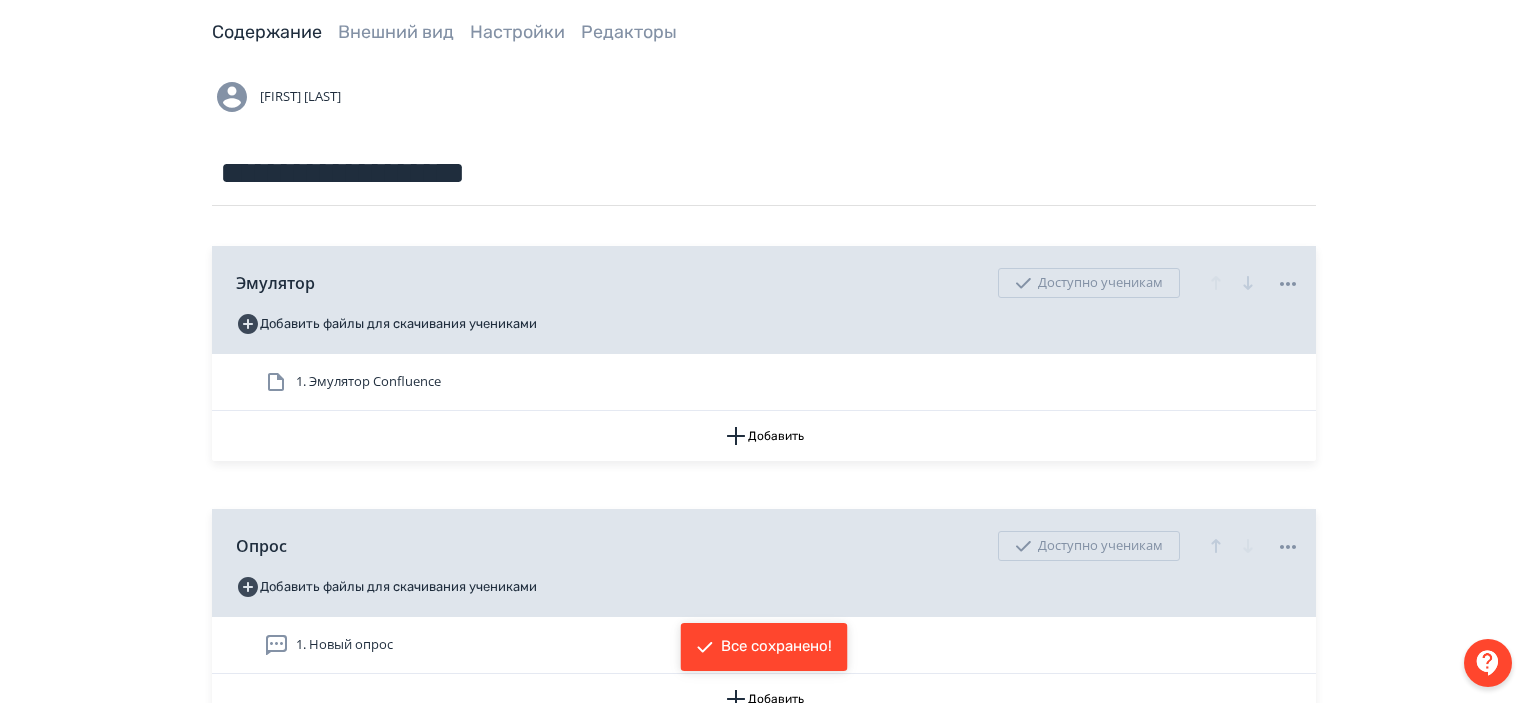 click on "1. Эмулятор Confluence" at bounding box center [782, 382] 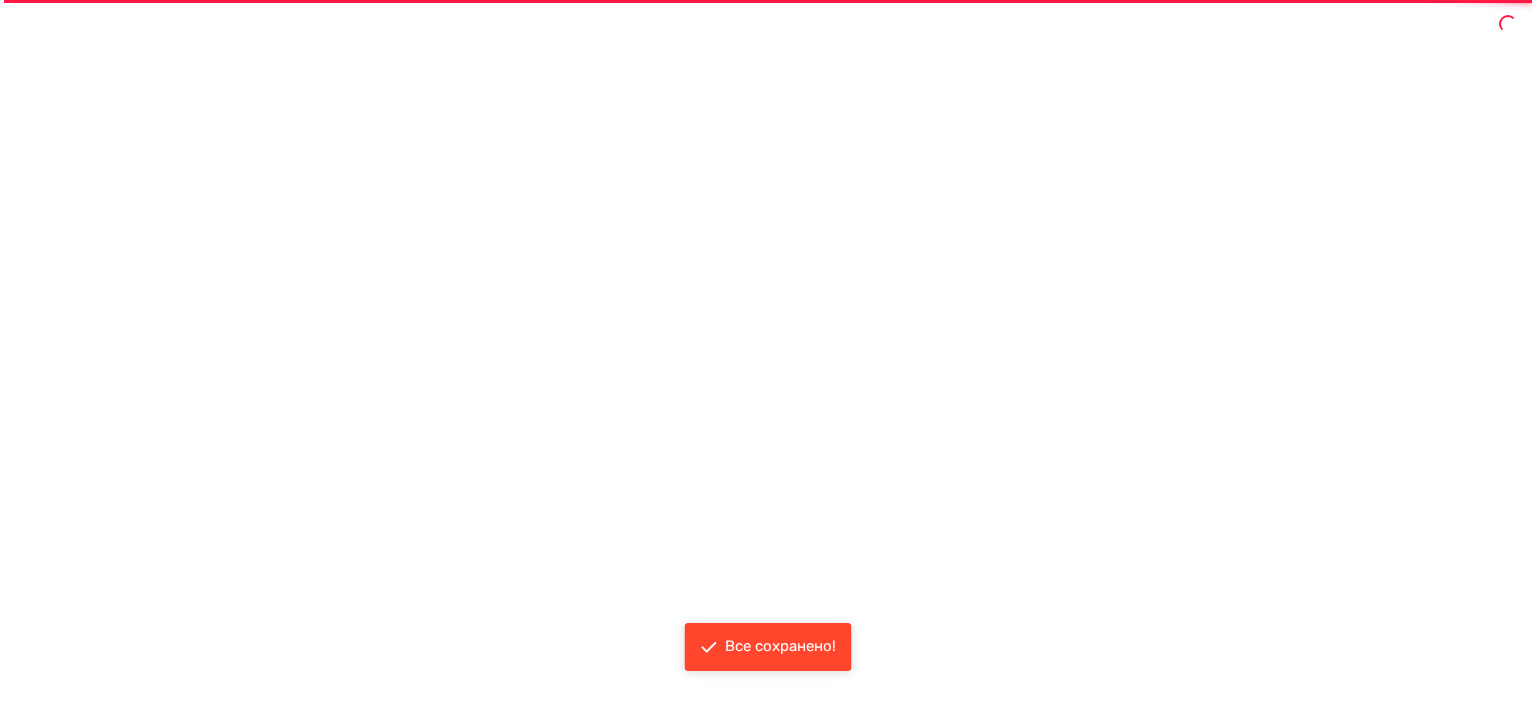 scroll, scrollTop: 0, scrollLeft: 0, axis: both 